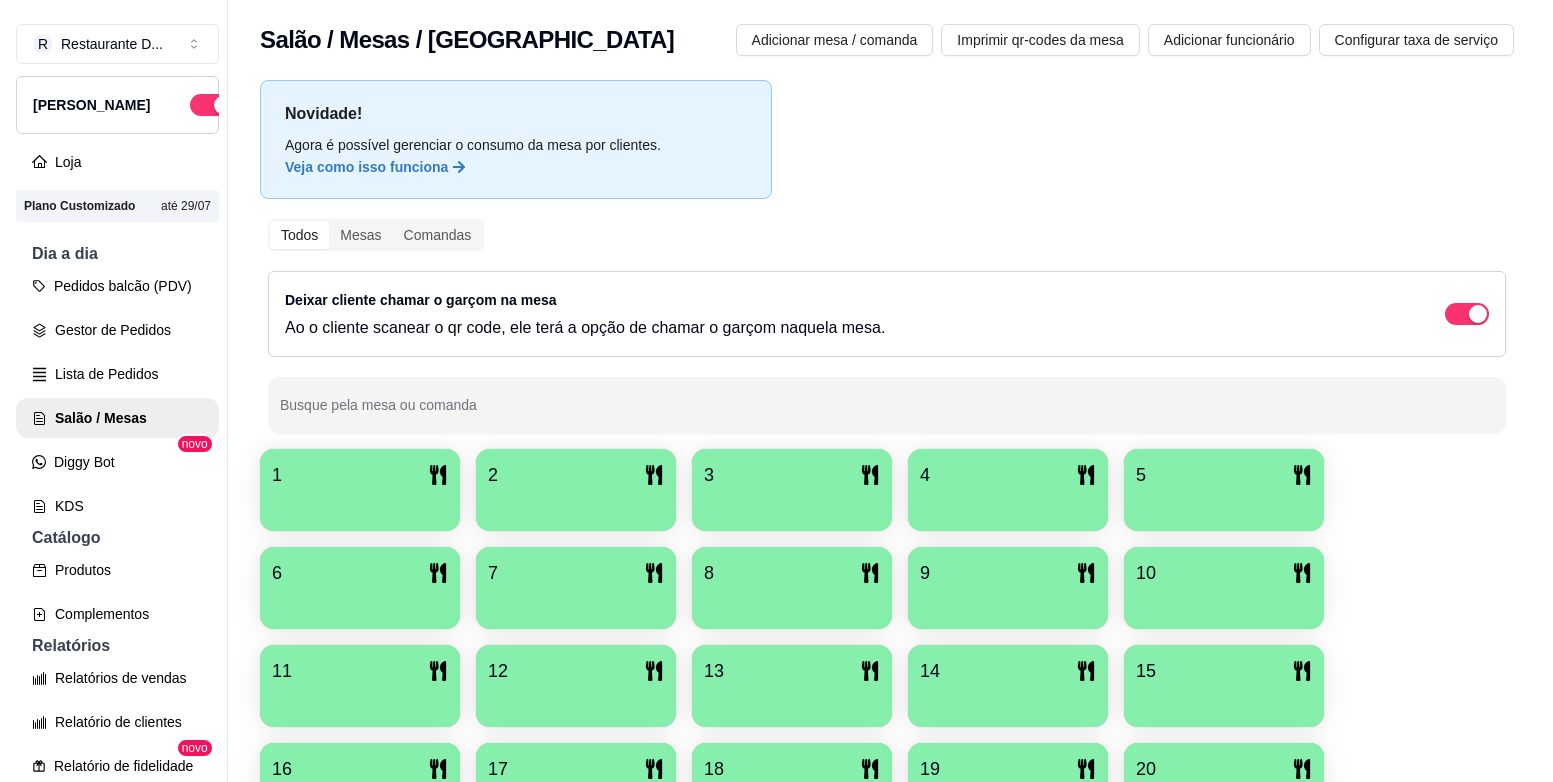 scroll, scrollTop: 0, scrollLeft: 0, axis: both 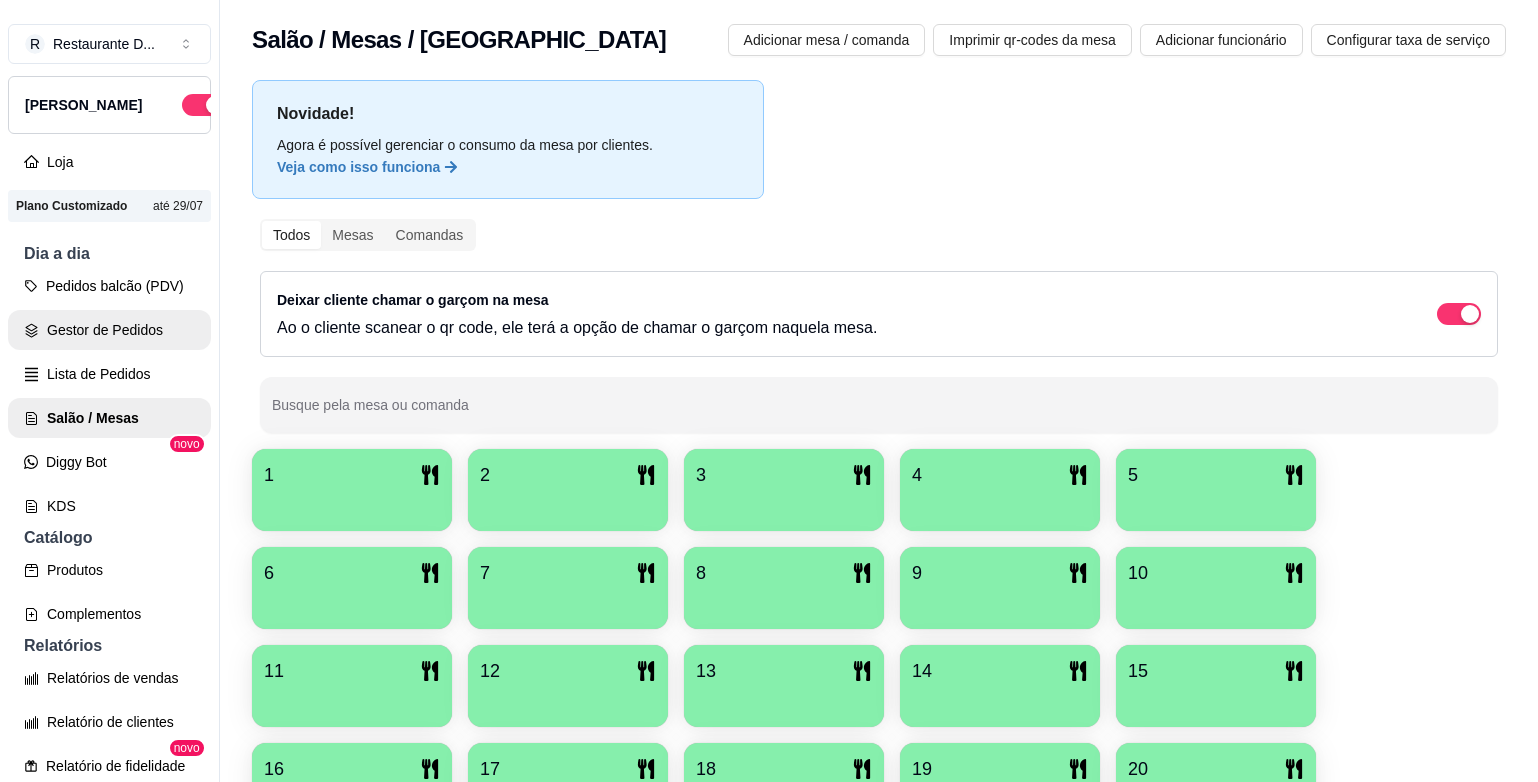 click on "Gestor de Pedidos" at bounding box center [109, 330] 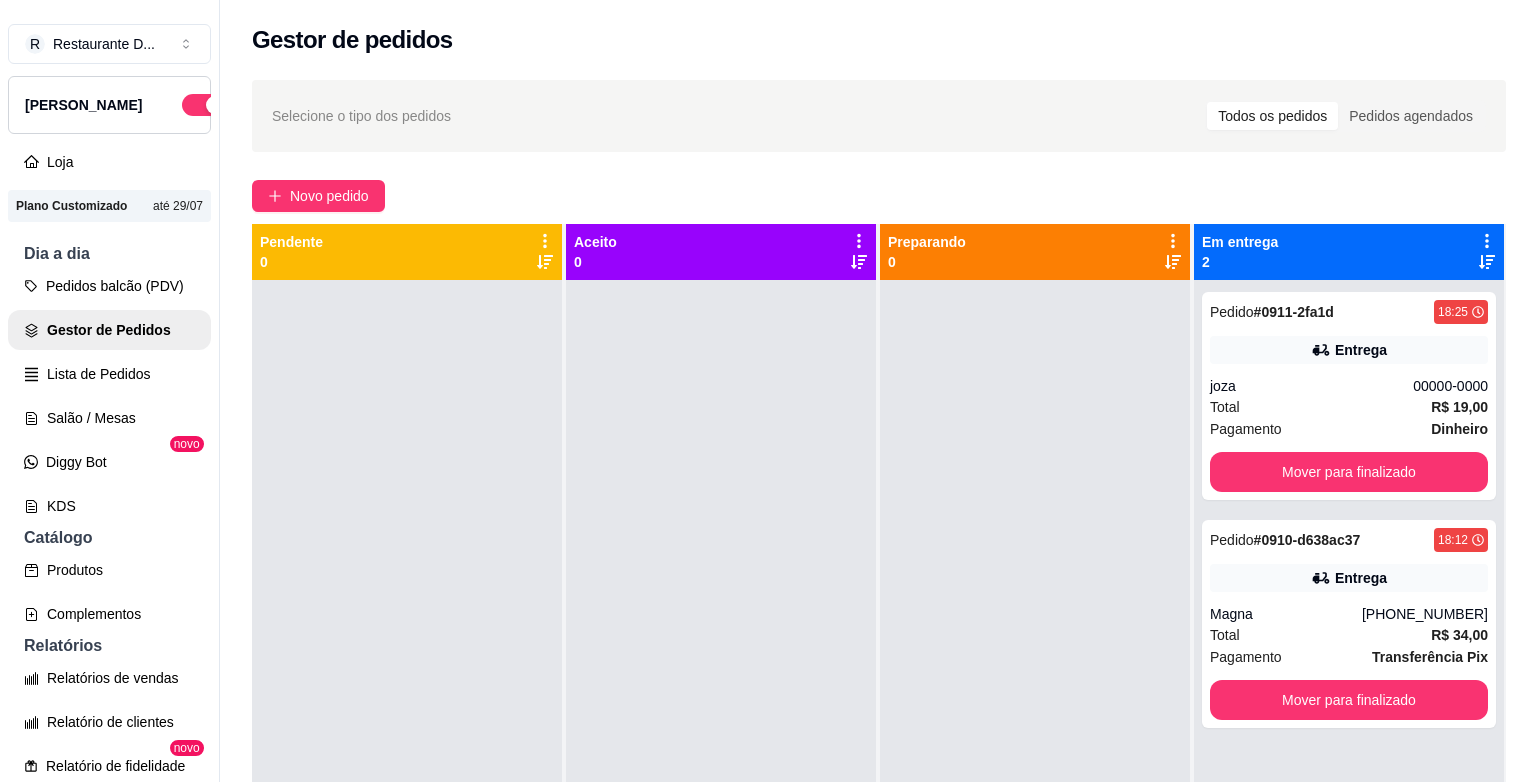 click on "Selecione o tipo dos pedidos Todos os pedidos Pedidos agendados Novo pedido Pendente 0 Aceito 0 Preparando 0 Em entrega 2 Pedido  # 0911-2fa1d 18:25 Entrega joza 00000-0000 Total R$ 19,00 Pagamento Dinheiro Mover para finalizado Pedido  # 0910-d638ac37 18:12 Entrega Magna [PHONE_NUMBER] Total R$ 34,00 Pagamento Transferência Pix Mover para finalizado" at bounding box center [879, 549] 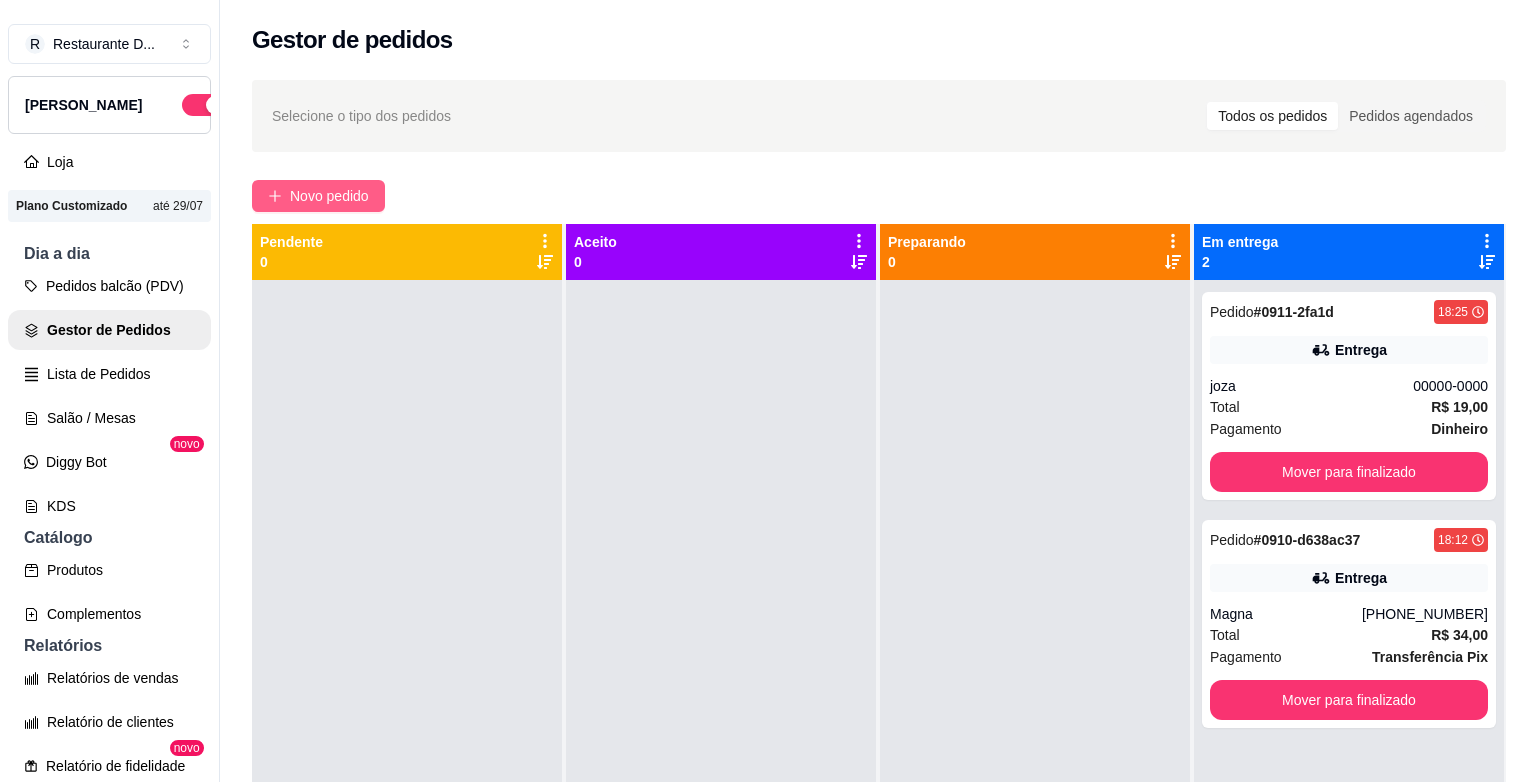 click on "Novo pedido" at bounding box center (318, 196) 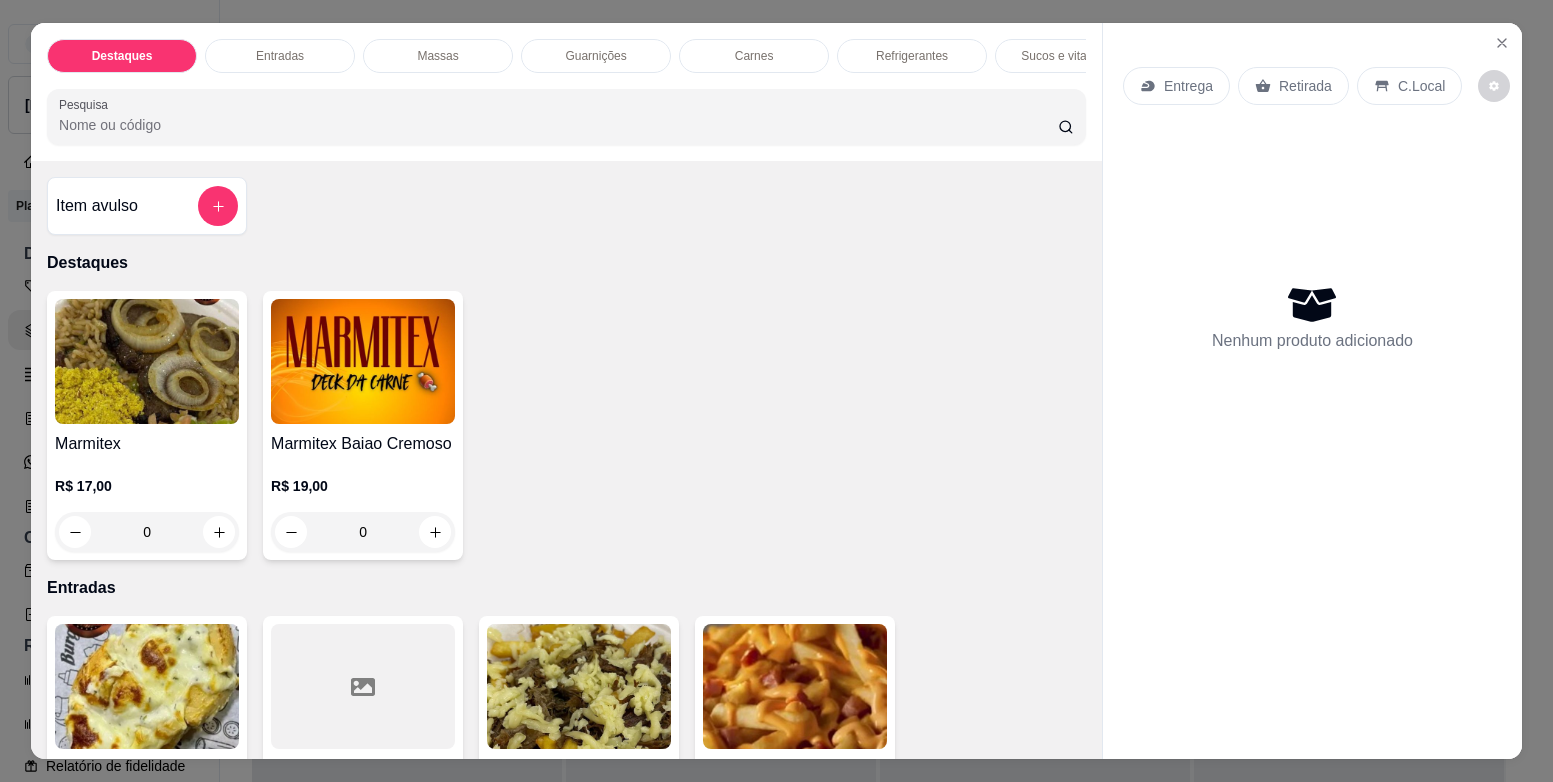 click at bounding box center (363, 361) 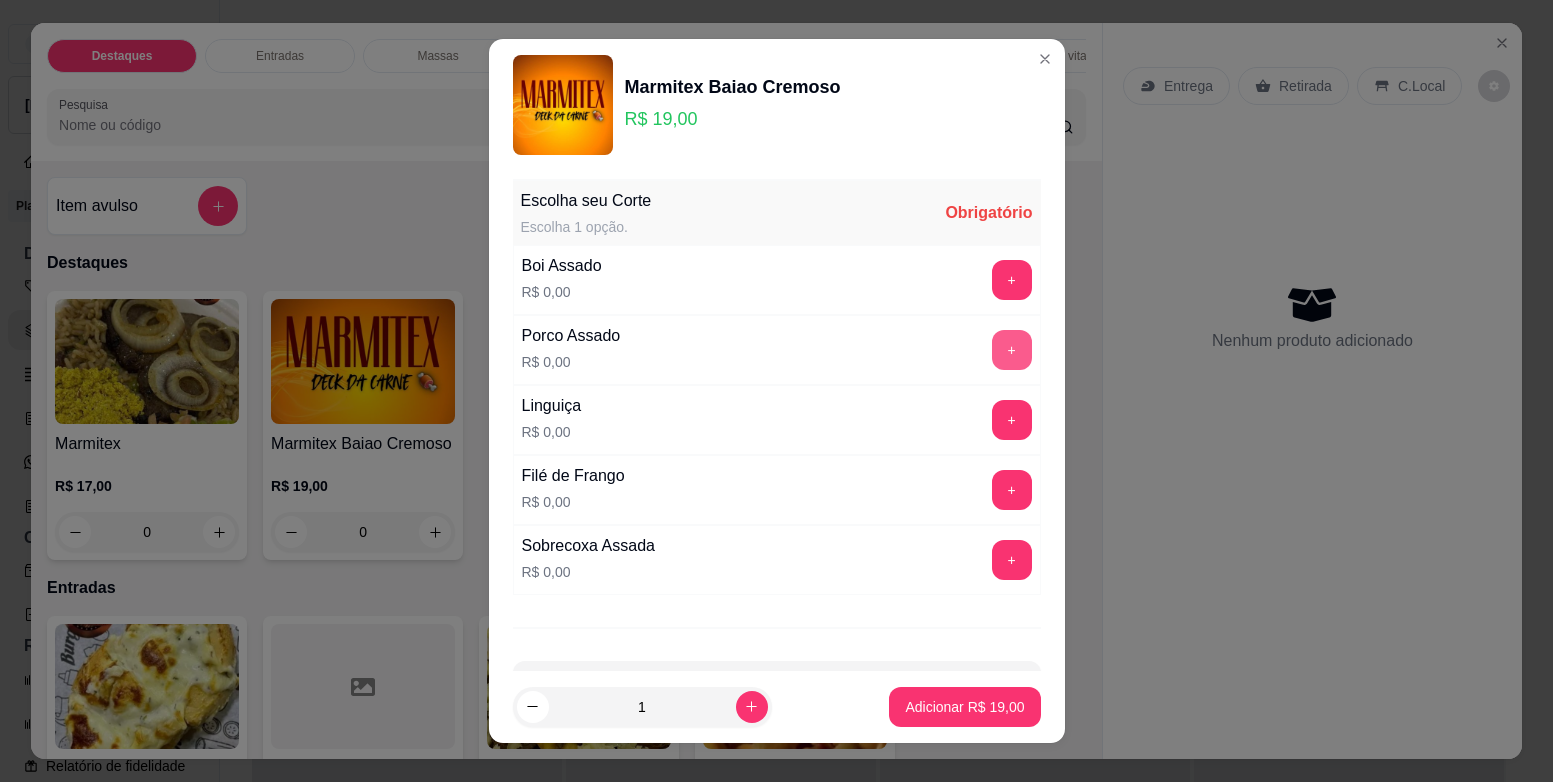 click on "+" at bounding box center (1012, 350) 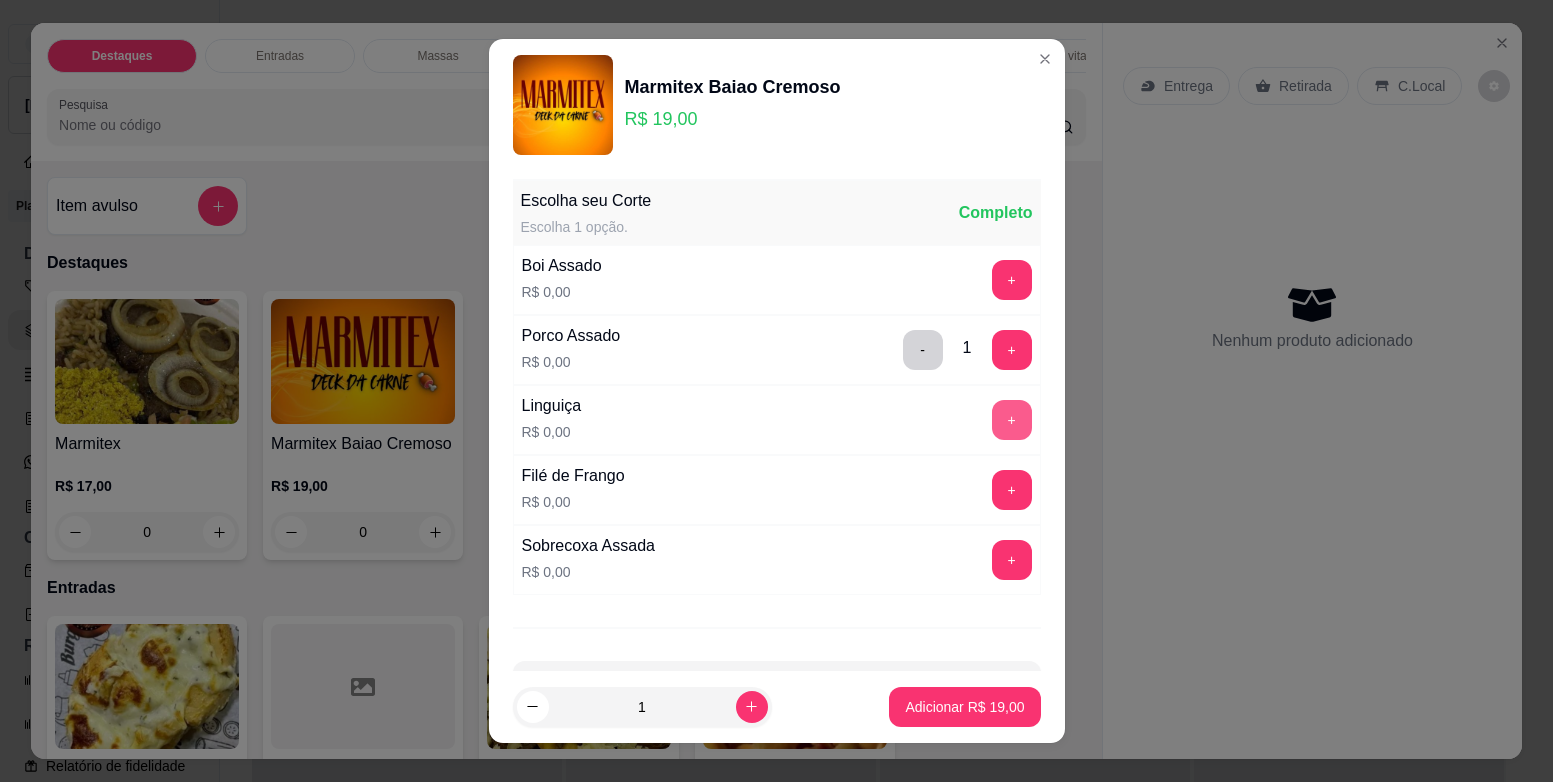 click on "+" at bounding box center (1012, 420) 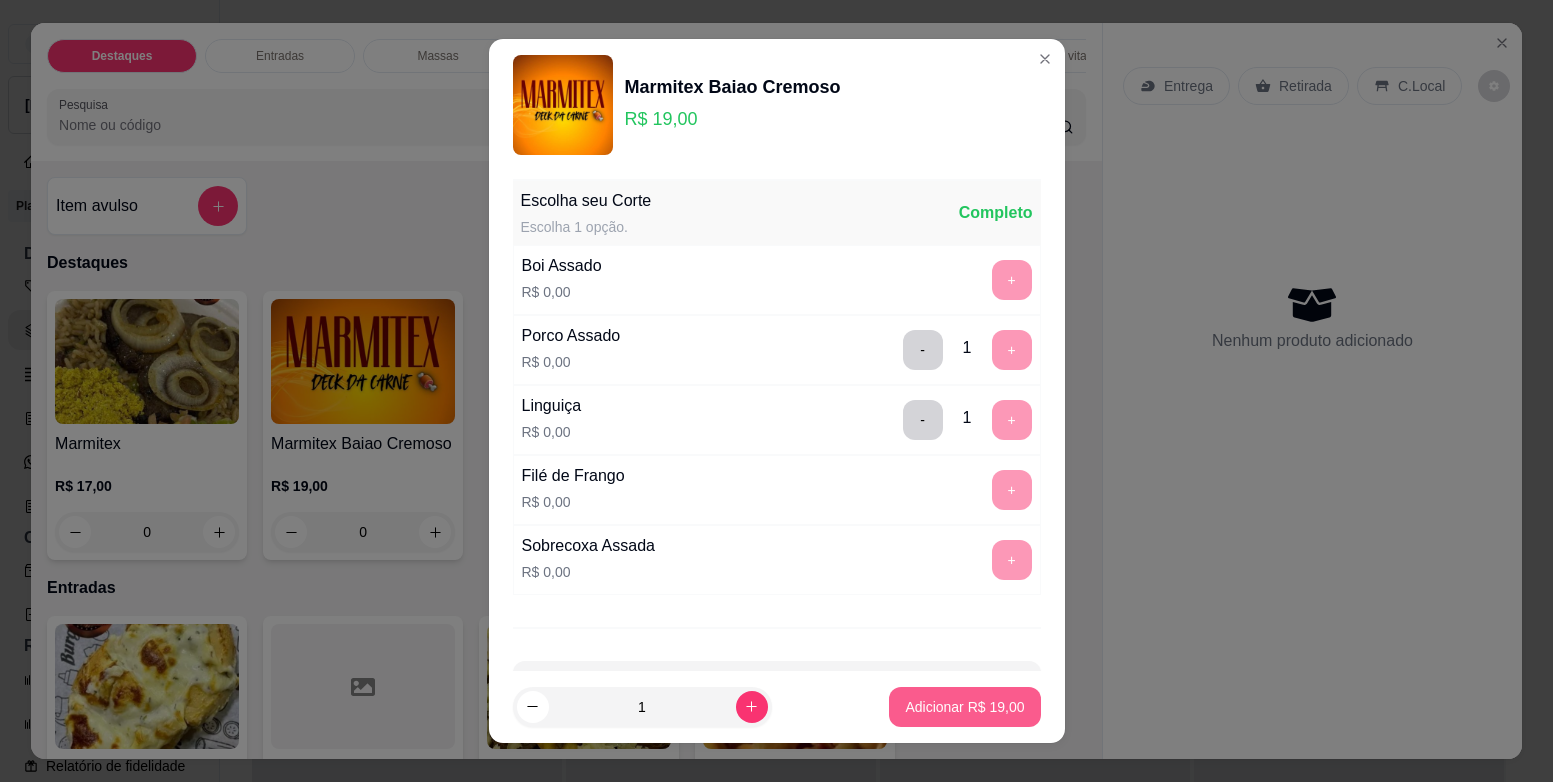 click on "Adicionar   R$ 19,00" at bounding box center [964, 707] 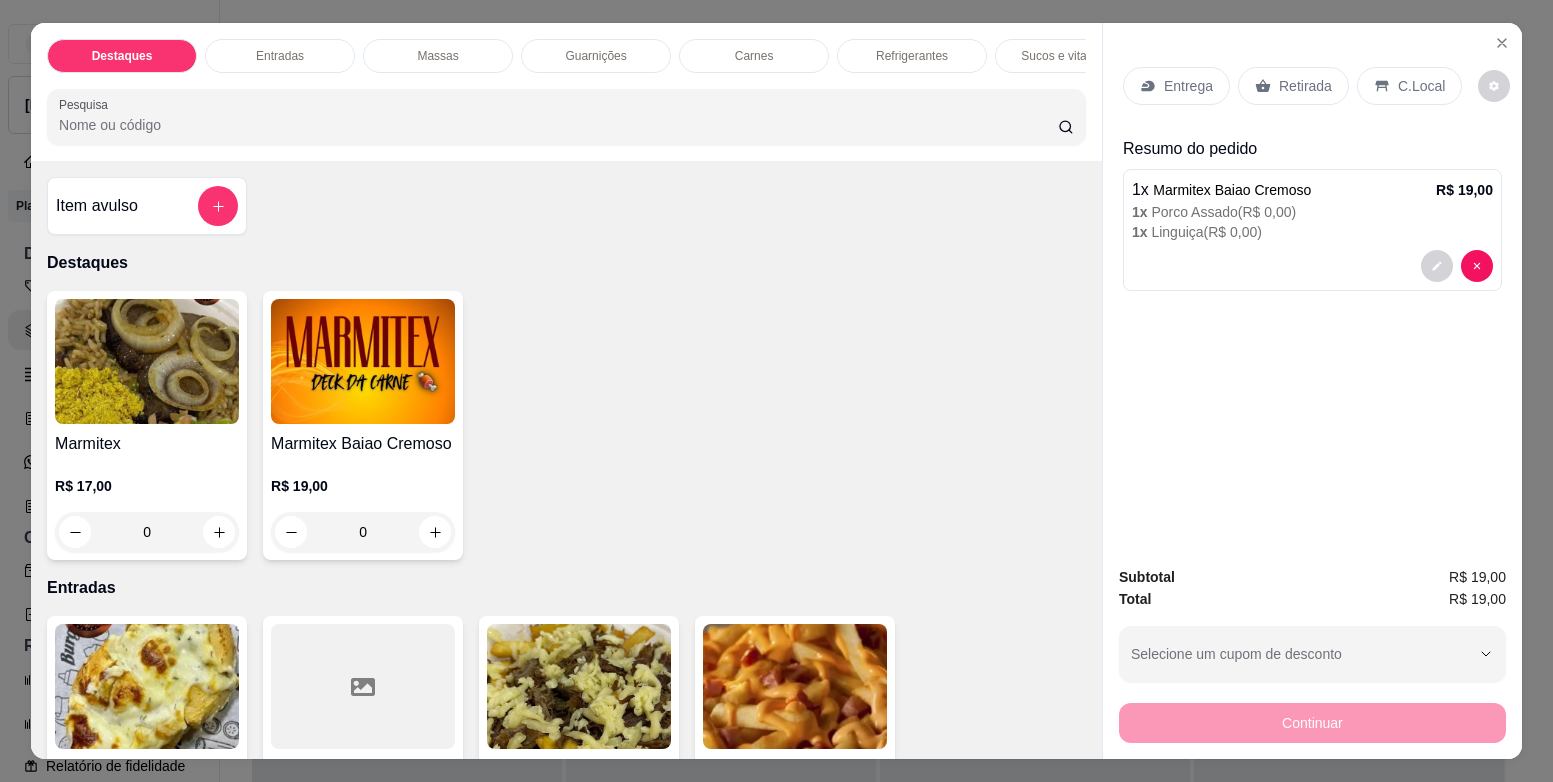 click at bounding box center (363, 361) 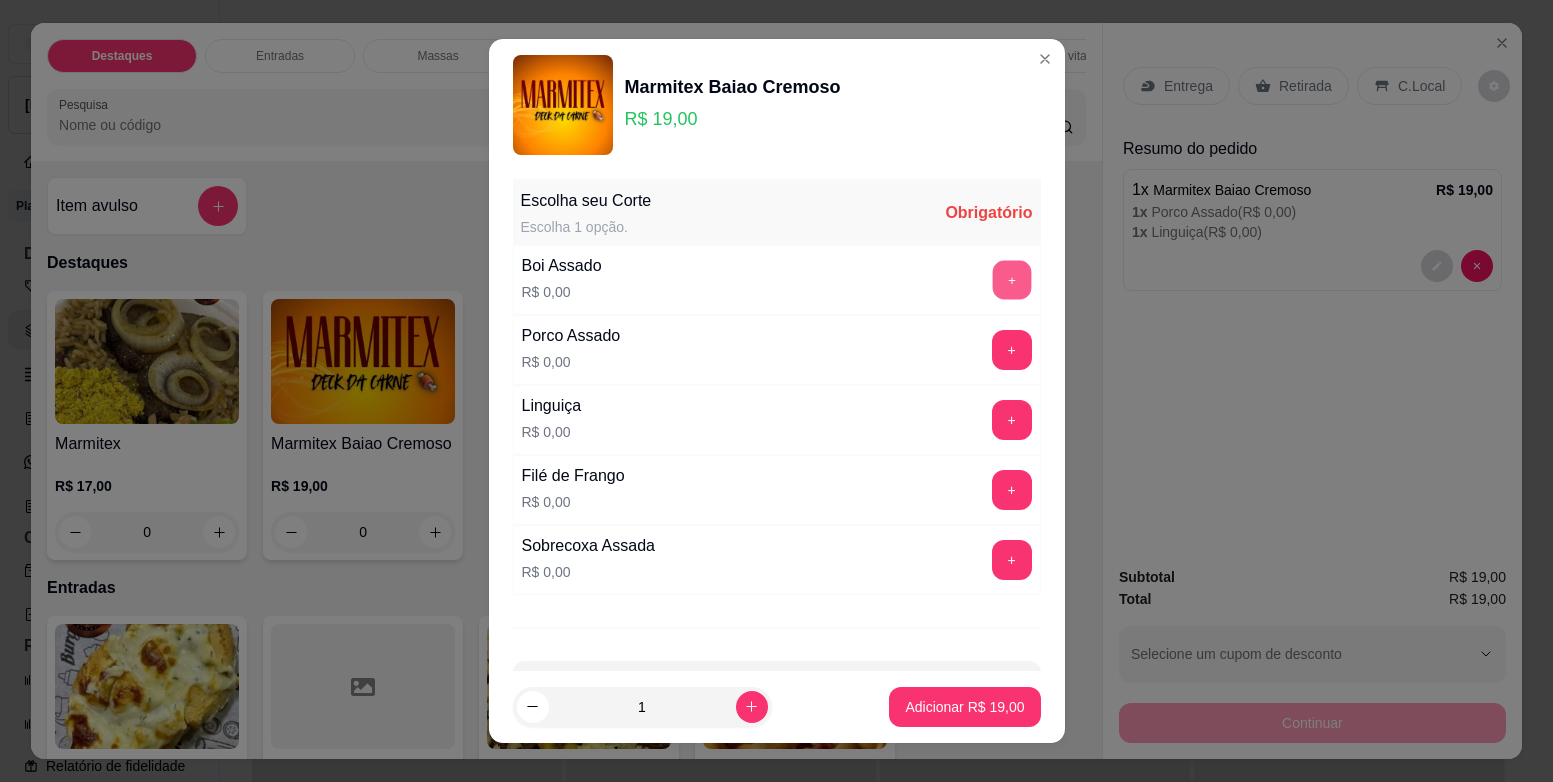click on "+" at bounding box center [1011, 280] 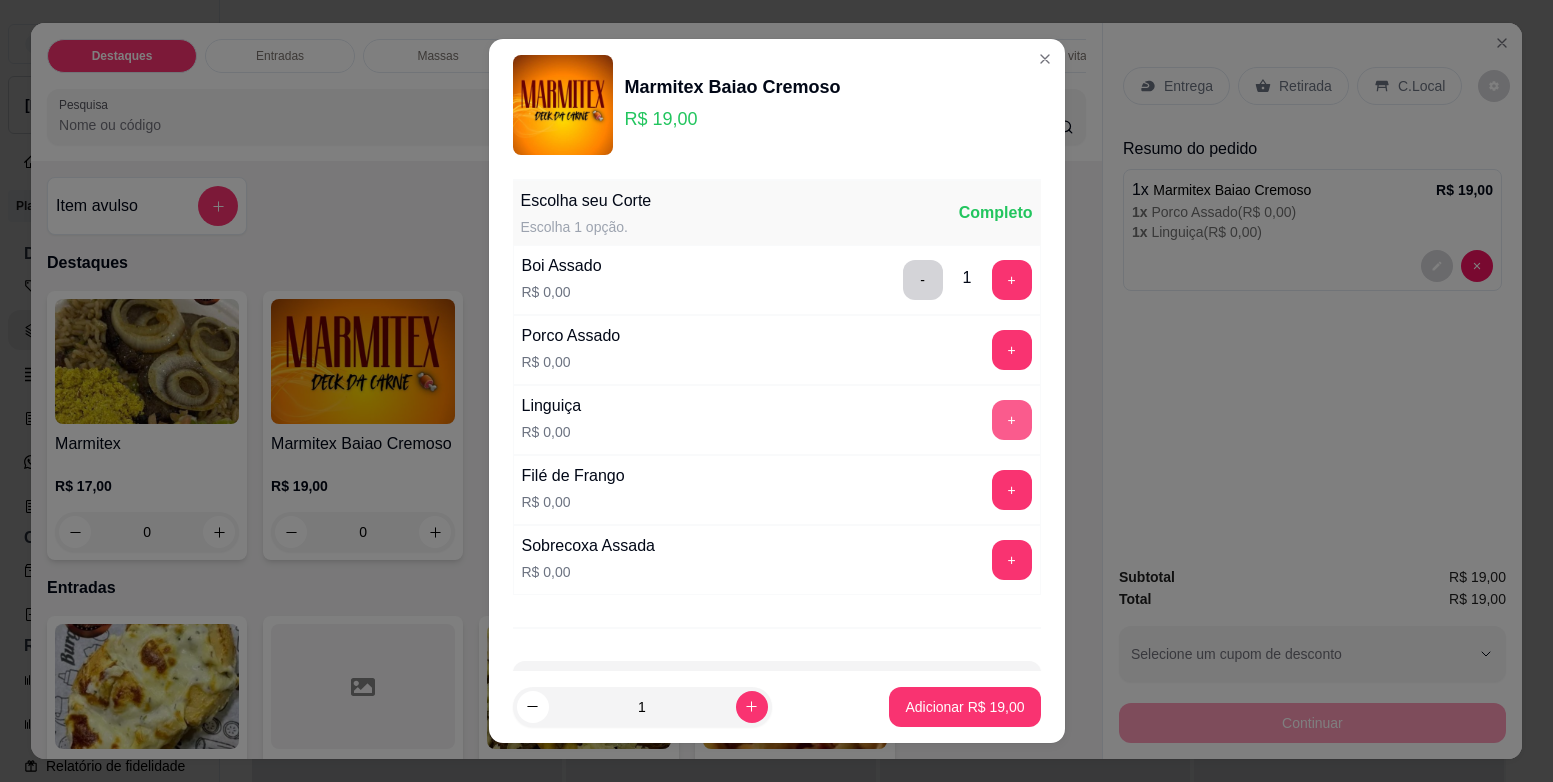 click on "+" at bounding box center [1012, 420] 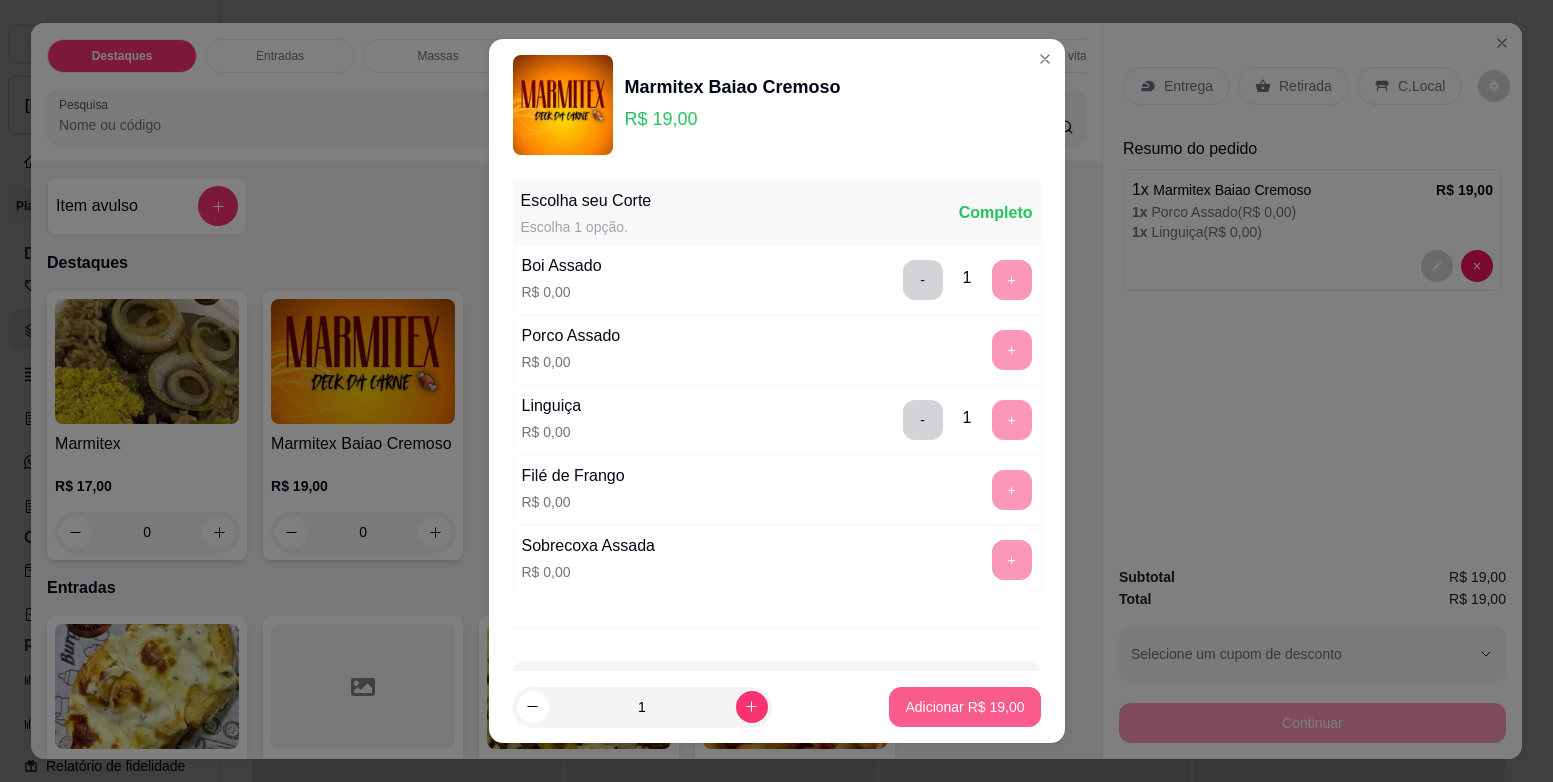 click on "Adicionar   R$ 19,00" at bounding box center [964, 707] 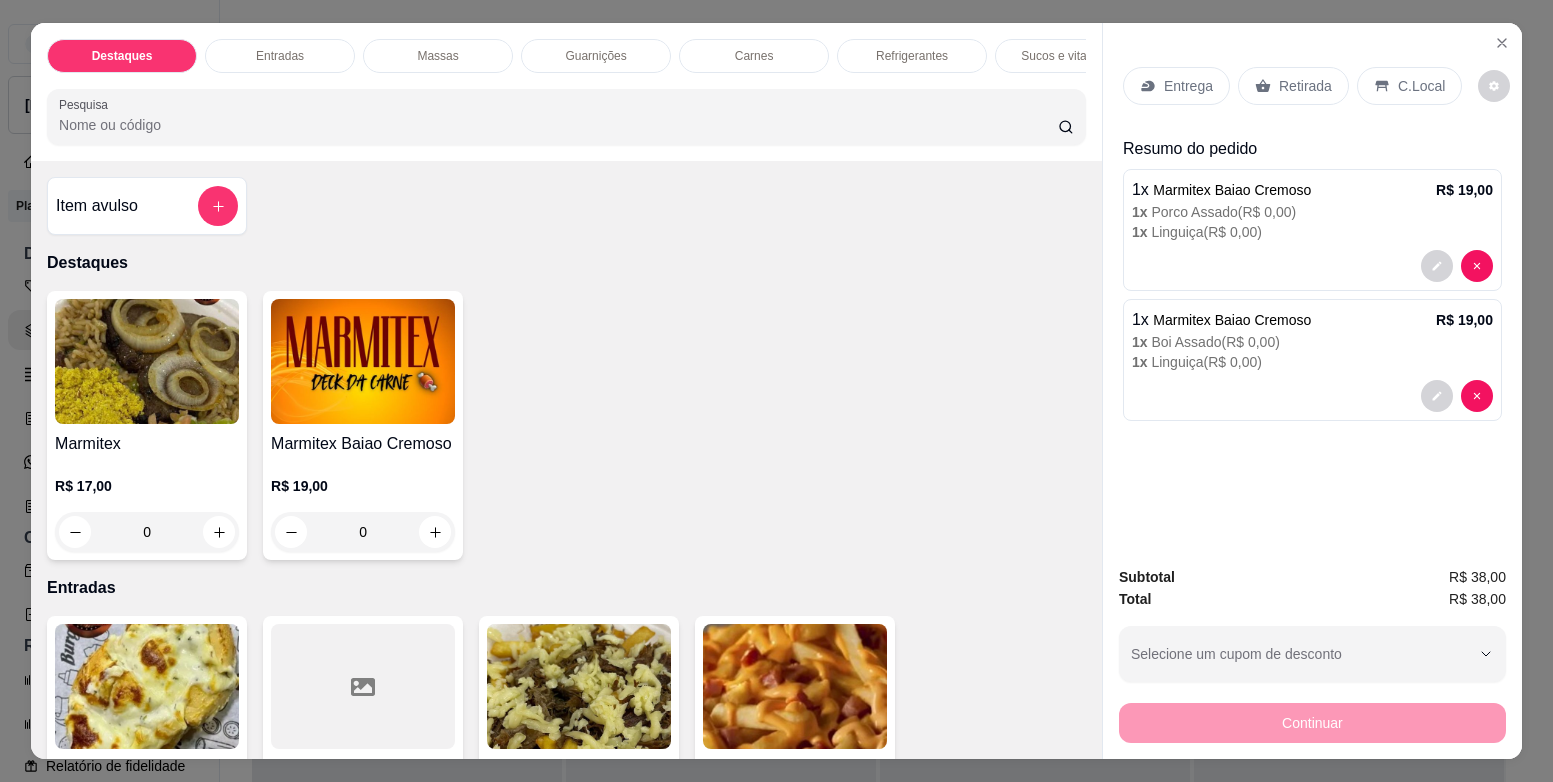 click on "Entrega" at bounding box center (1188, 86) 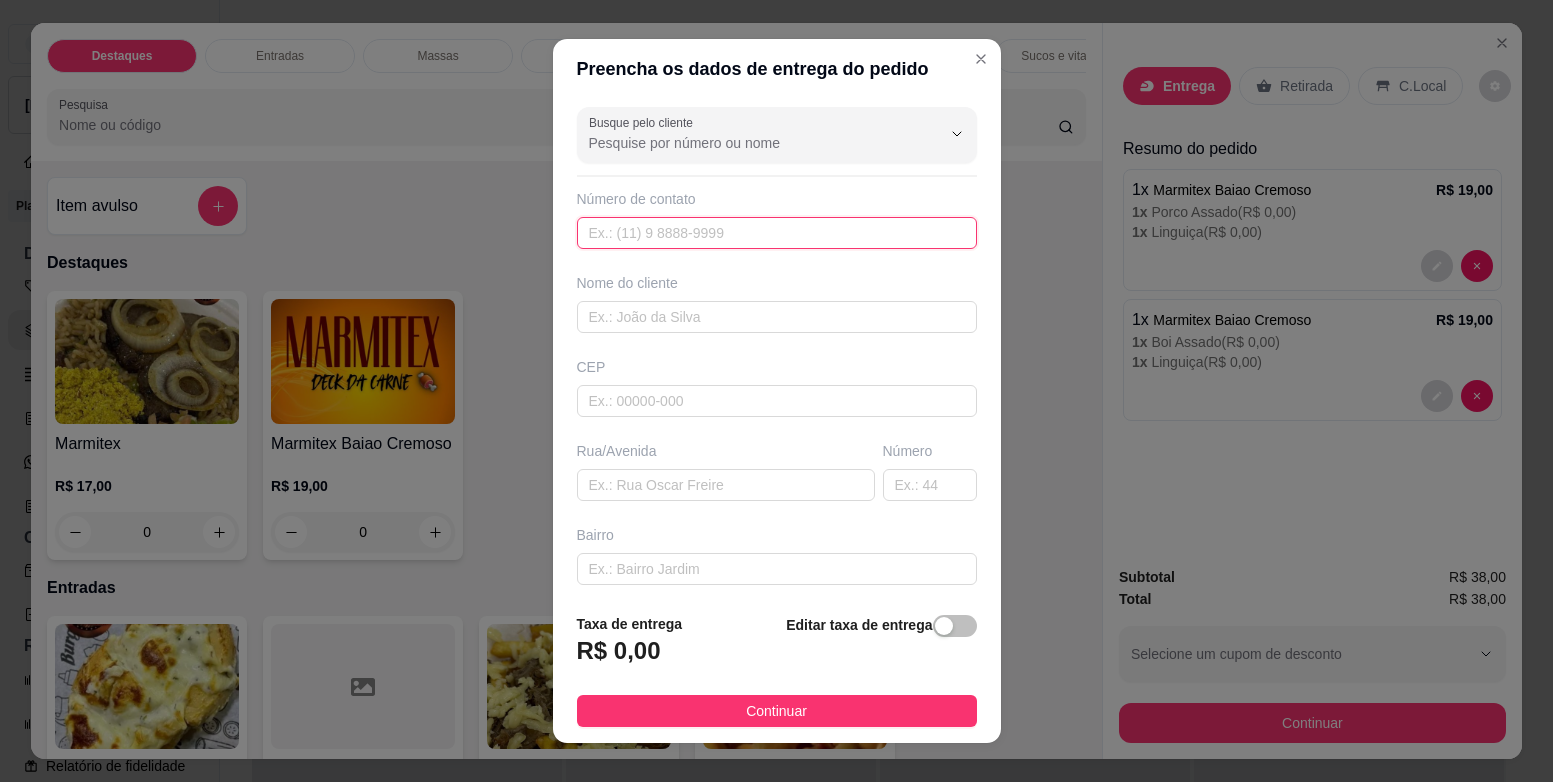 click at bounding box center [777, 233] 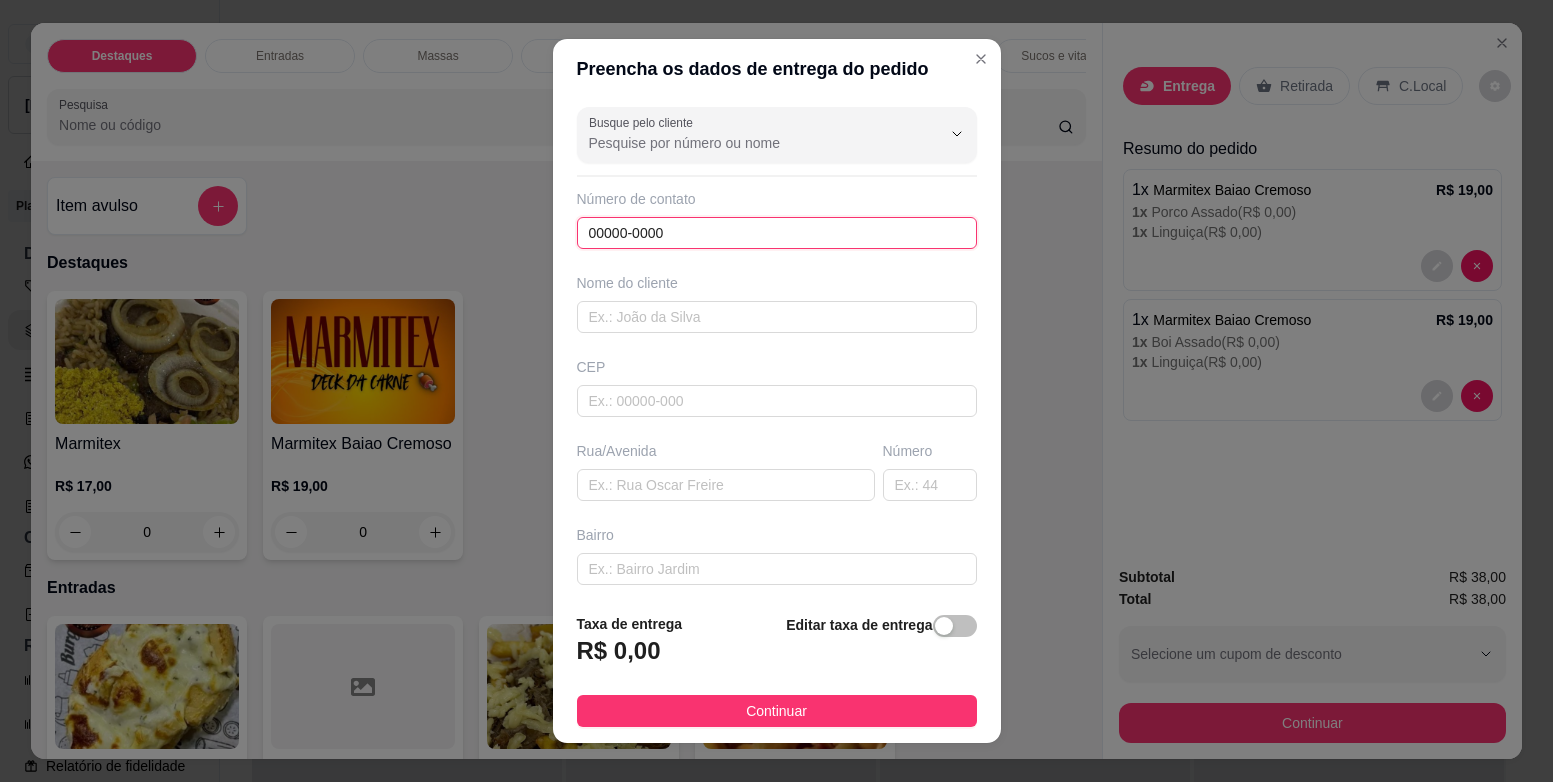 type on "00000-0000" 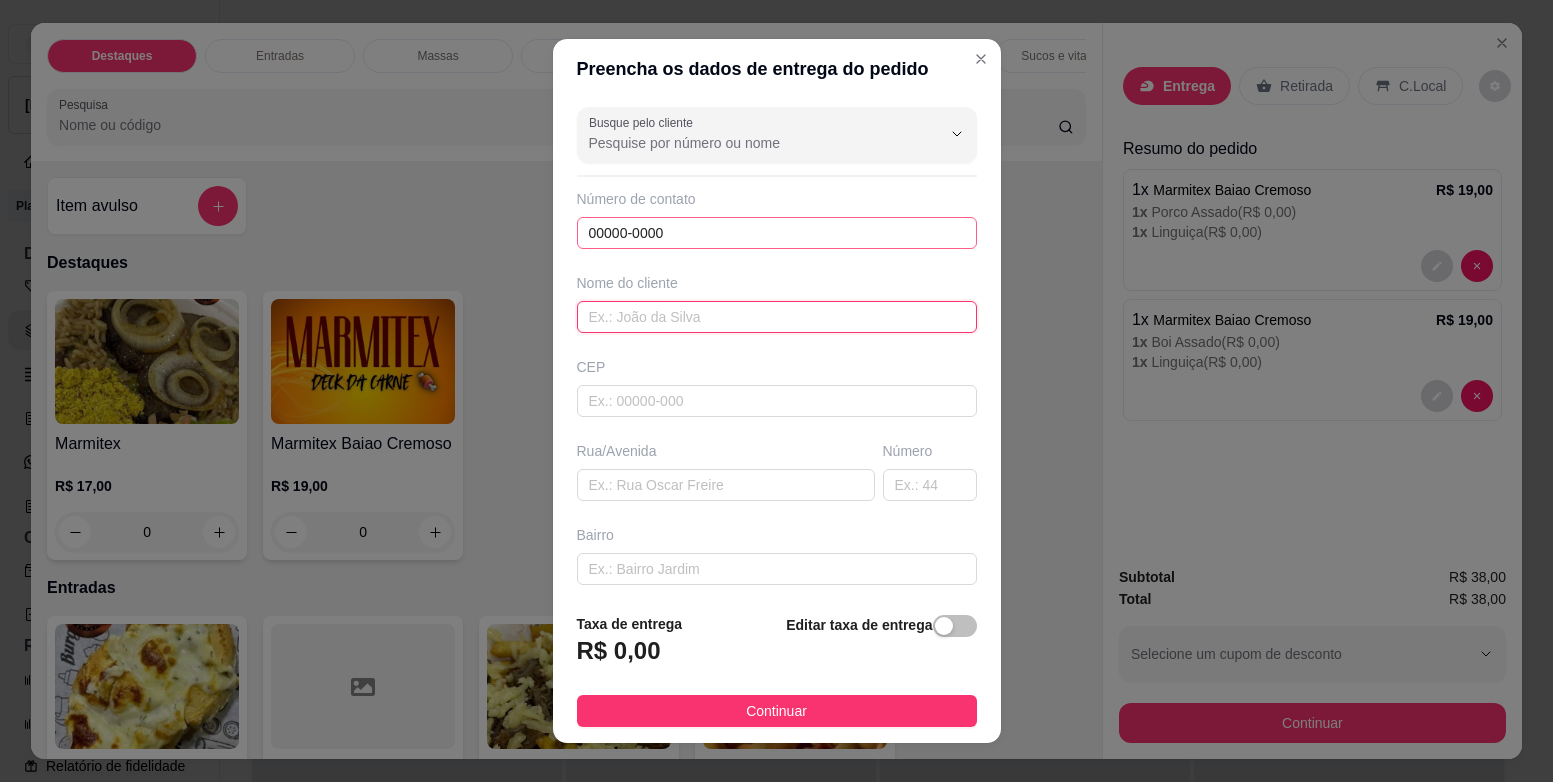 type on "P" 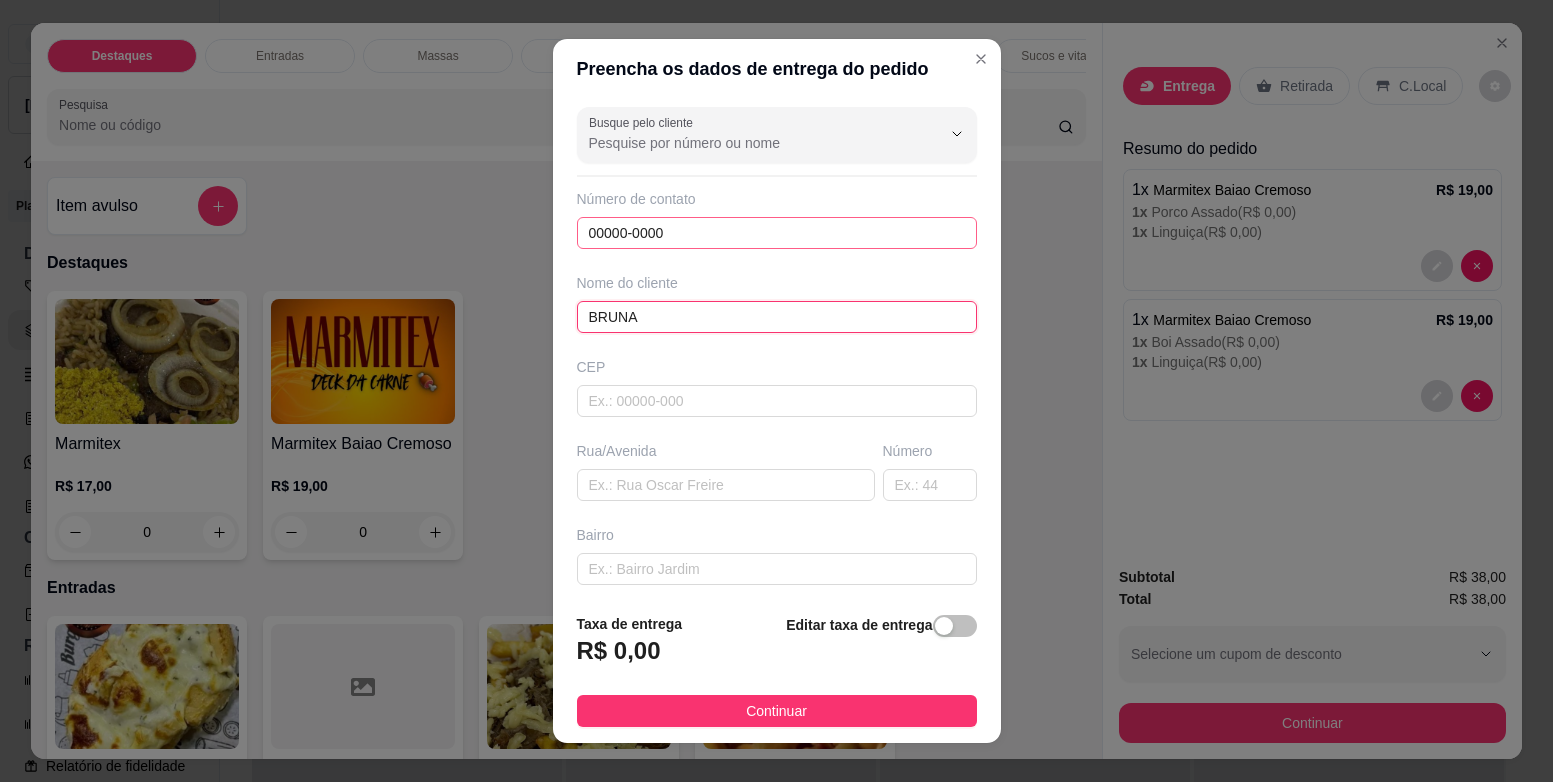 type on "BRUNA" 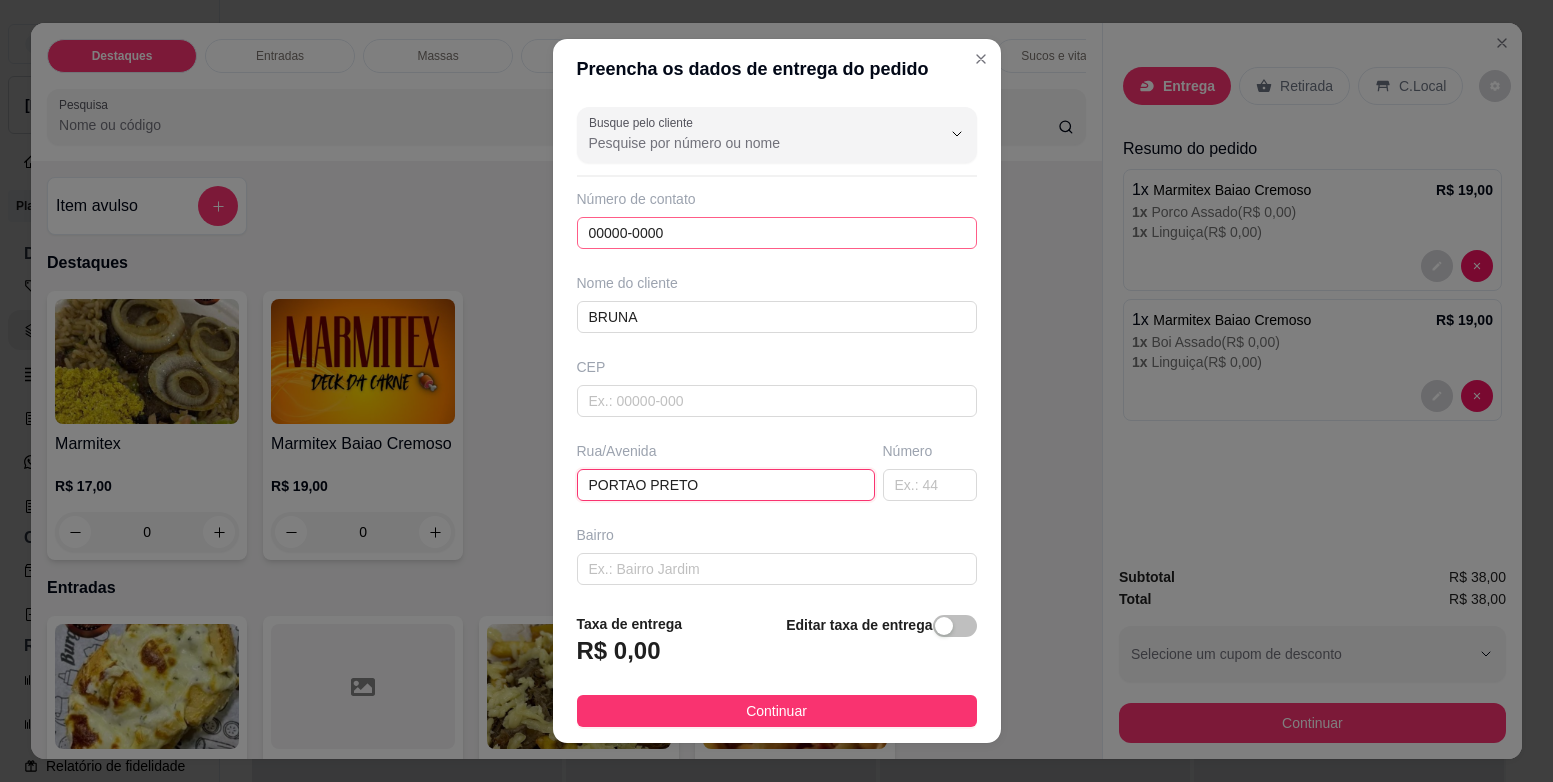 type on "PORTAO PRETO" 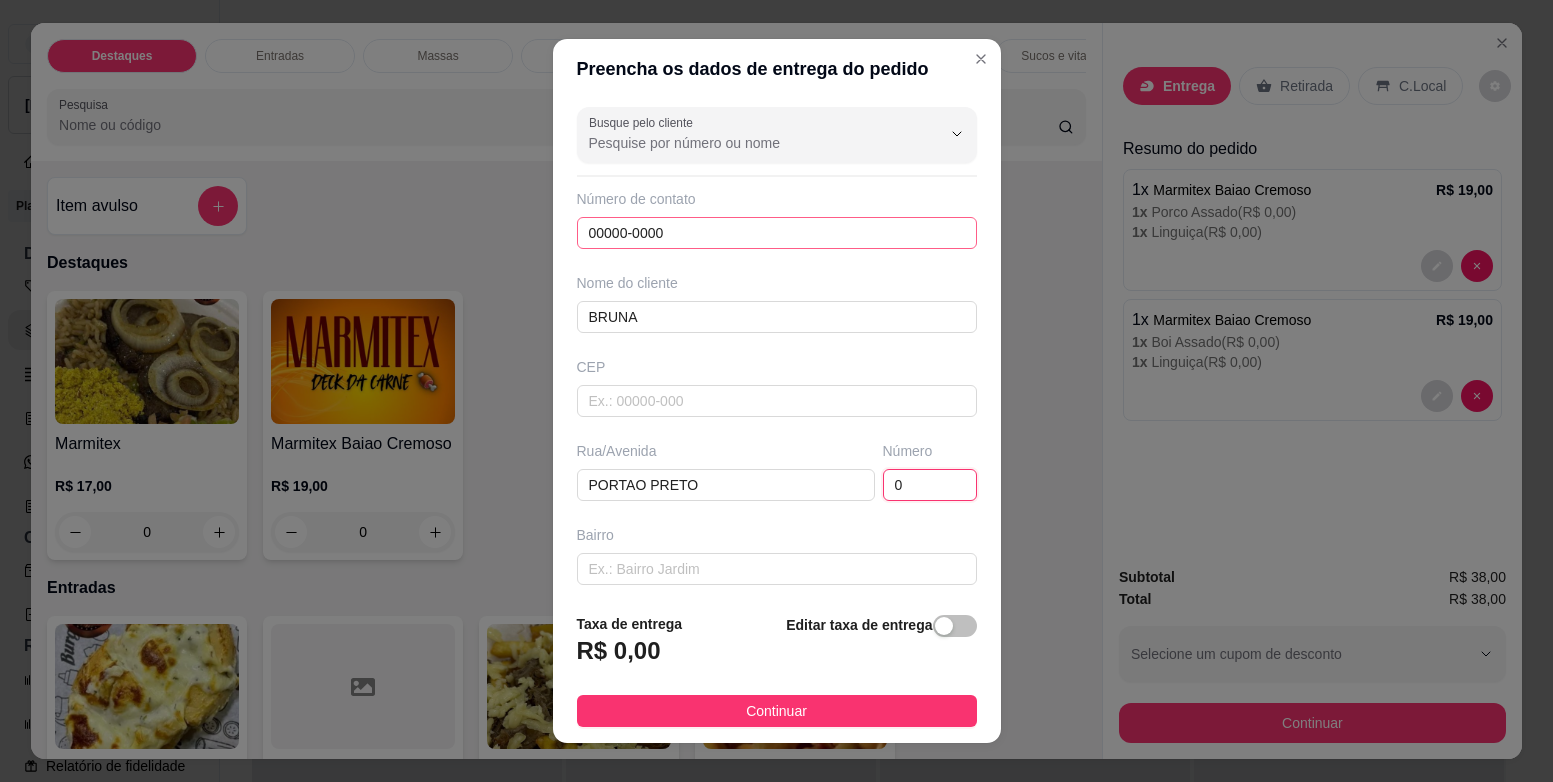 type on "0" 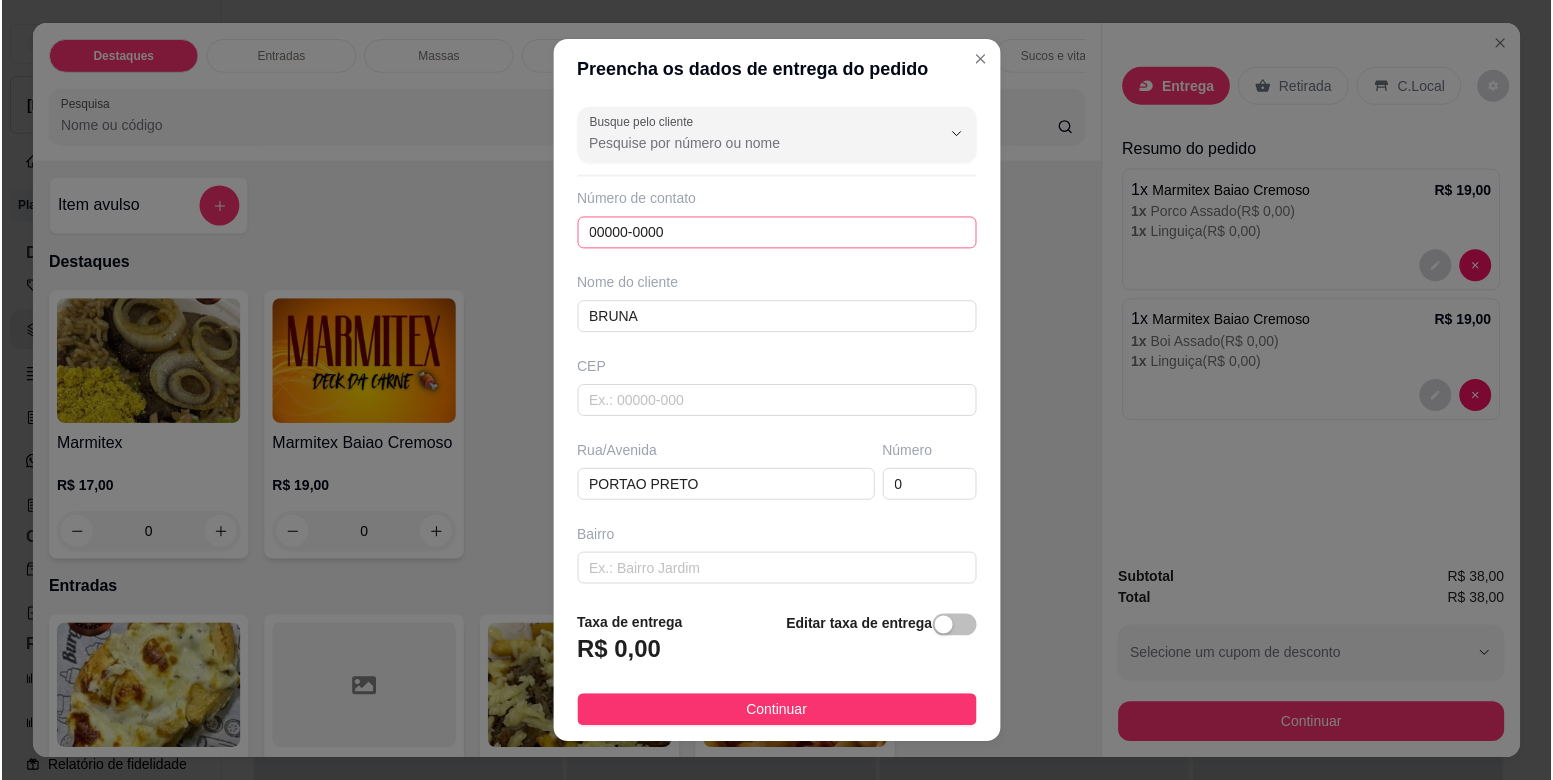 scroll, scrollTop: 176, scrollLeft: 0, axis: vertical 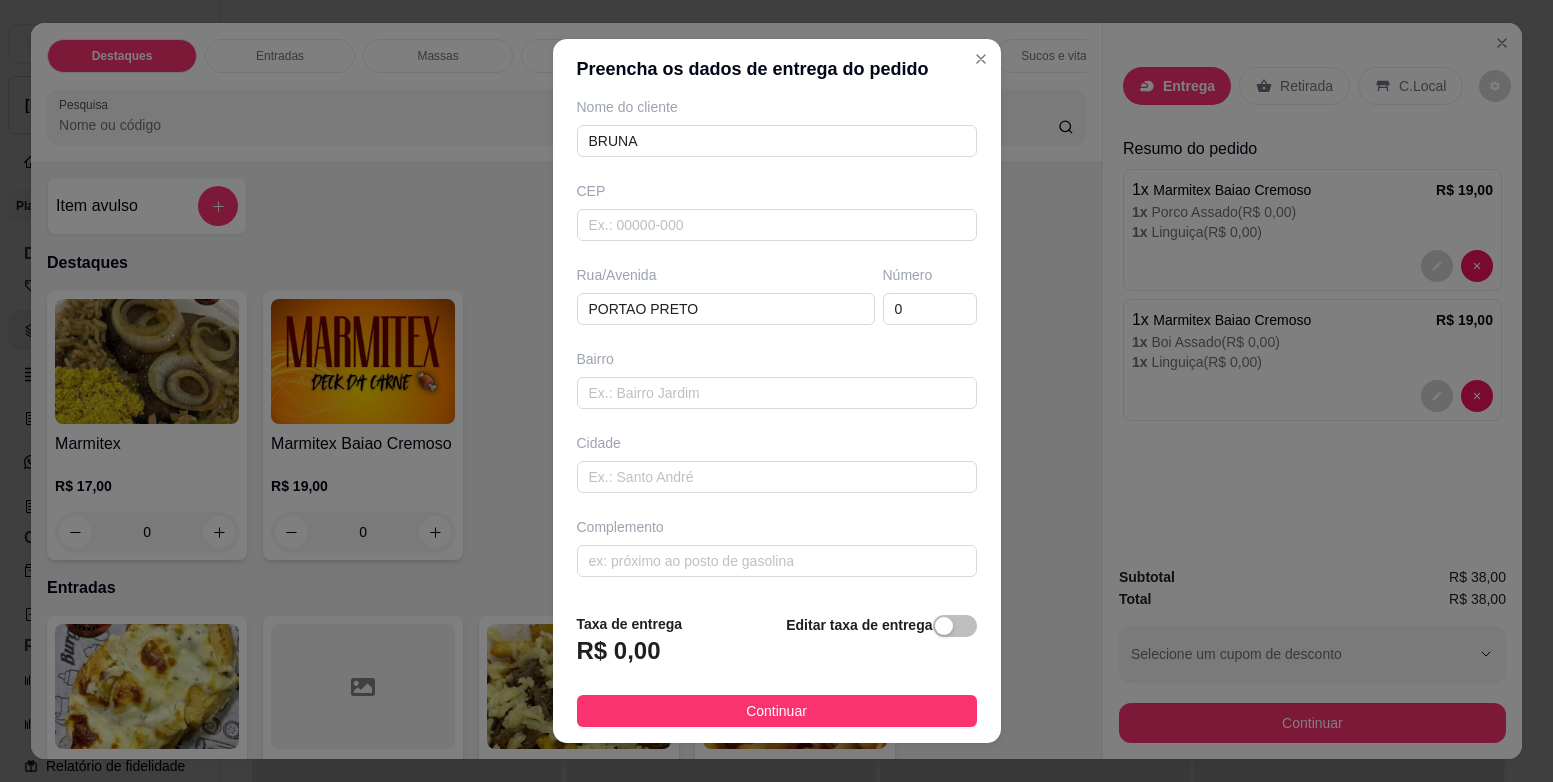 click on "Taxa de entrega R$ 0,00 Editar taxa de entrega  Continuar" at bounding box center (777, 670) 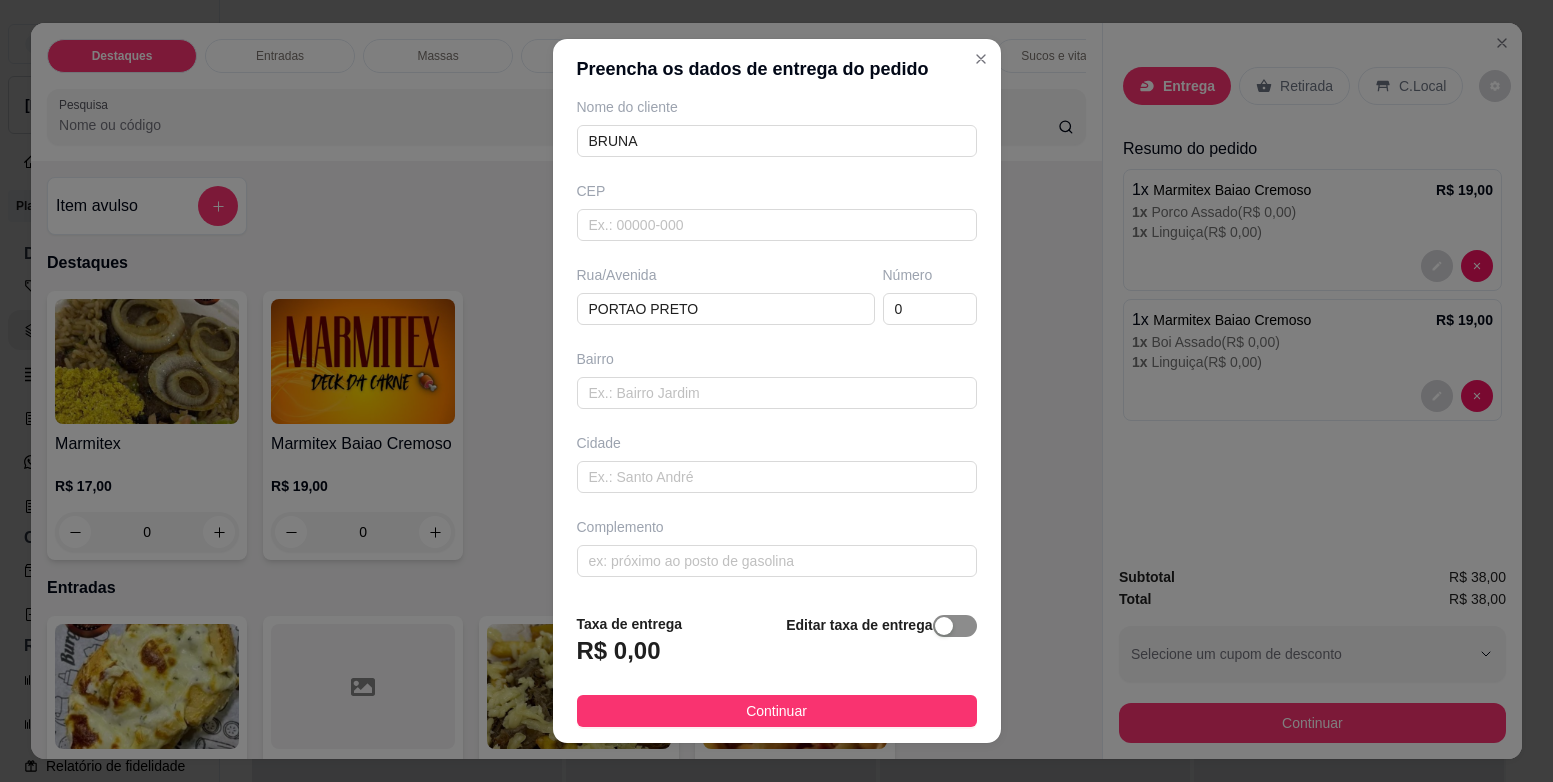 click at bounding box center [955, 626] 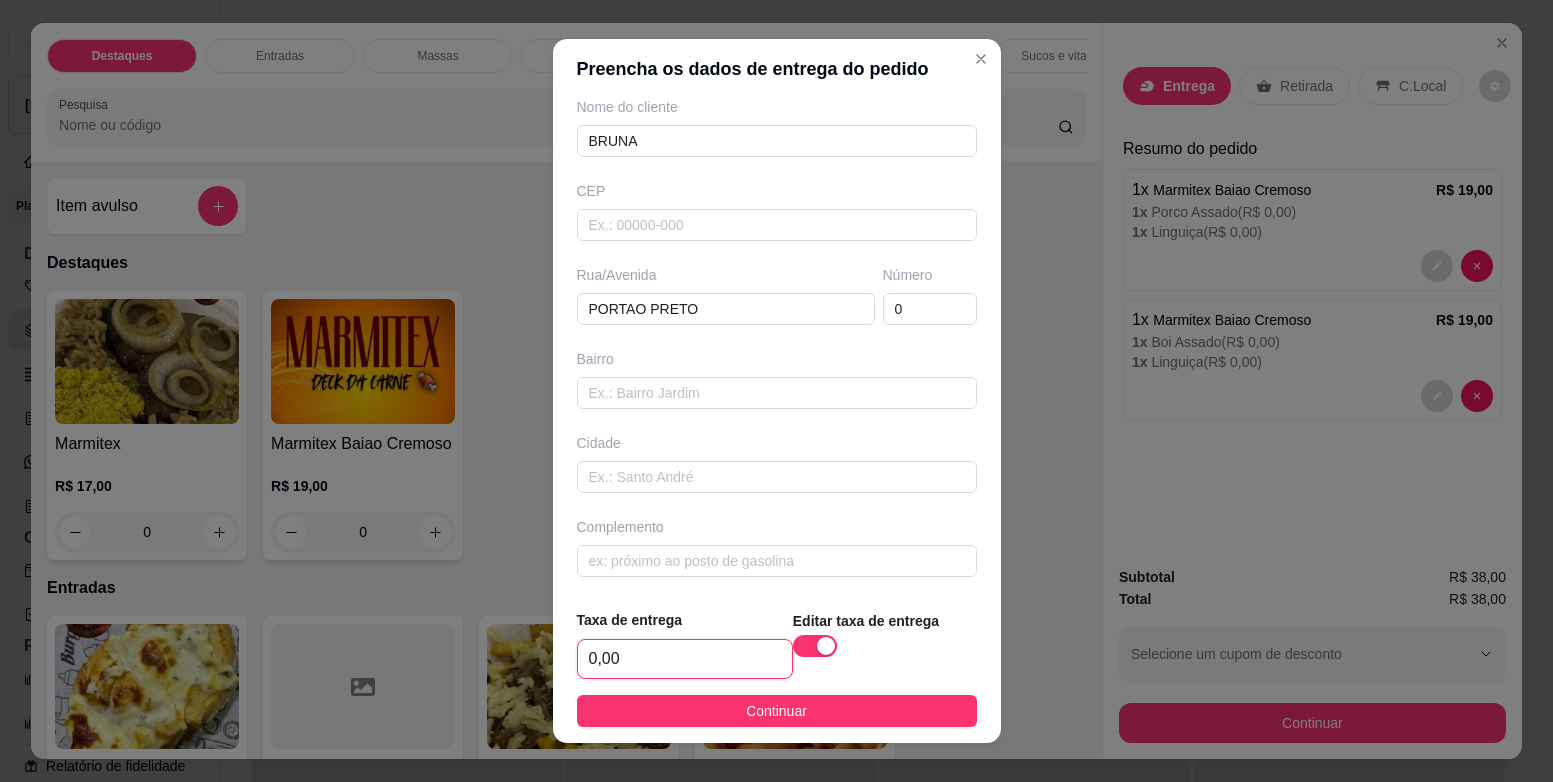 click on "0,00" at bounding box center [685, 659] 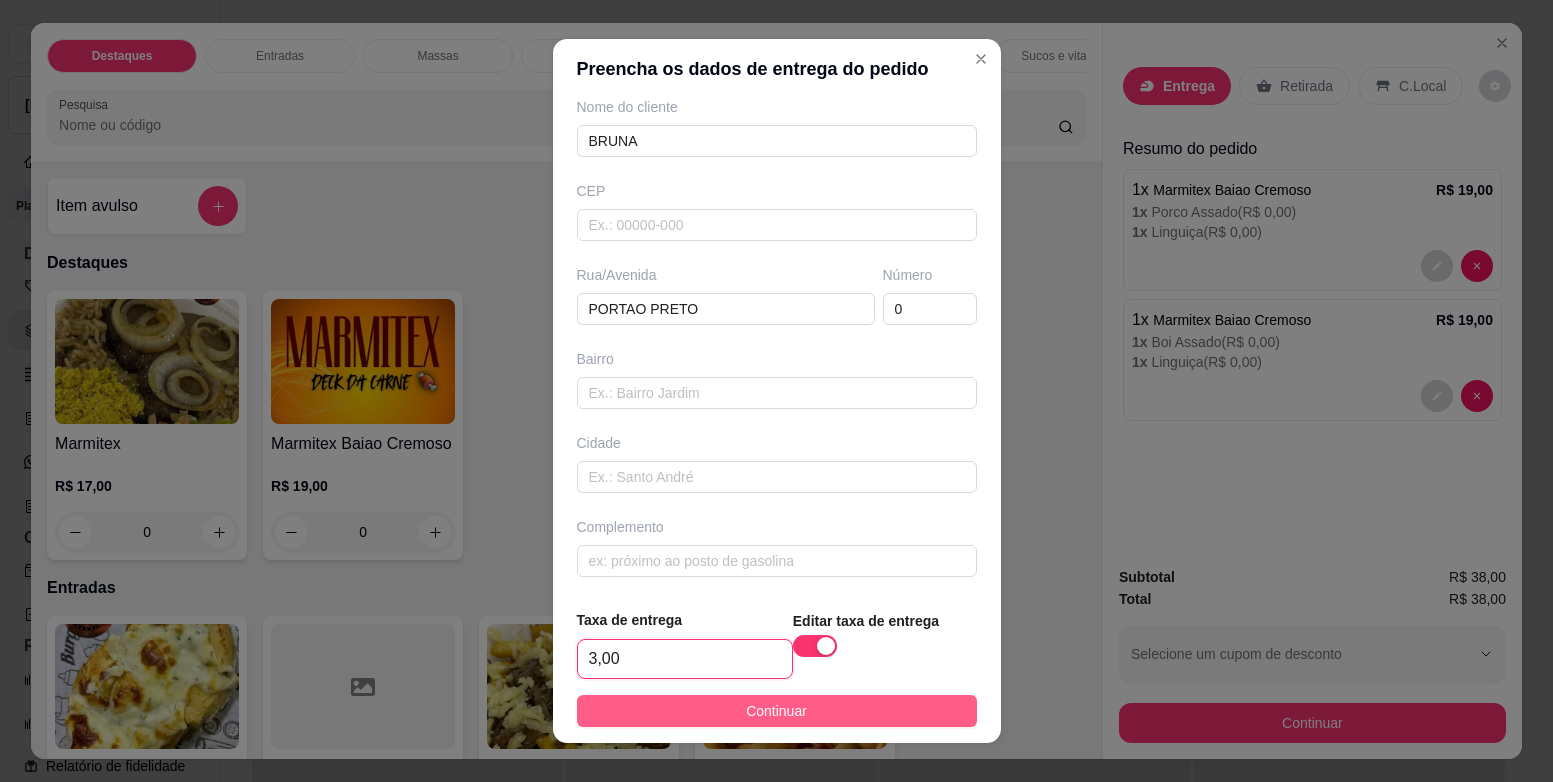 type on "3,00" 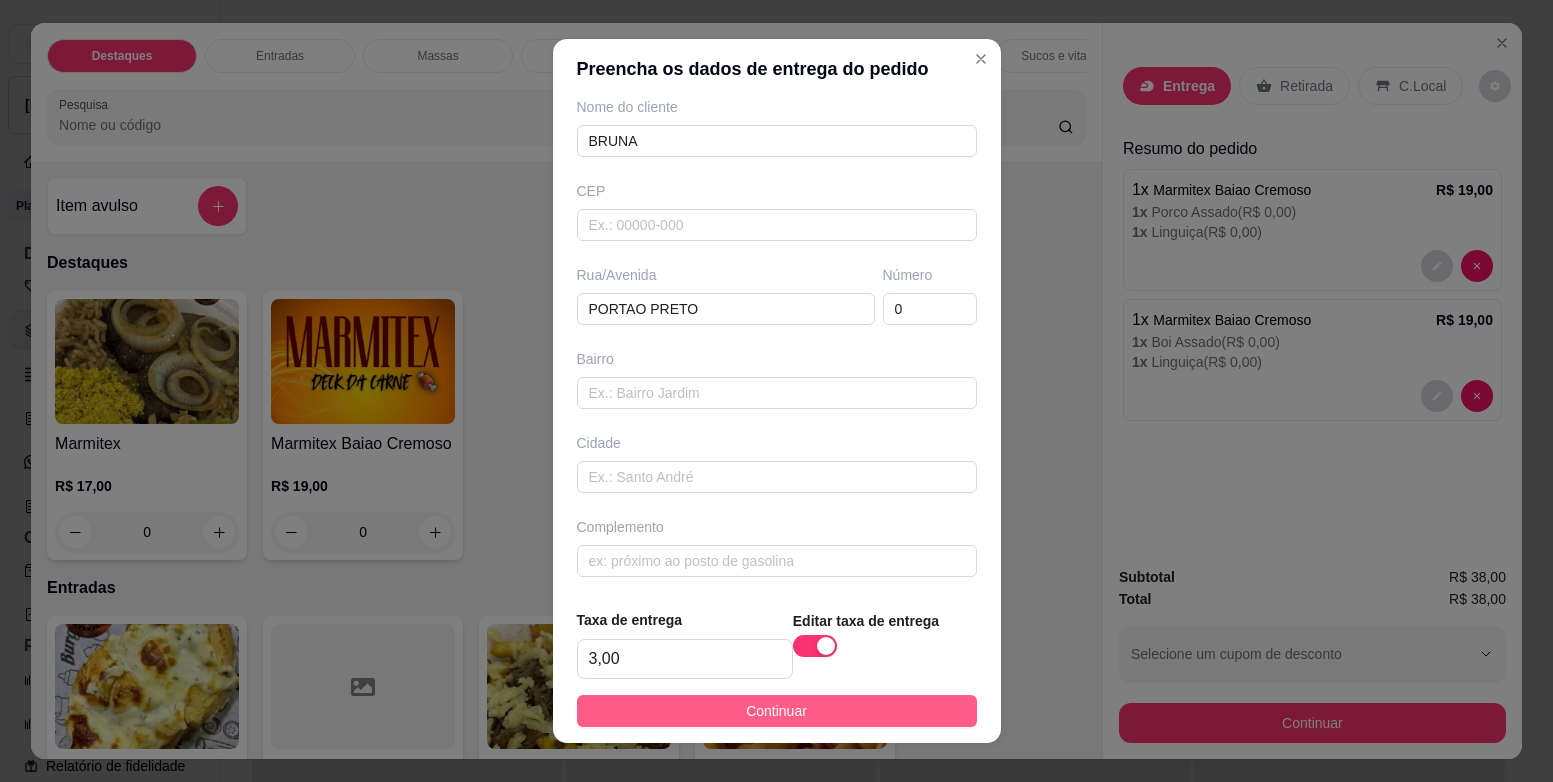 click on "Continuar" at bounding box center (777, 711) 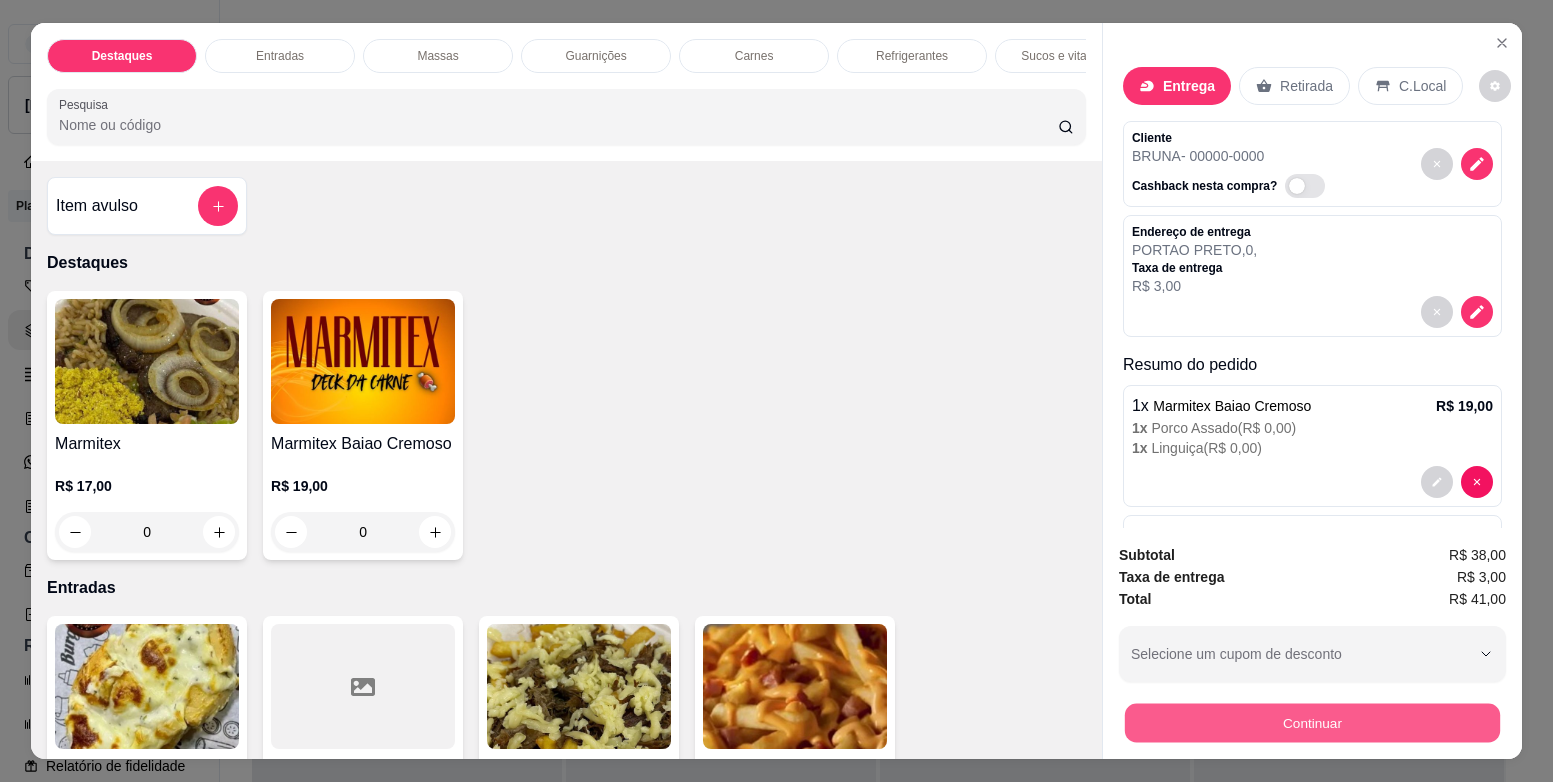 click on "Continuar" at bounding box center [1312, 722] 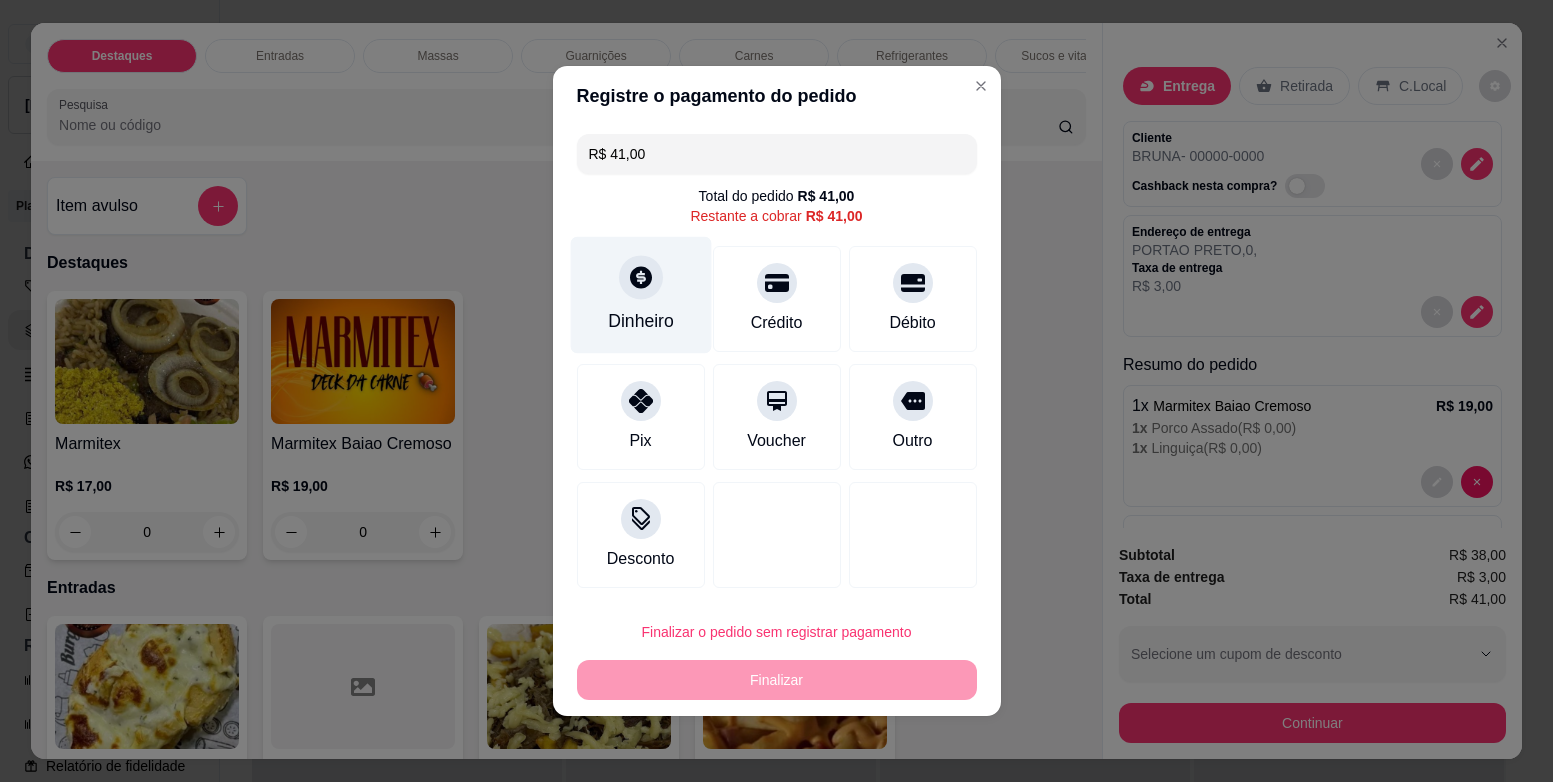 click on "Dinheiro" at bounding box center [641, 321] 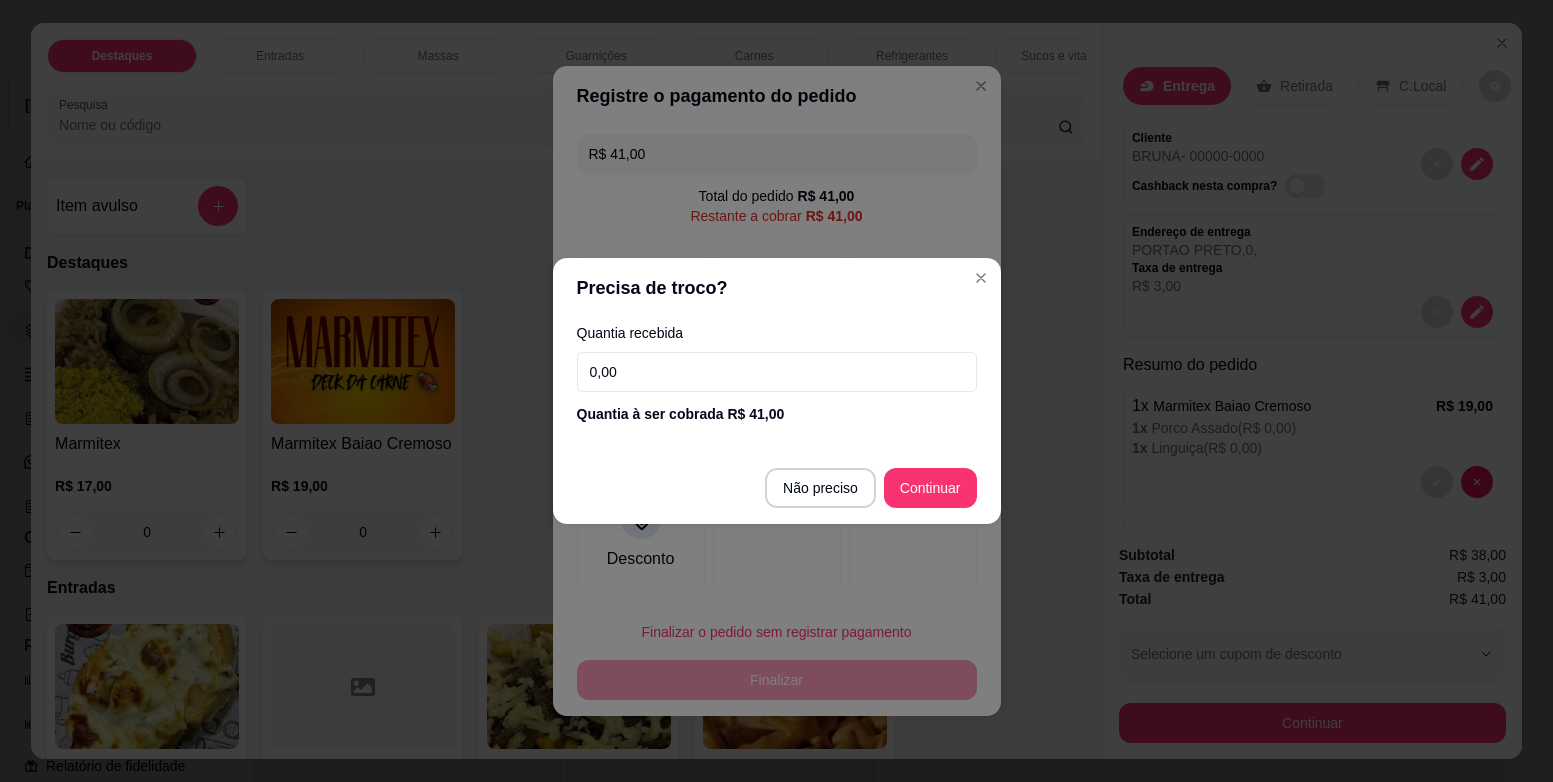 click on "0,00" at bounding box center [777, 372] 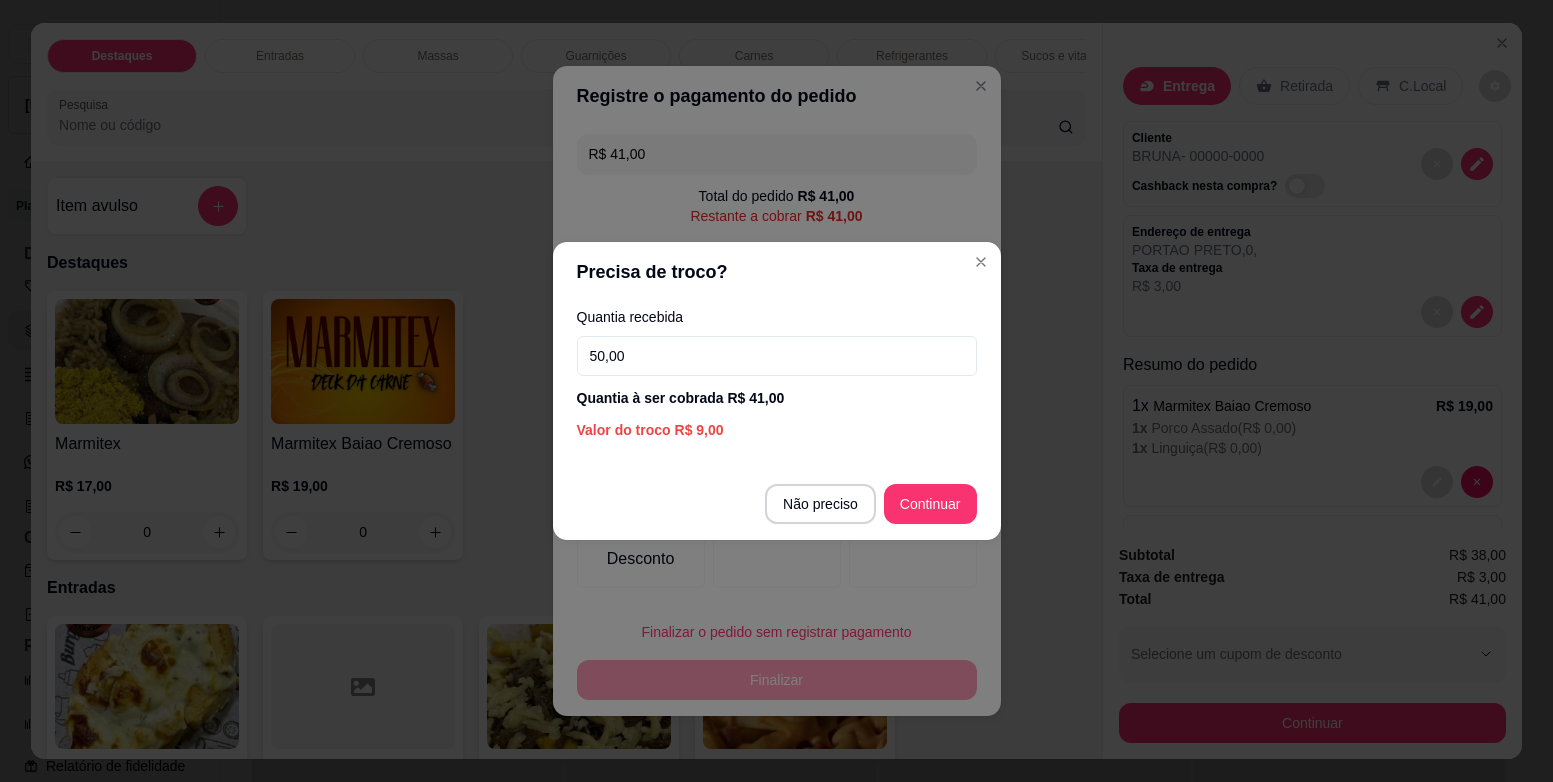 type on "50,00" 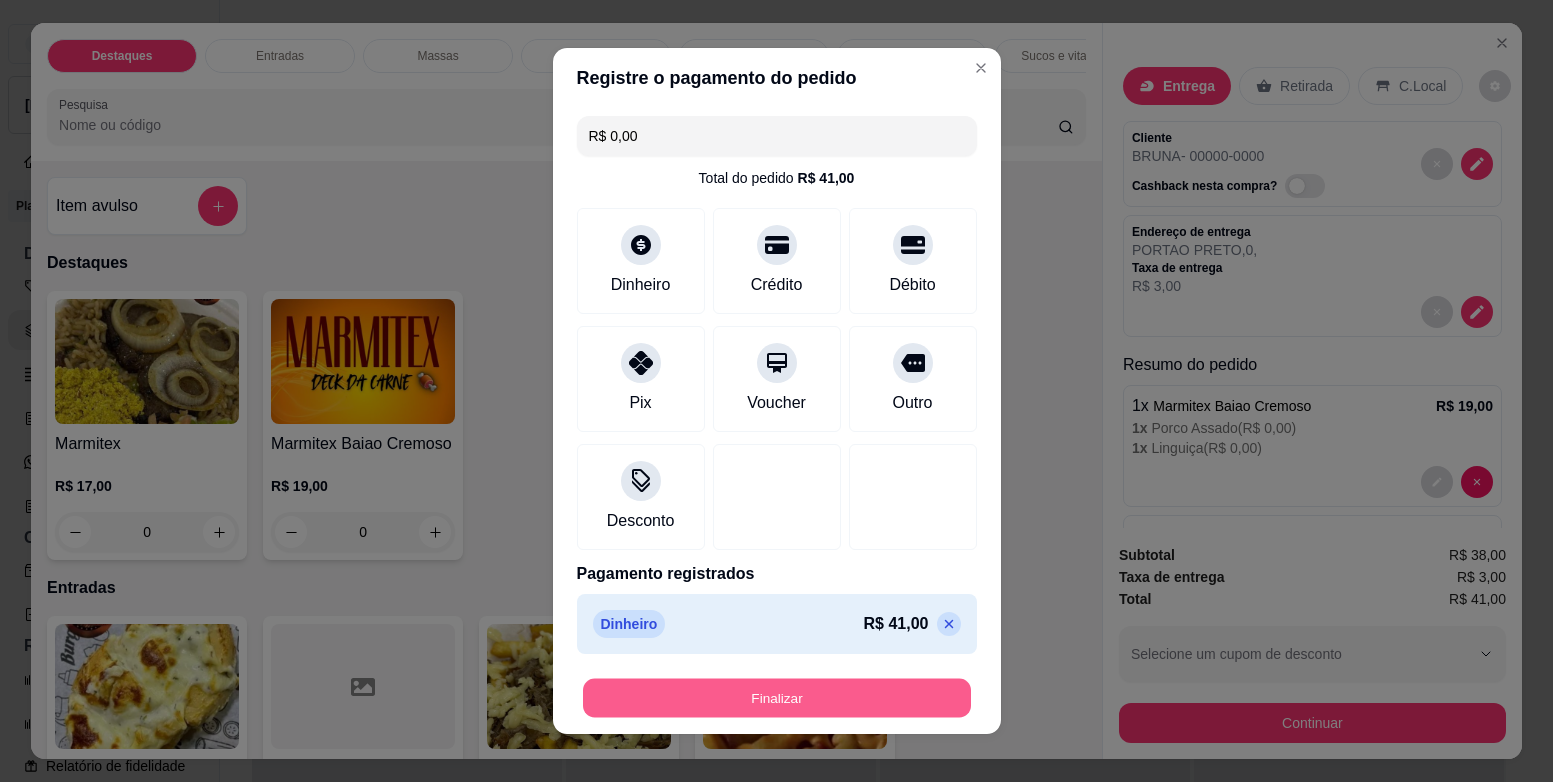 click on "Finalizar" at bounding box center [777, 698] 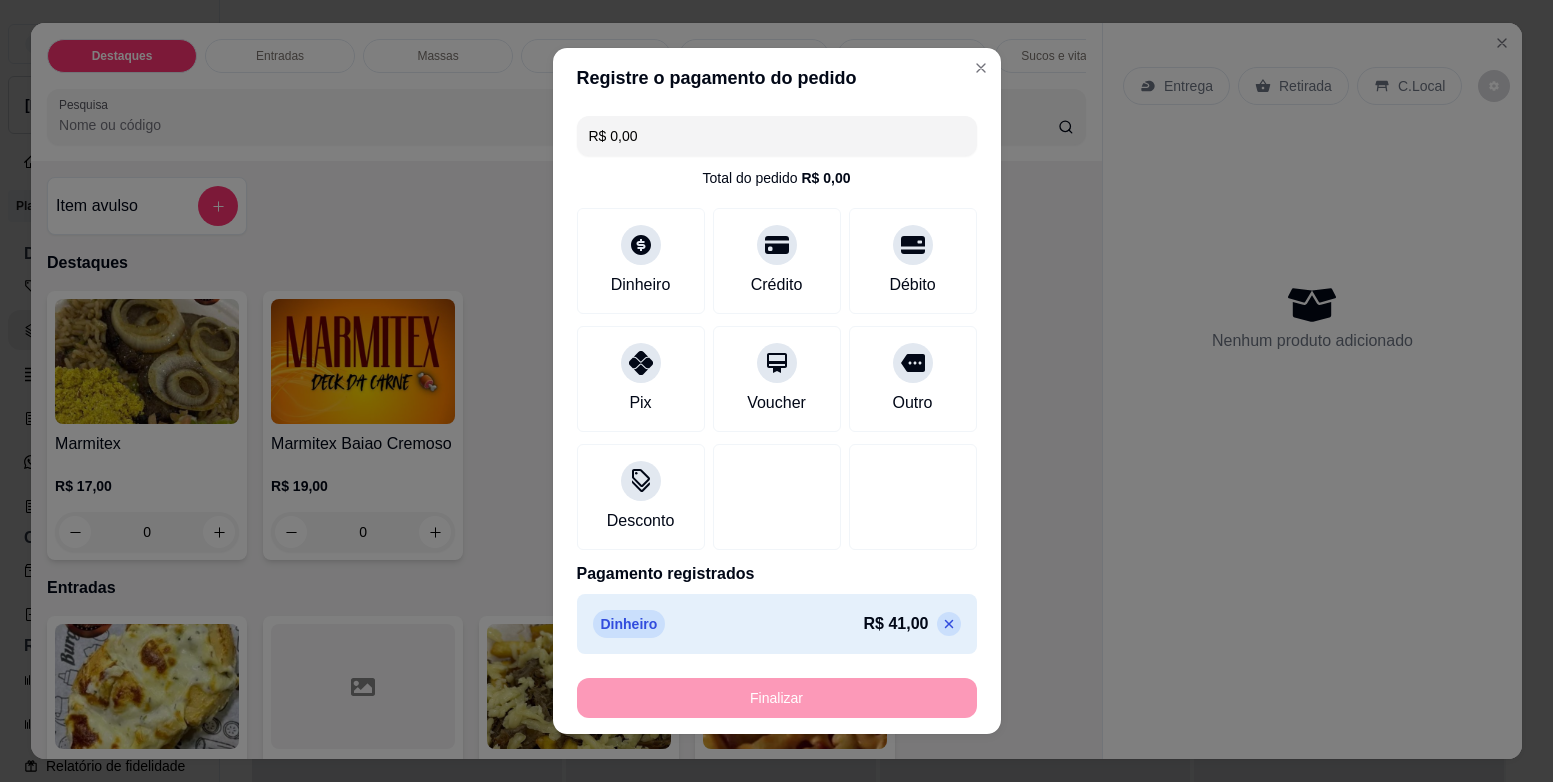 type on "-R$ 41,00" 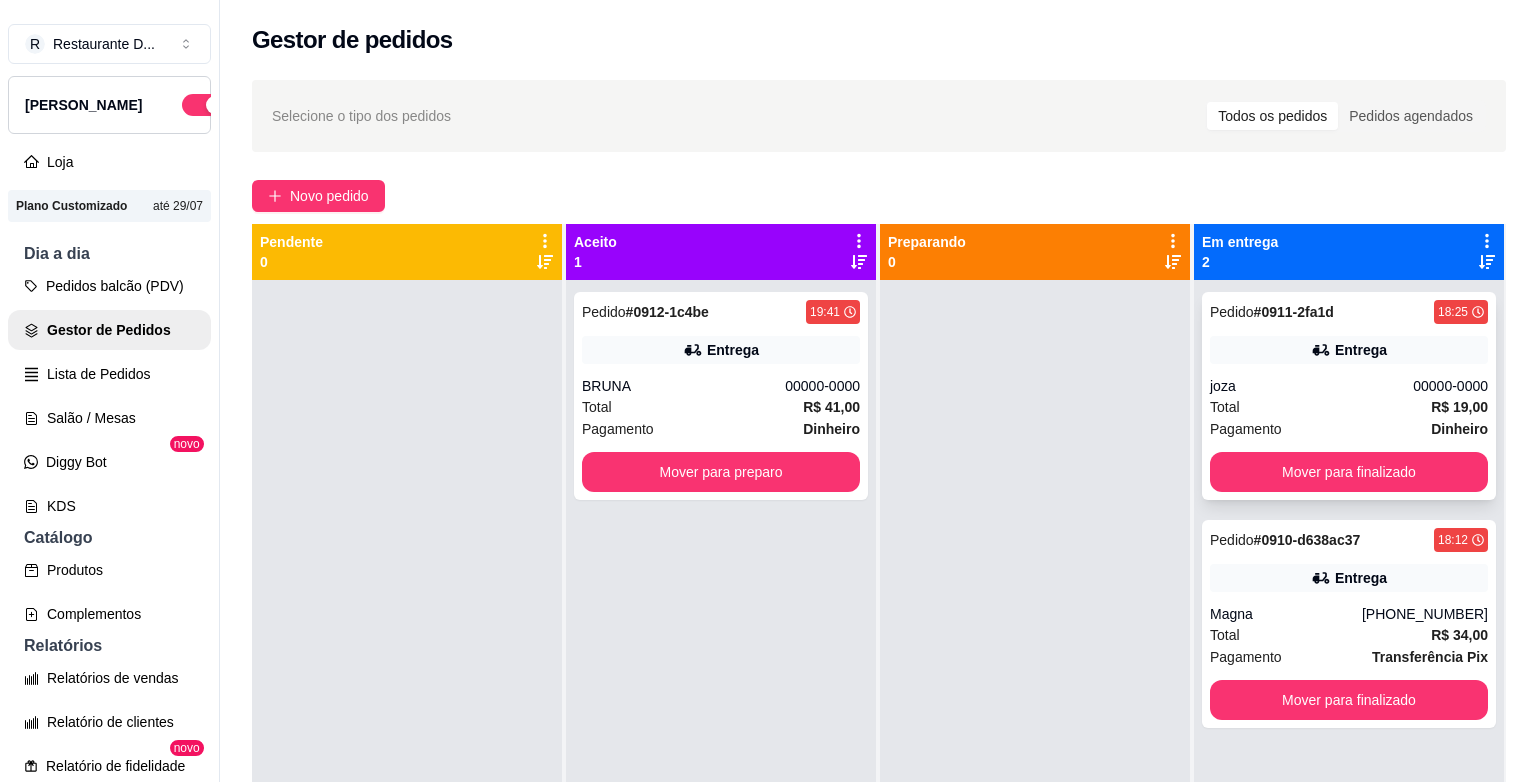 click on "Pedido  # 0911-2fa1d 18:25 Entrega joza 00000-0000 Total R$ 19,00 Pagamento Dinheiro Mover para finalizado" at bounding box center (1349, 396) 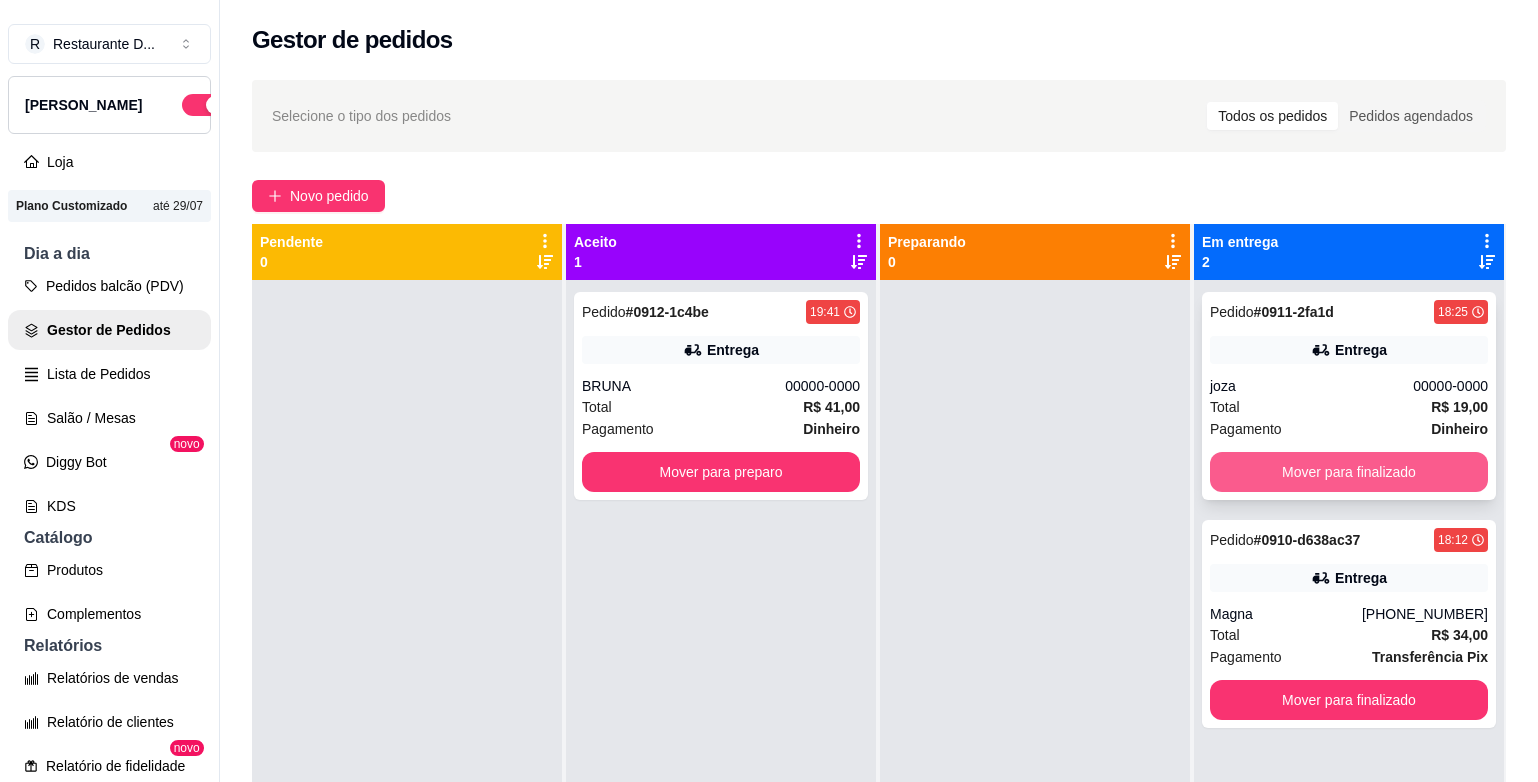 click on "Mover para finalizado" at bounding box center [1349, 472] 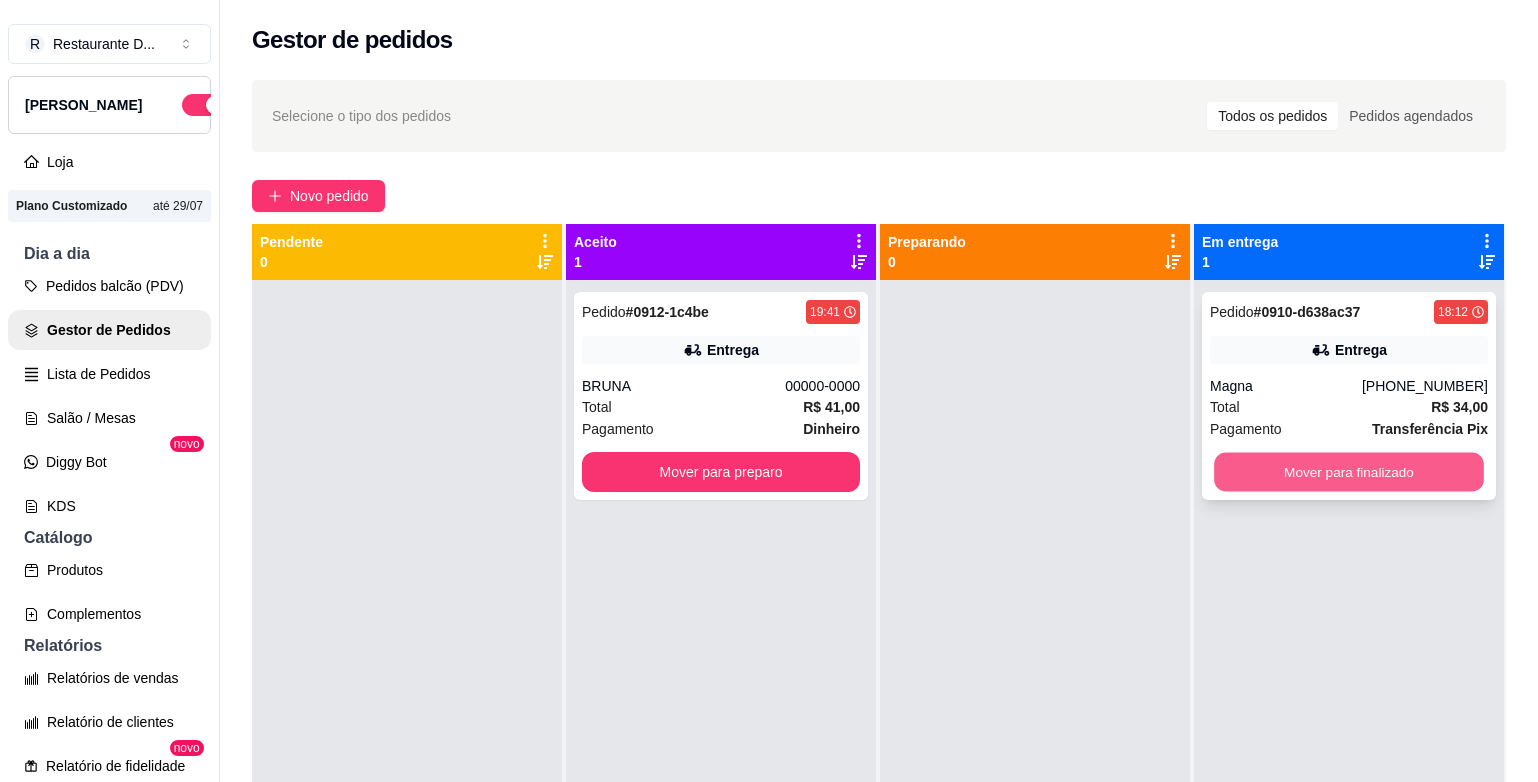 click on "Mover para finalizado" at bounding box center (1349, 472) 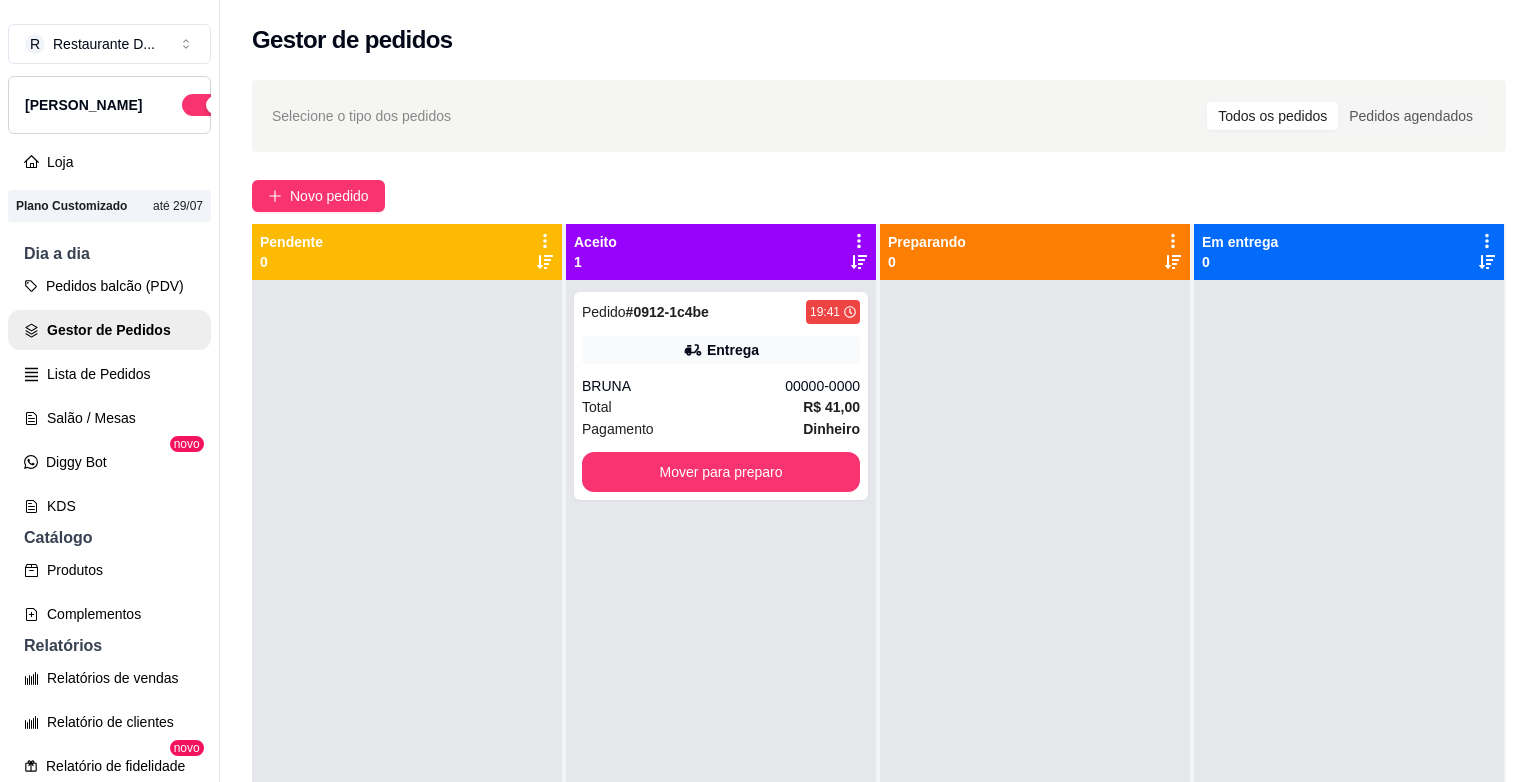 click on "Pedido  # 0912-1c4be 19:41 Entrega BRUNA  00000-0000 Total R$ 41,00 Pagamento Dinheiro Mover para preparo" at bounding box center [721, 671] 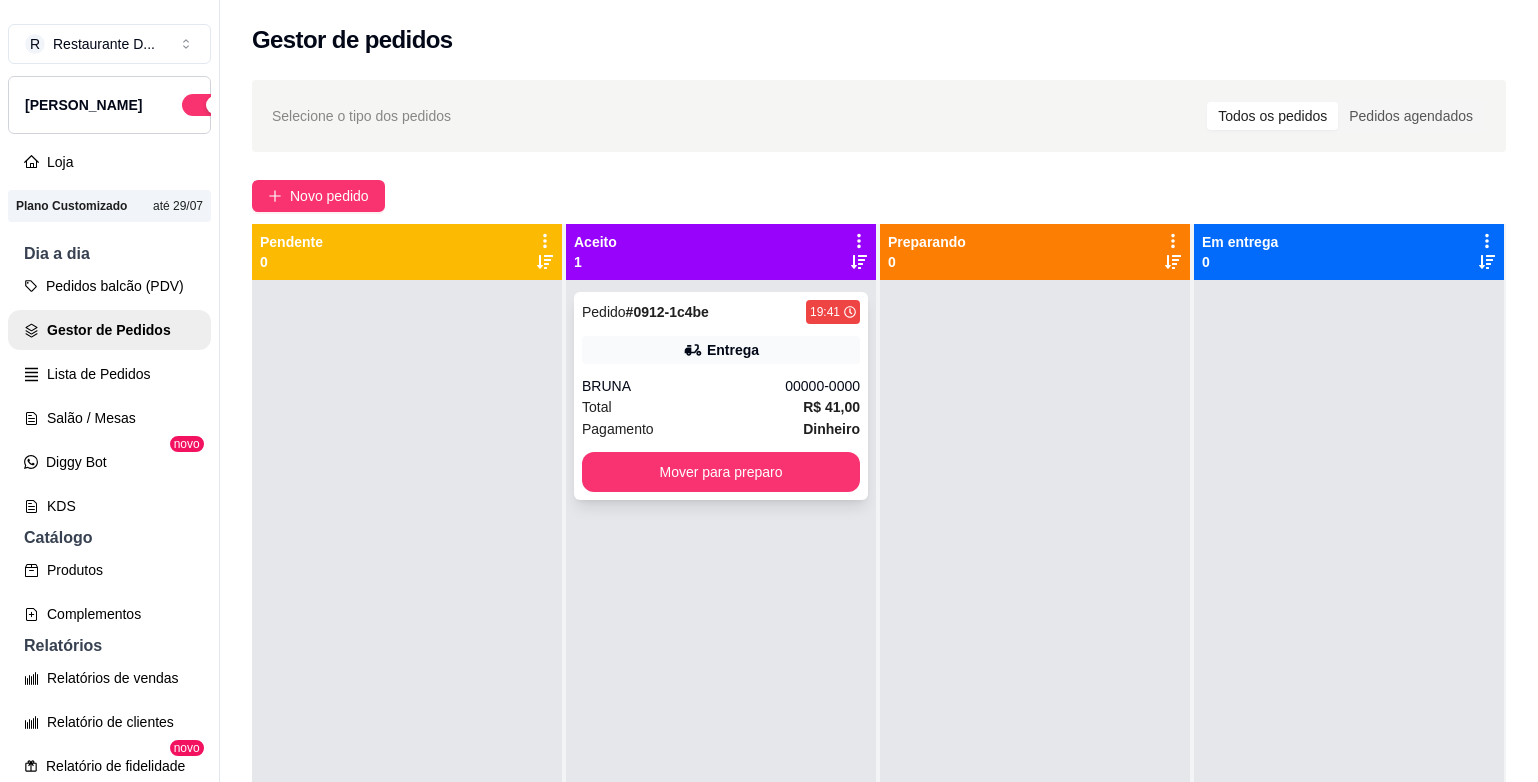 click on "Pedido  # 0912-1c4be 19:41 Entrega BRUNA  00000-0000 Total R$ 41,00 Pagamento Dinheiro Mover para preparo" at bounding box center (721, 396) 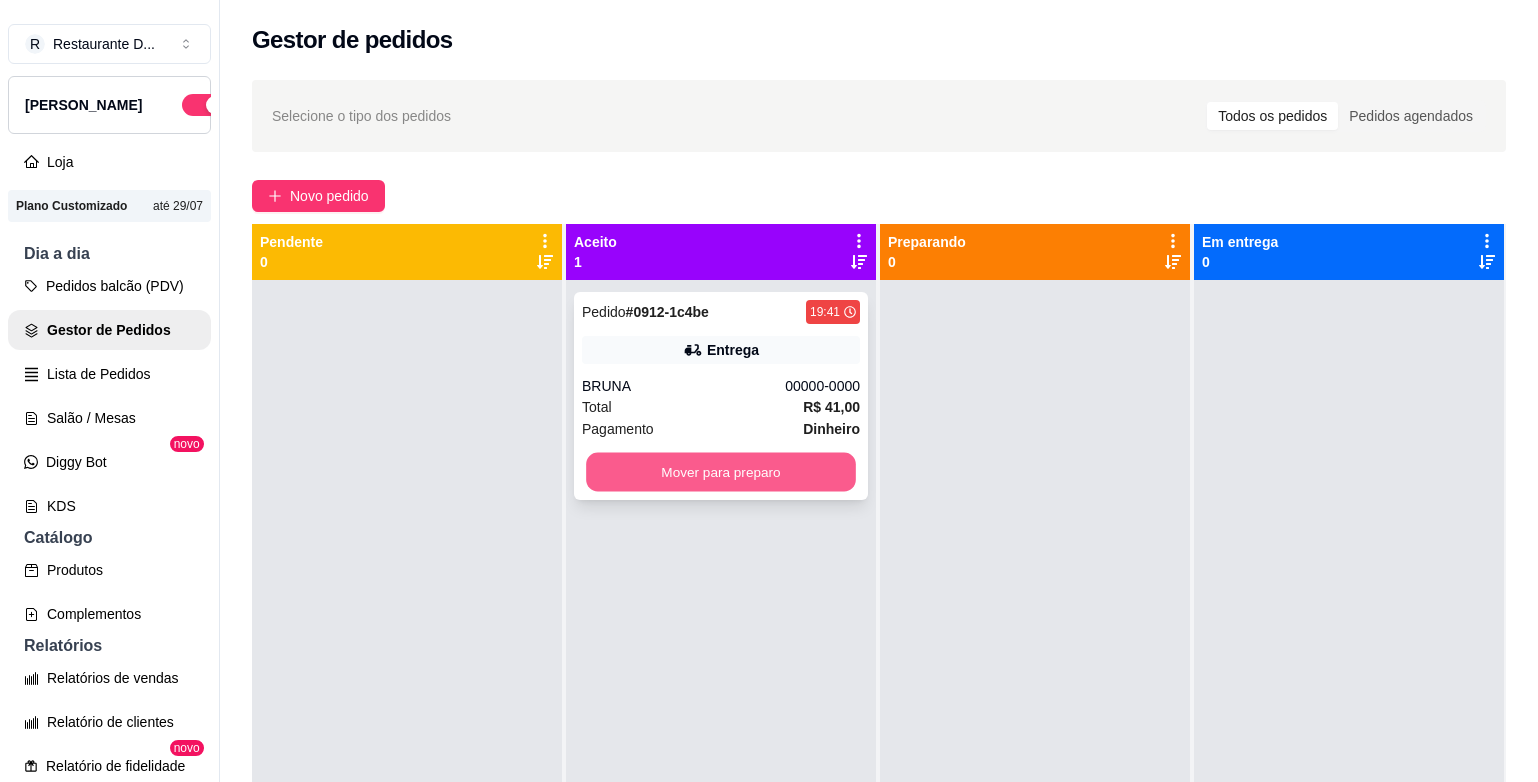 click on "Mover para preparo" at bounding box center [721, 472] 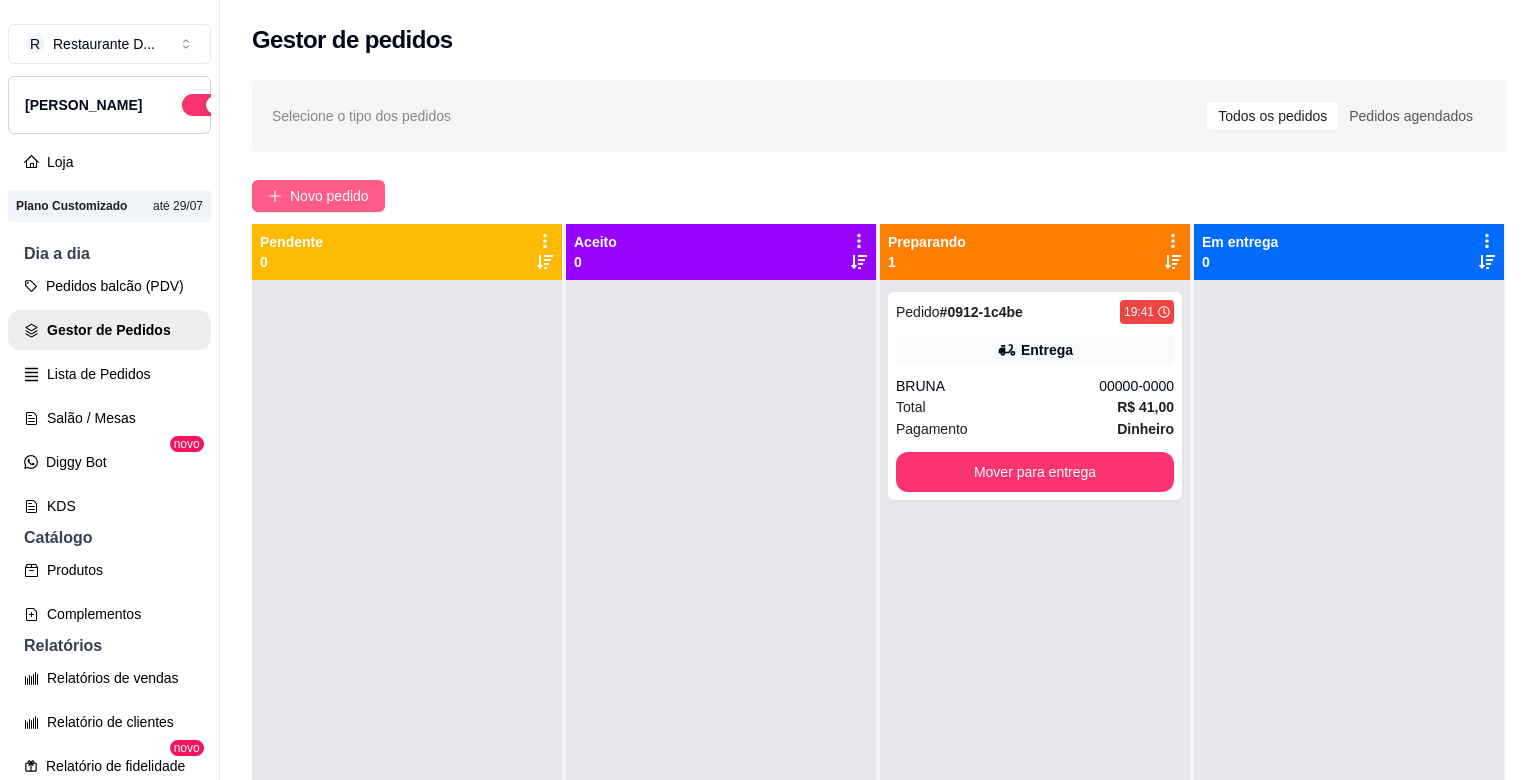 click on "Novo pedido" at bounding box center (329, 196) 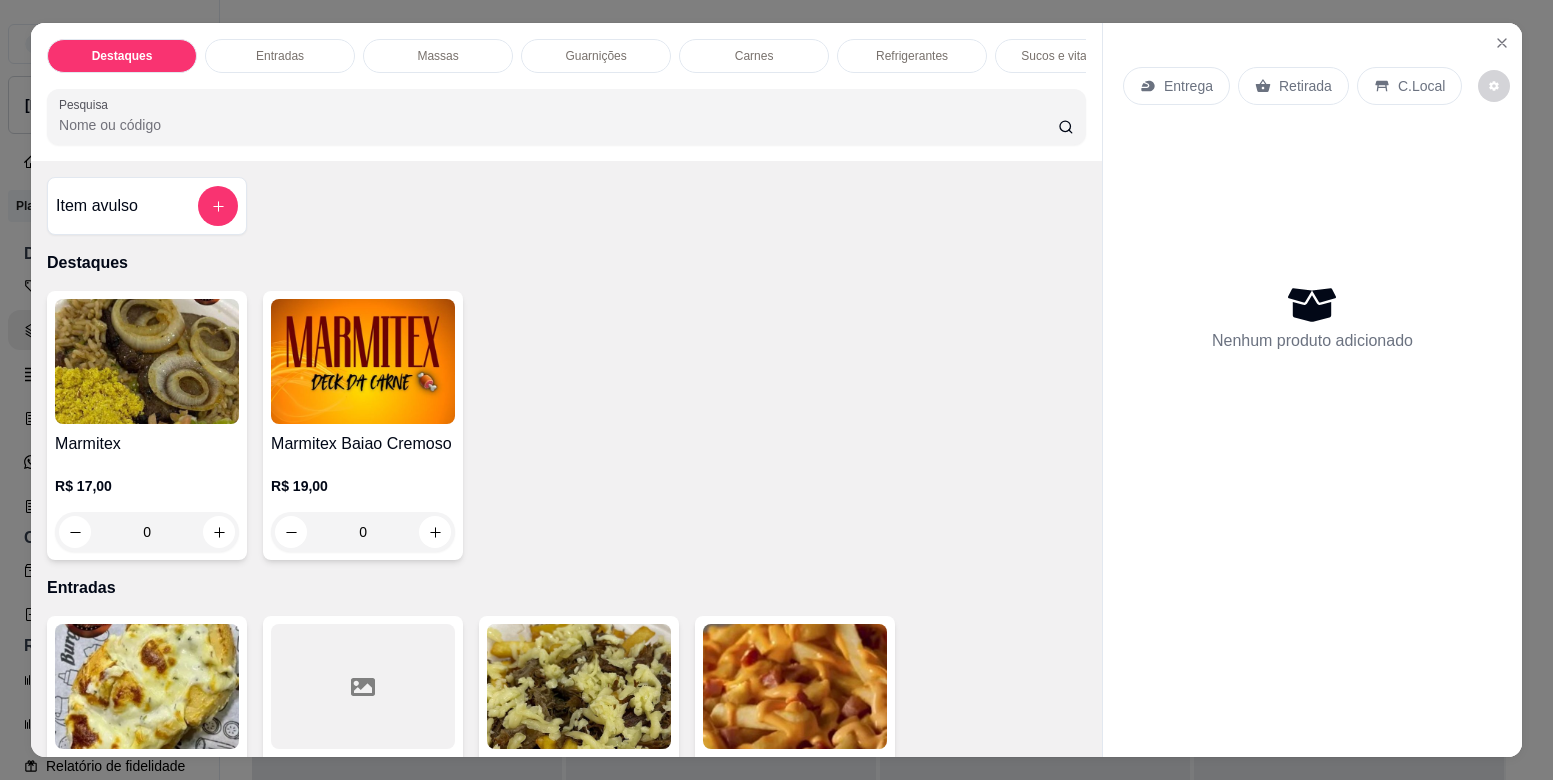 click on "Entrega" at bounding box center [1188, 86] 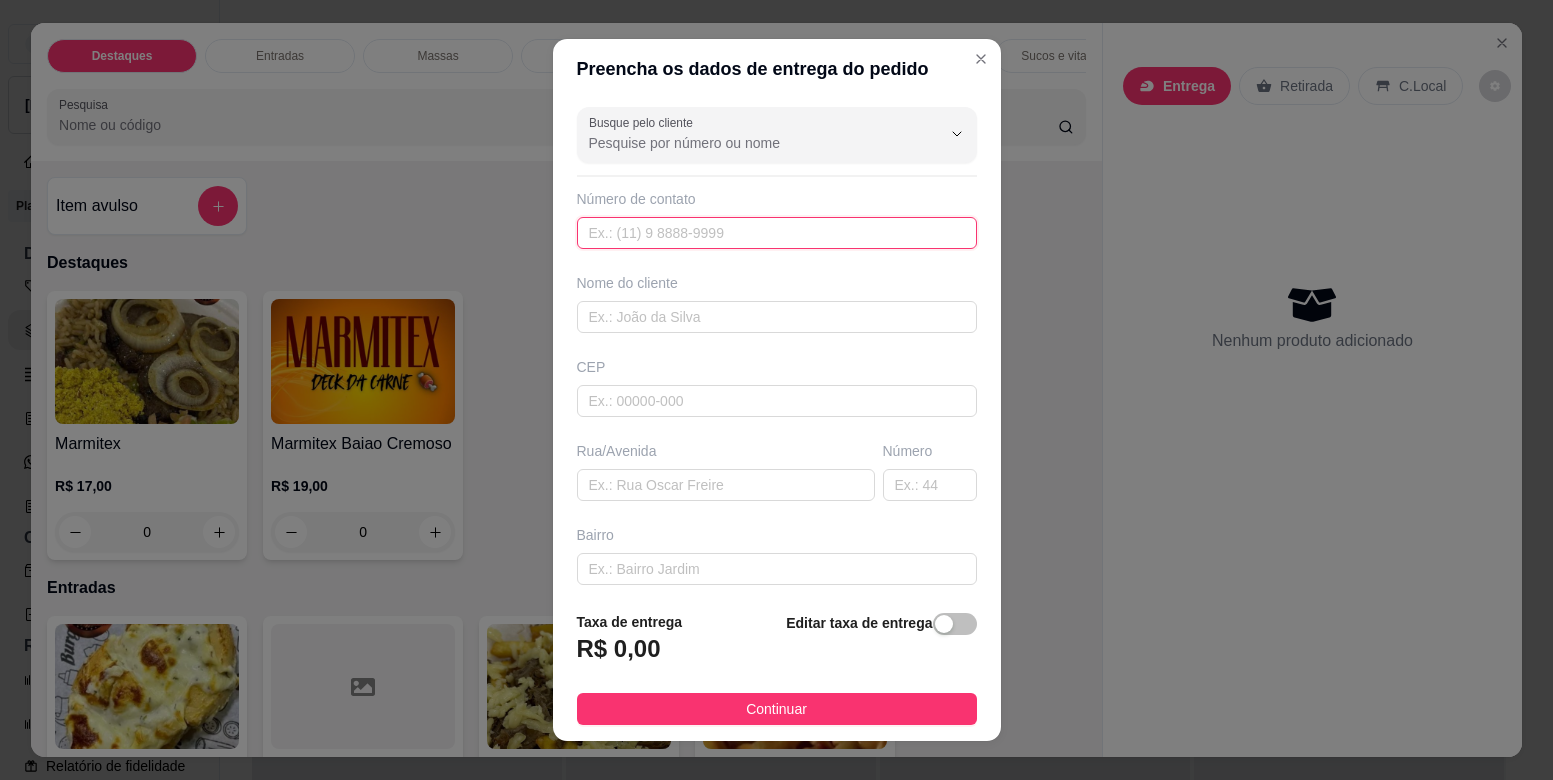 click at bounding box center [777, 233] 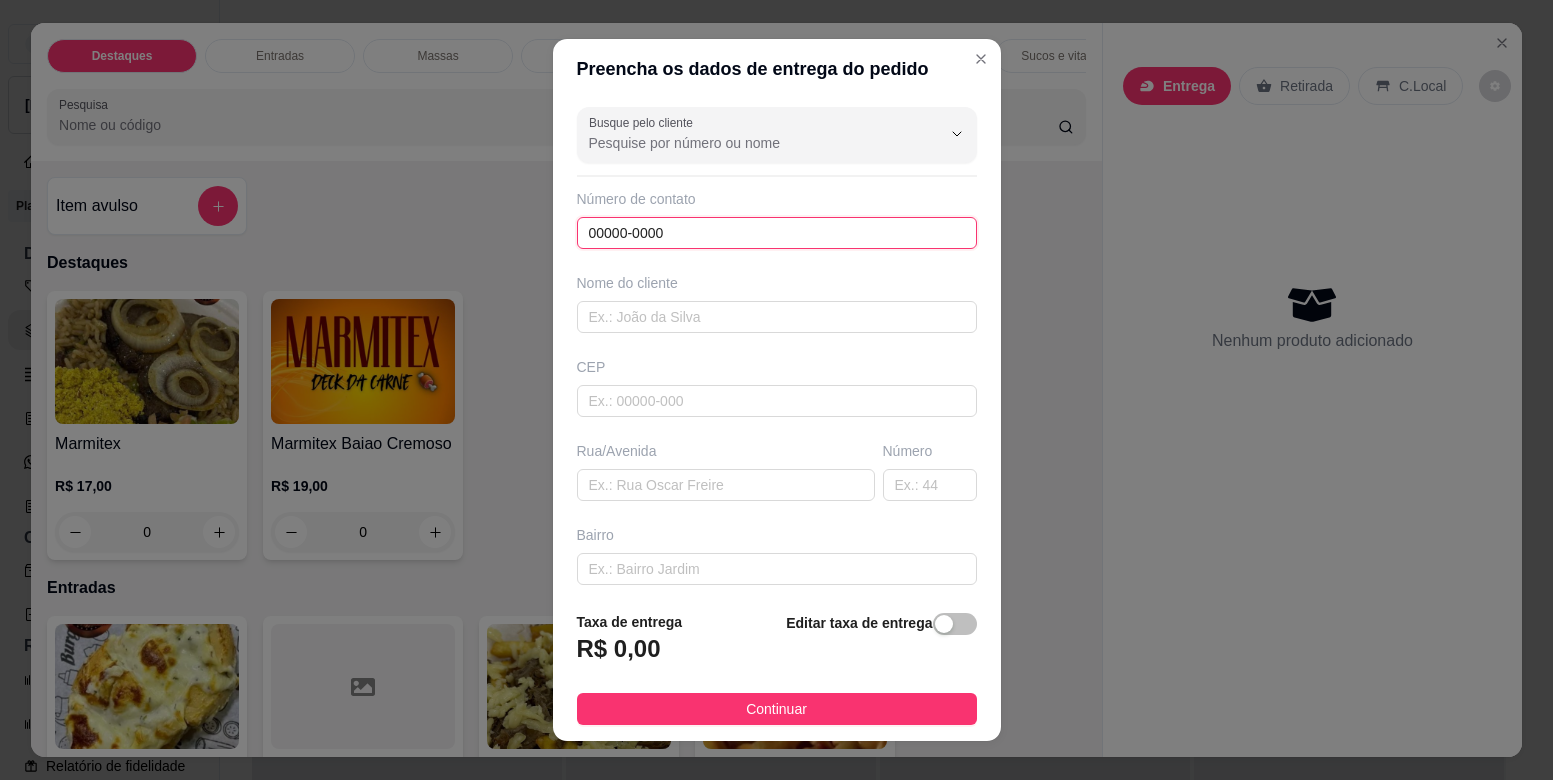 type on "00000-0000" 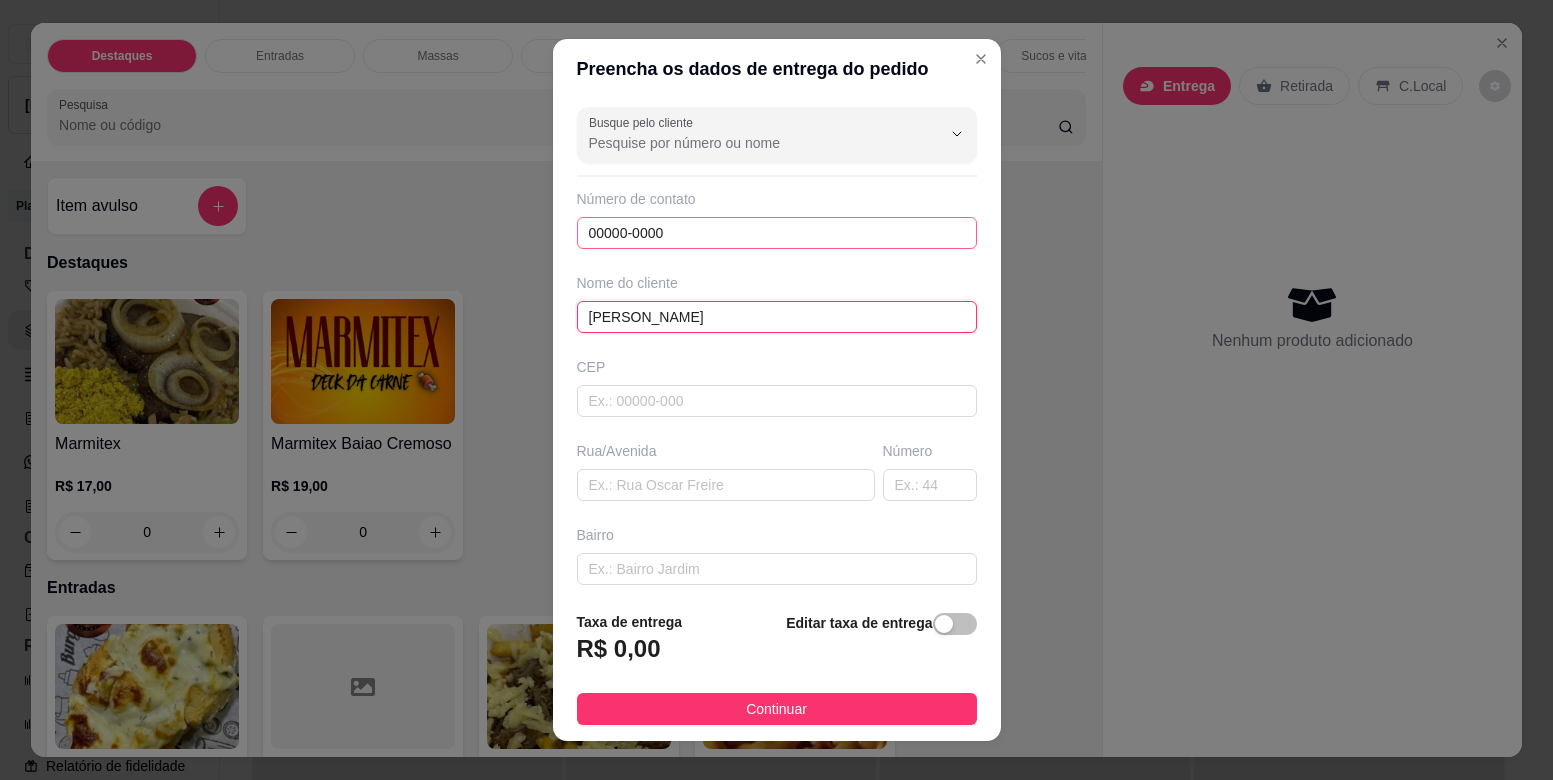 type on "[PERSON_NAME]" 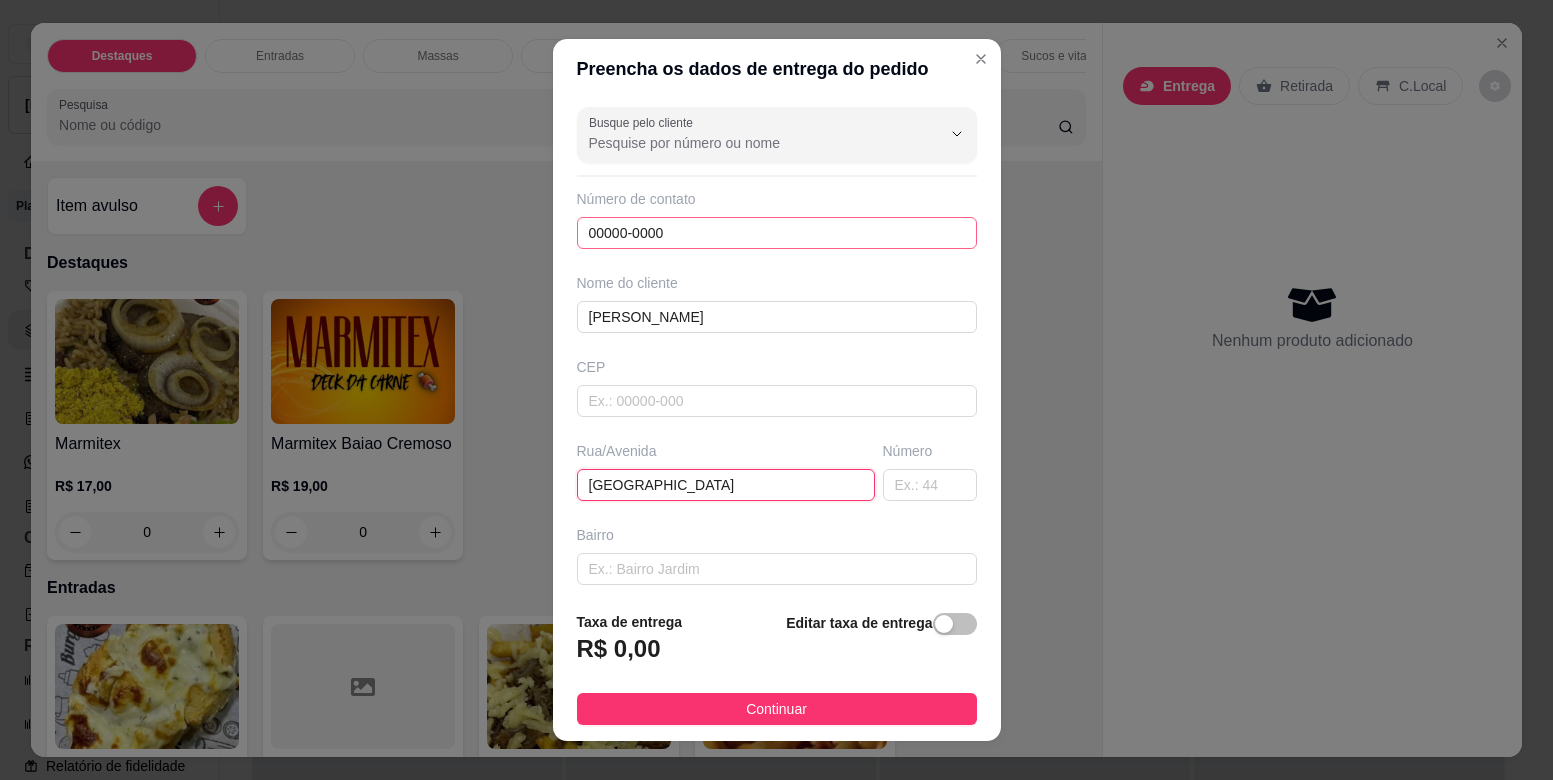 type on "[GEOGRAPHIC_DATA]" 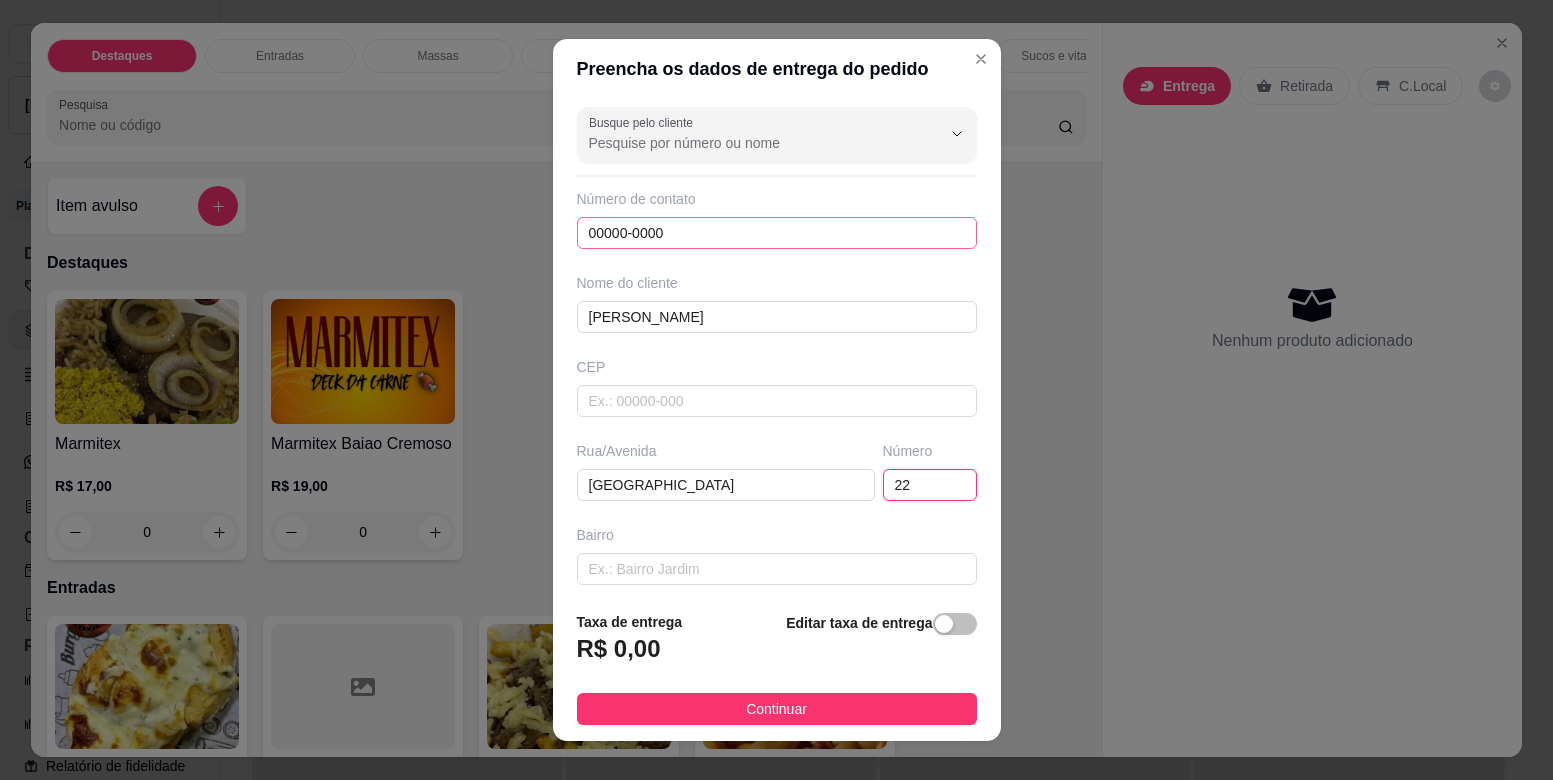 type on "22" 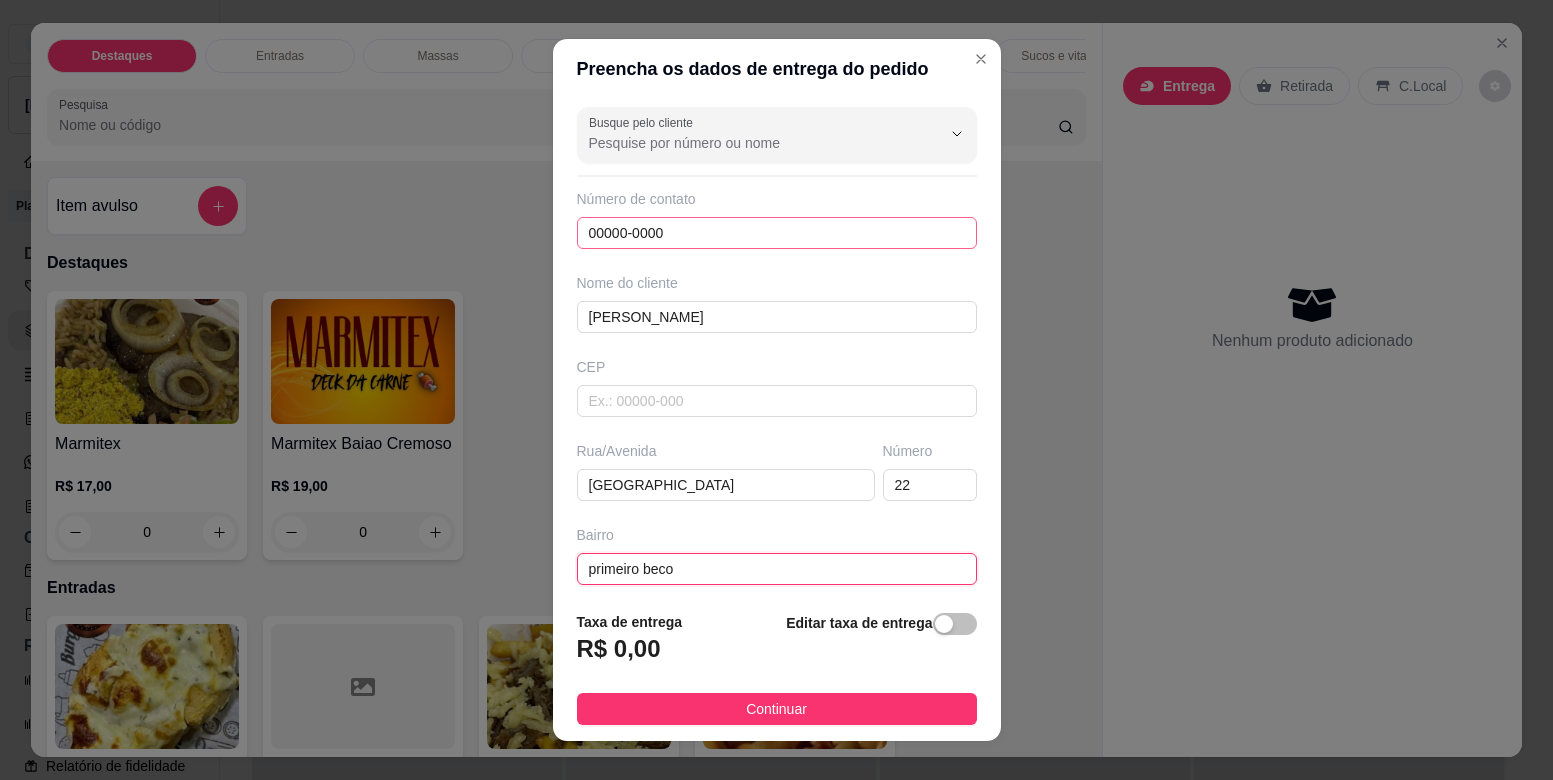 type on "primeiro beco" 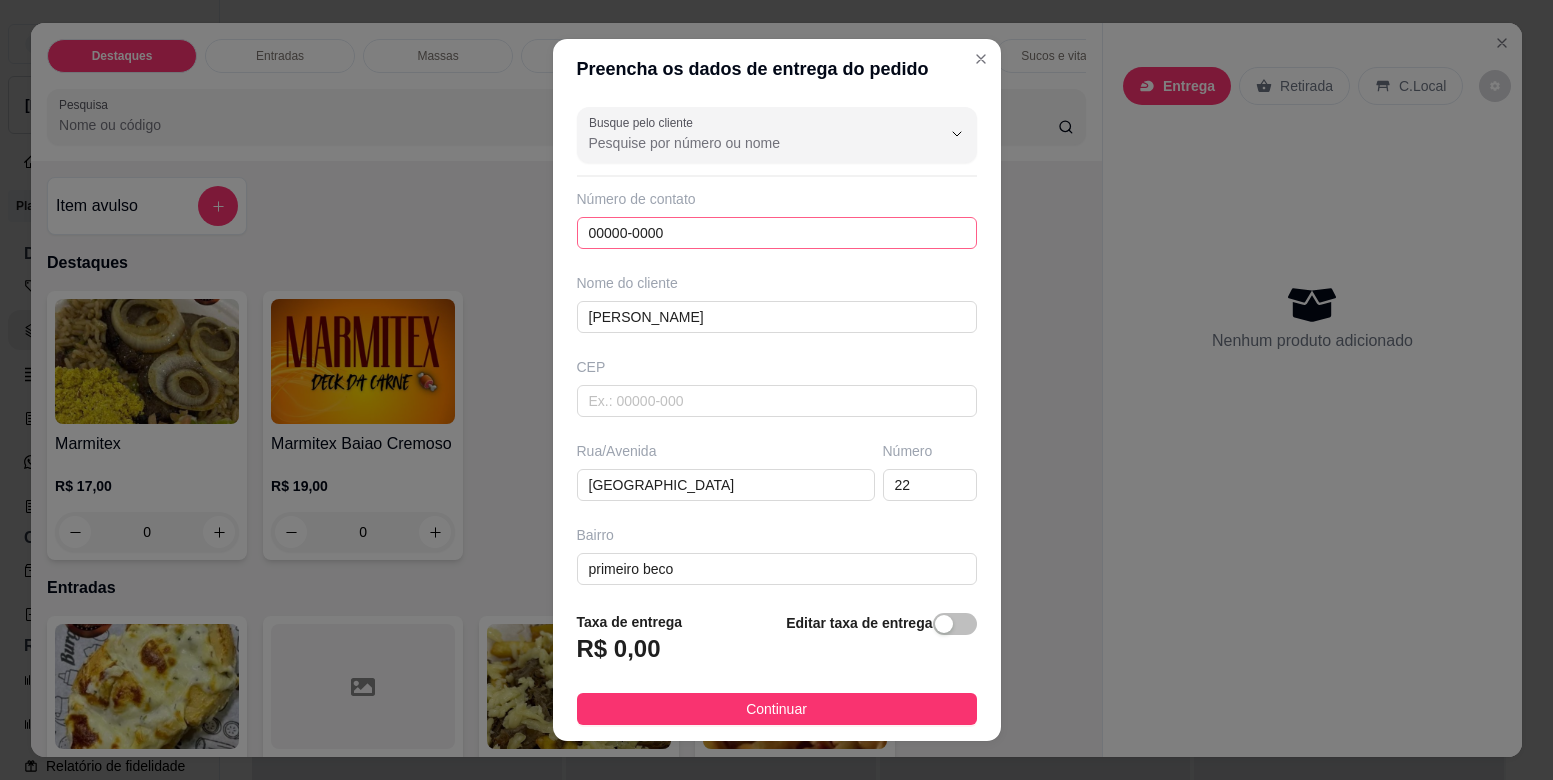 scroll, scrollTop: 178, scrollLeft: 0, axis: vertical 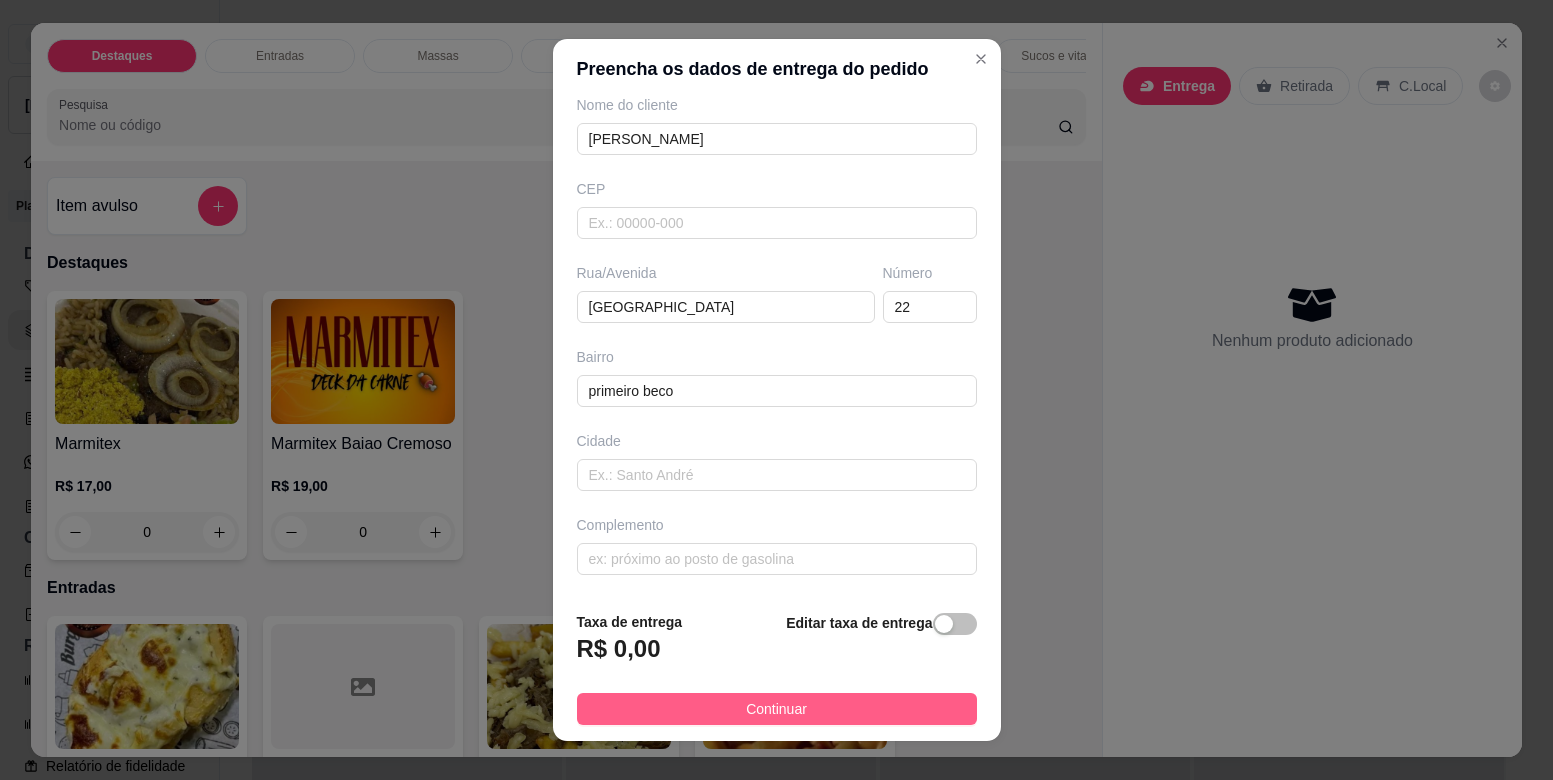 click on "Continuar" at bounding box center (777, 709) 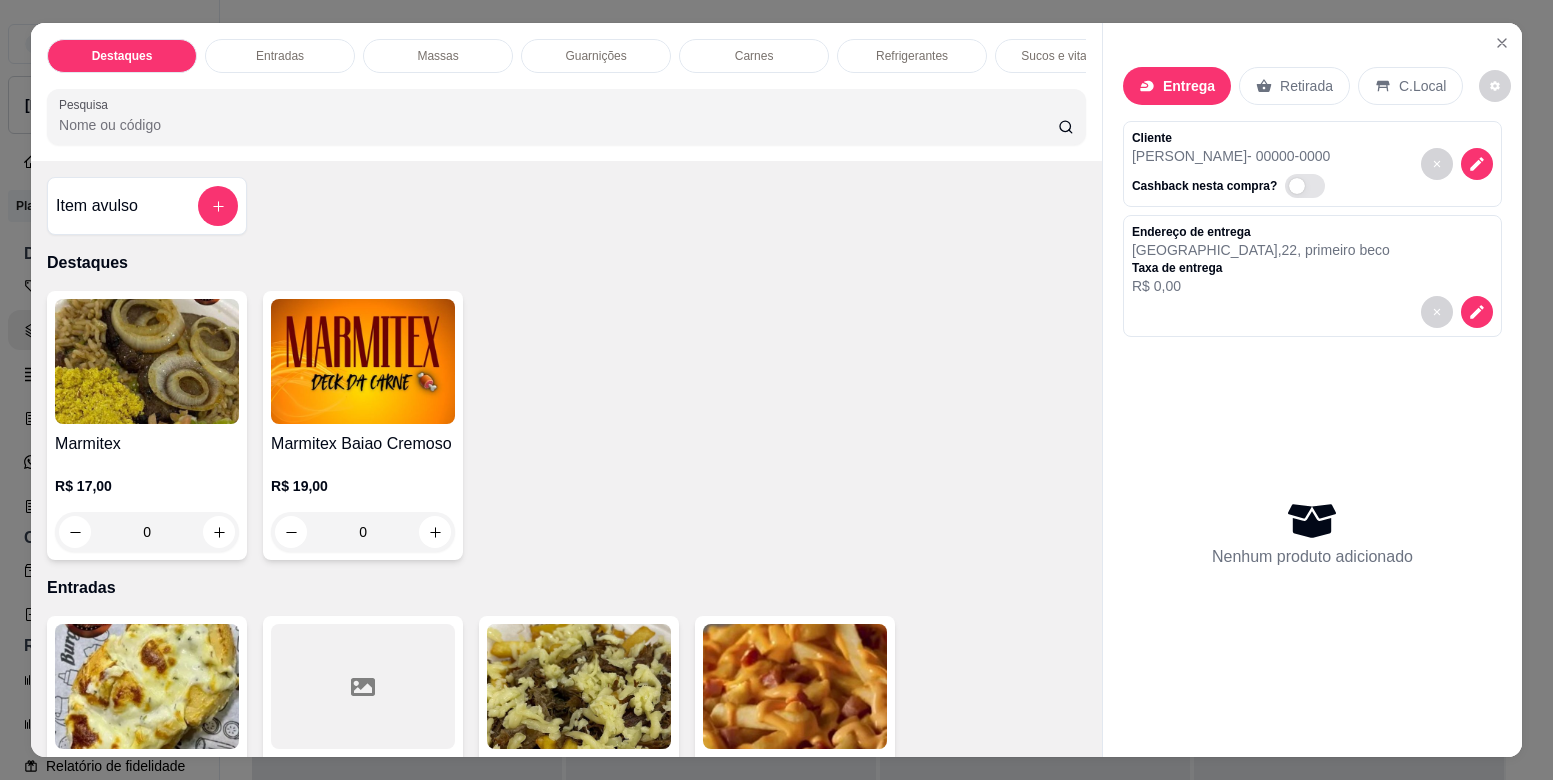 click at bounding box center (579, 686) 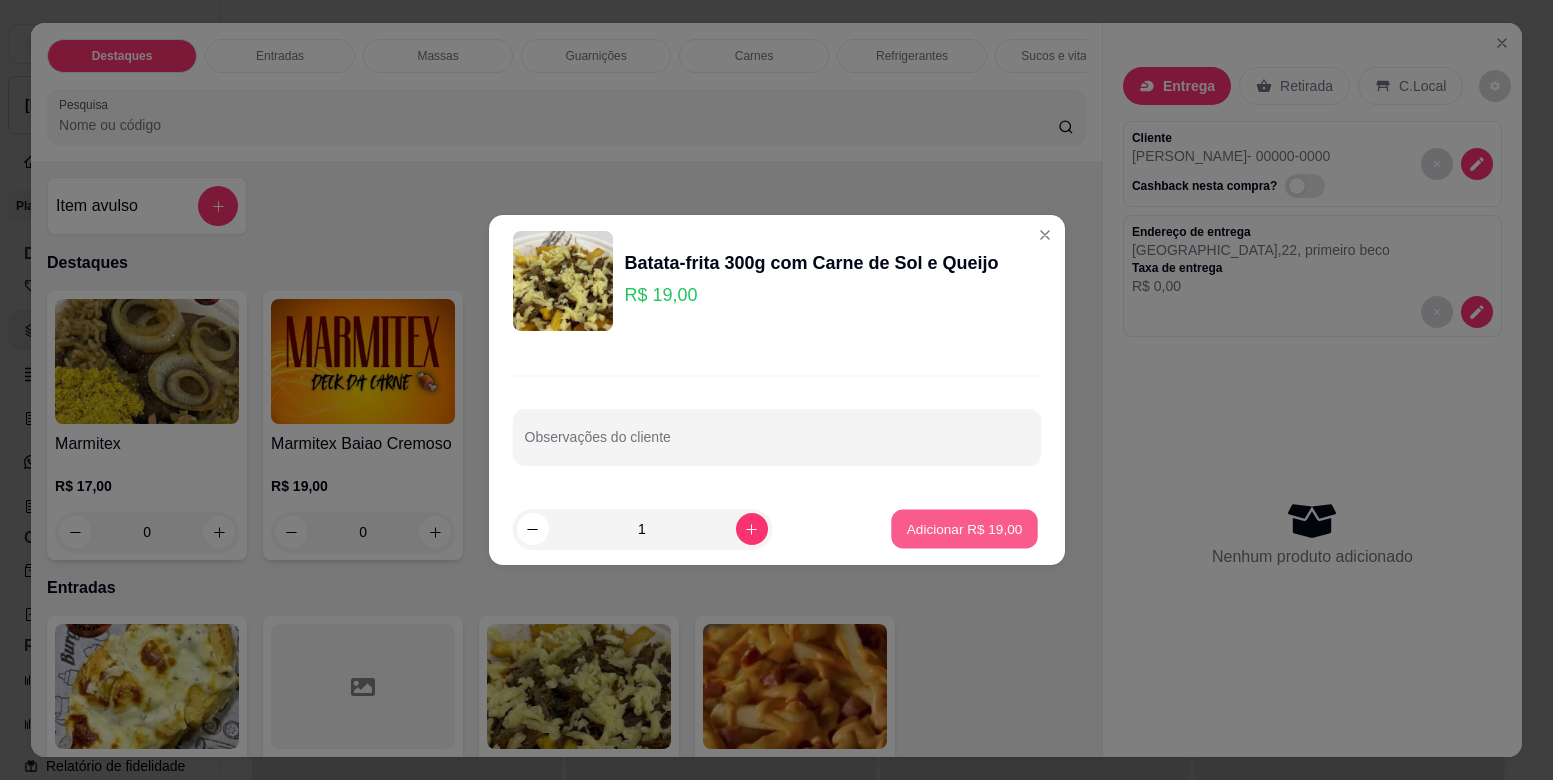 click on "Adicionar   R$ 19,00" at bounding box center (965, 528) 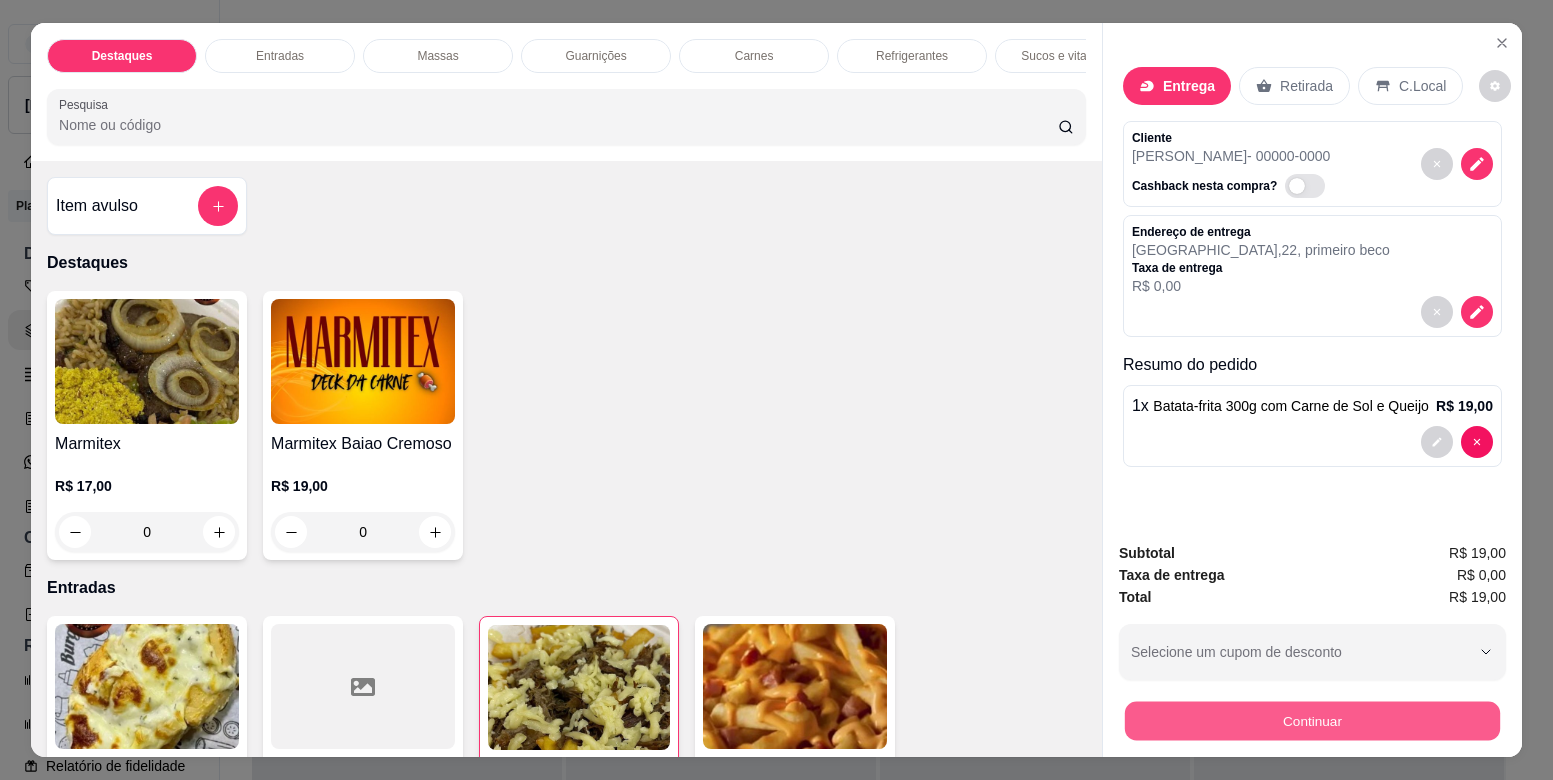 click on "Continuar" at bounding box center [1312, 720] 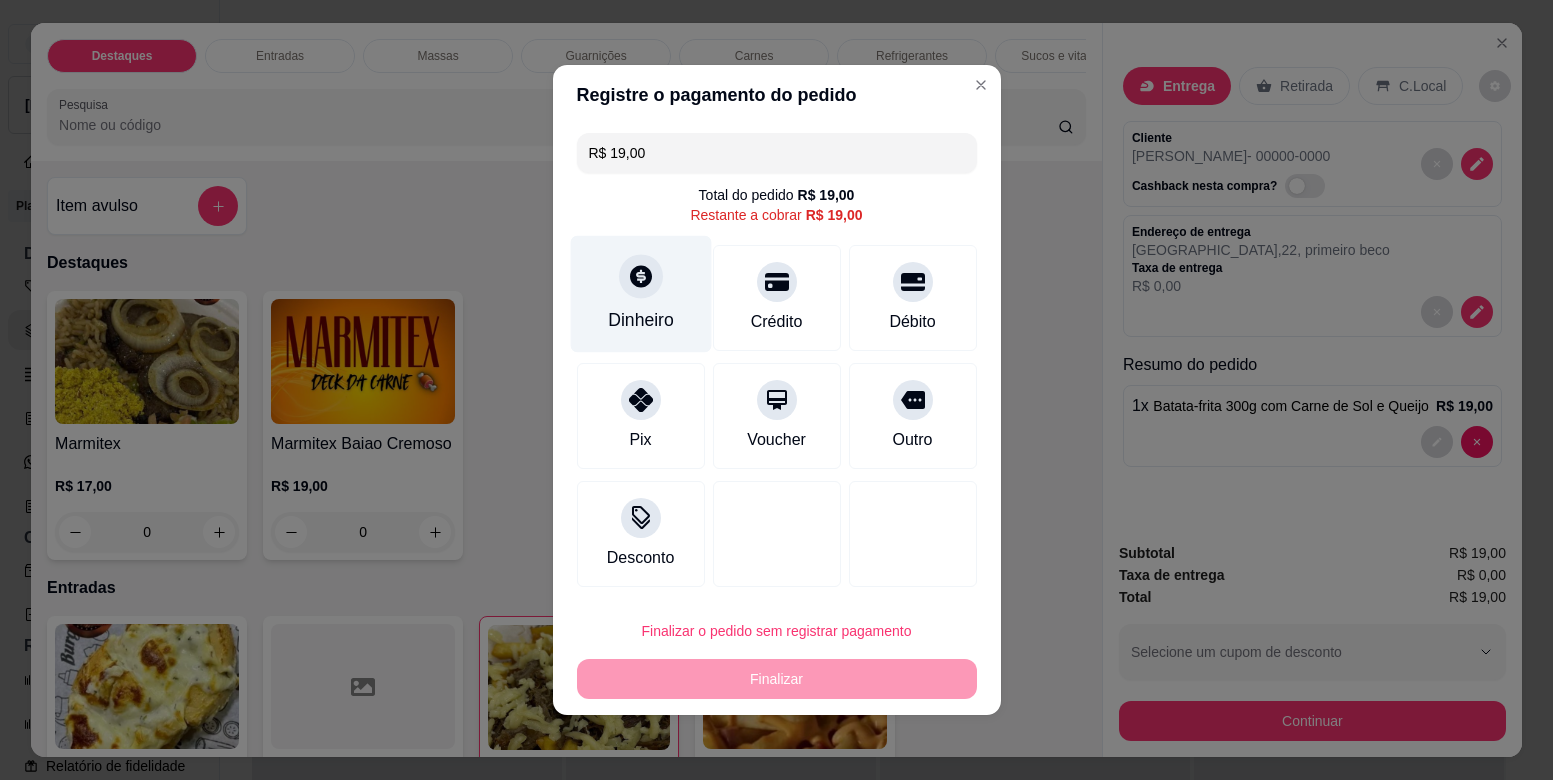 click 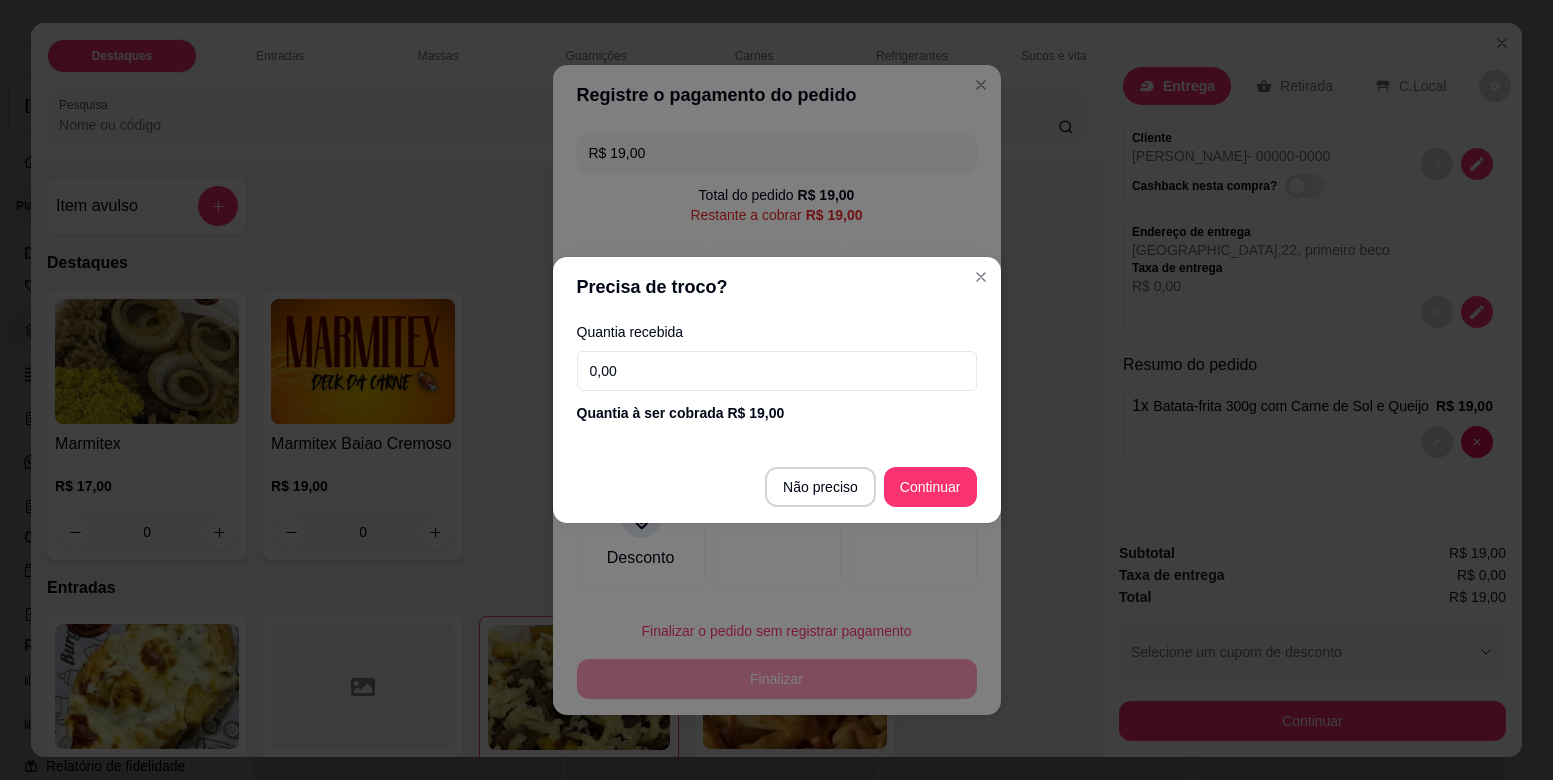 click on "0,00" at bounding box center (777, 371) 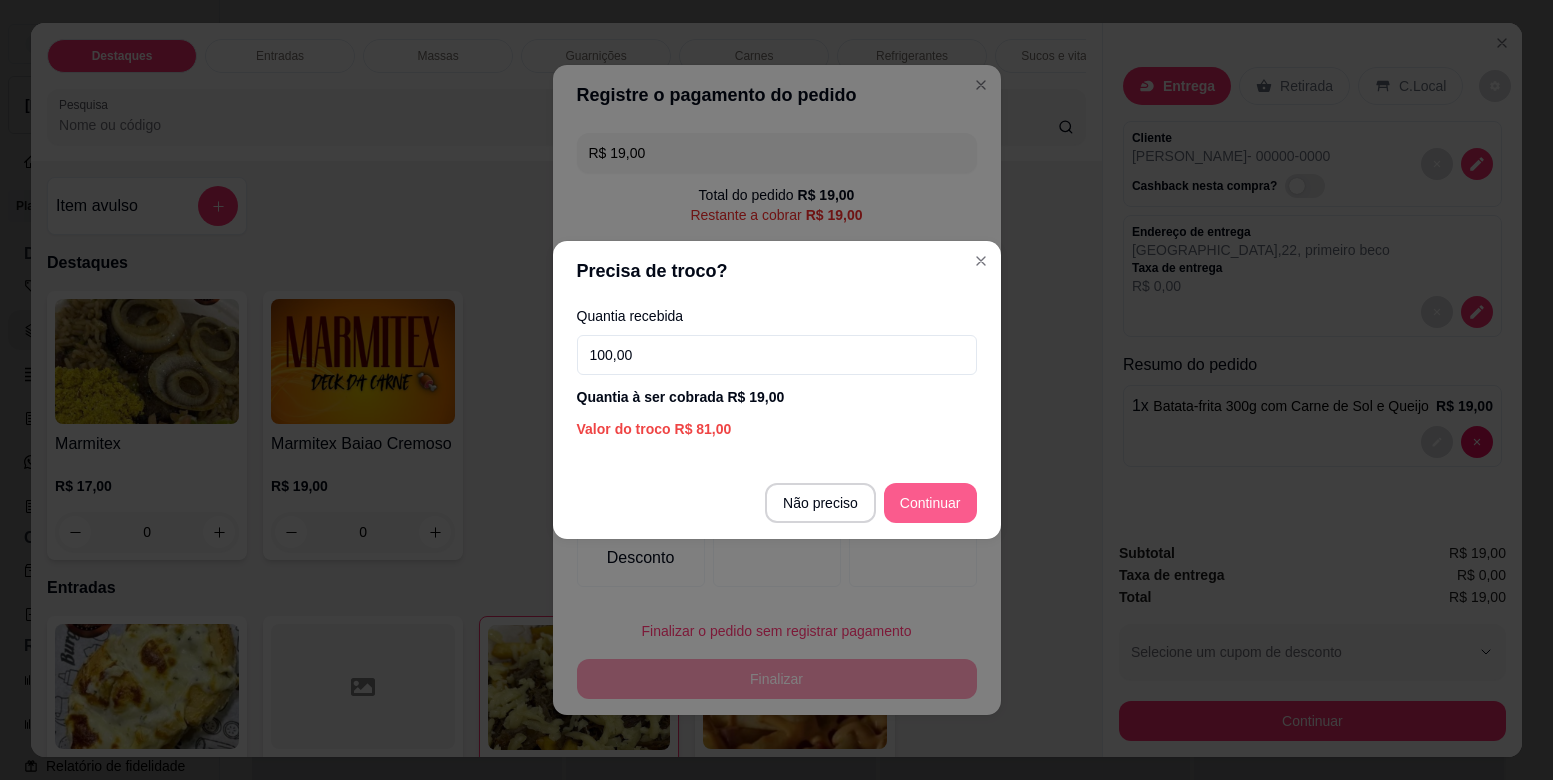 type on "100,00" 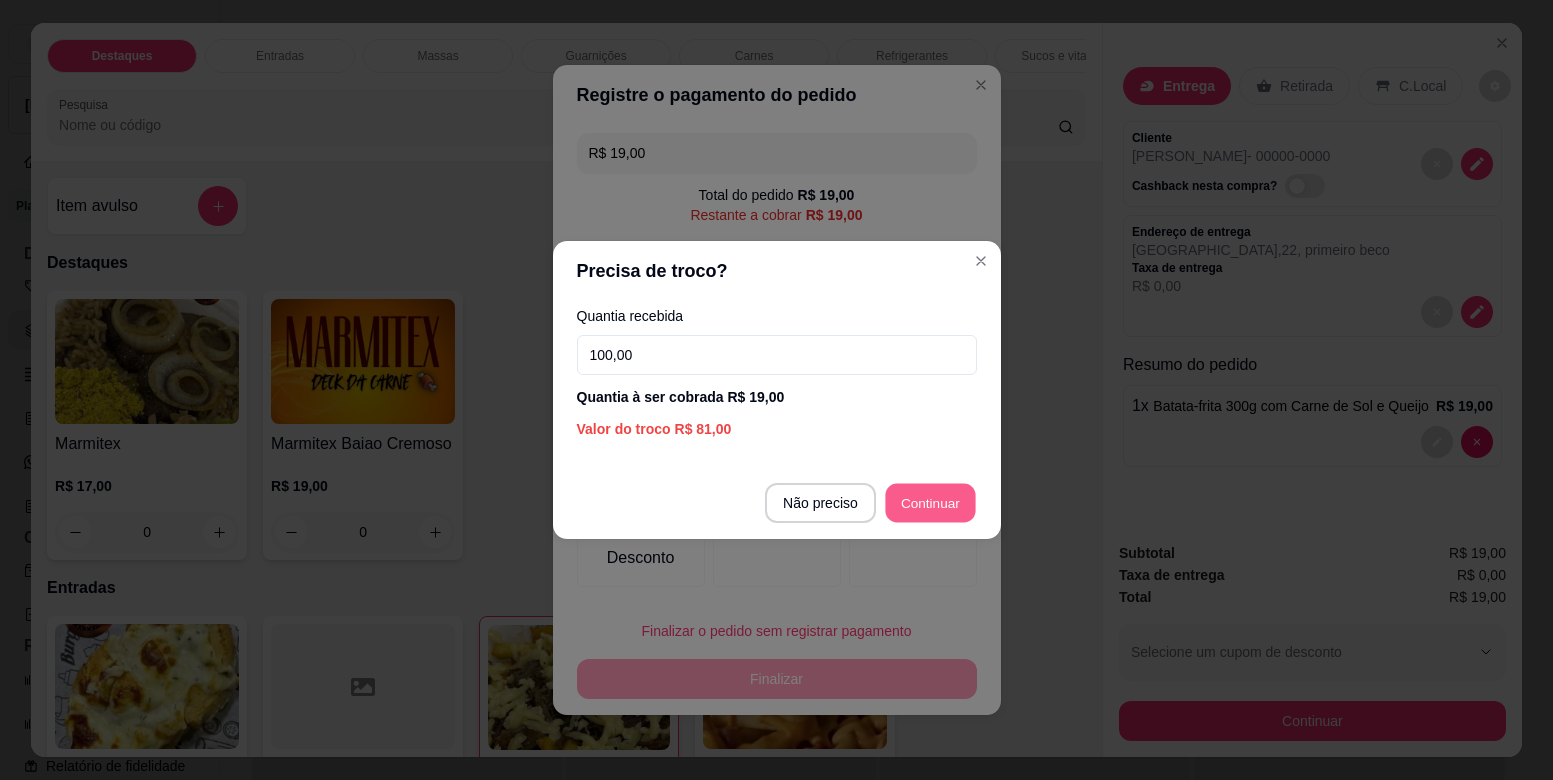 type on "R$ 0,00" 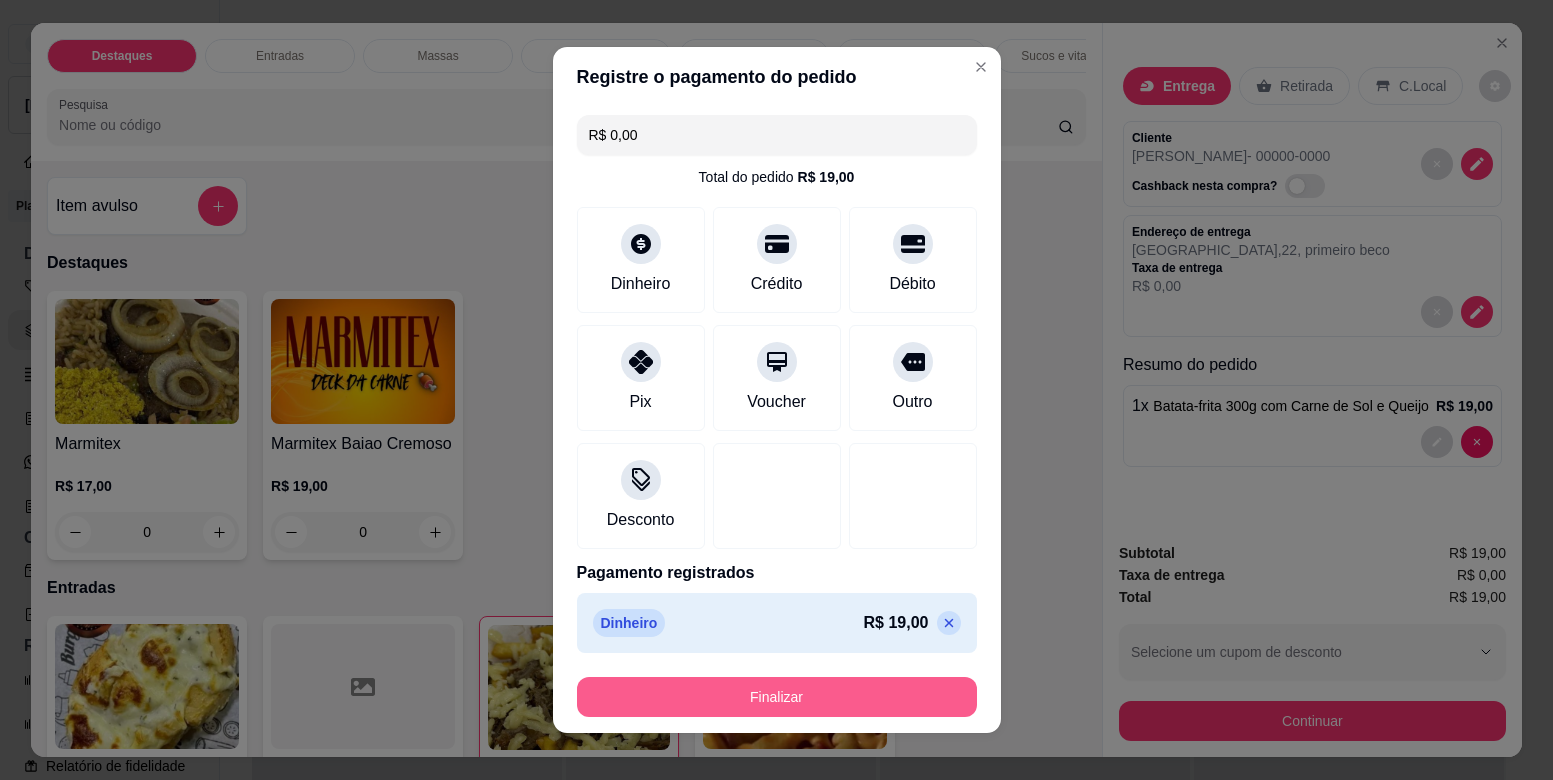 click on "Finalizar" at bounding box center [777, 697] 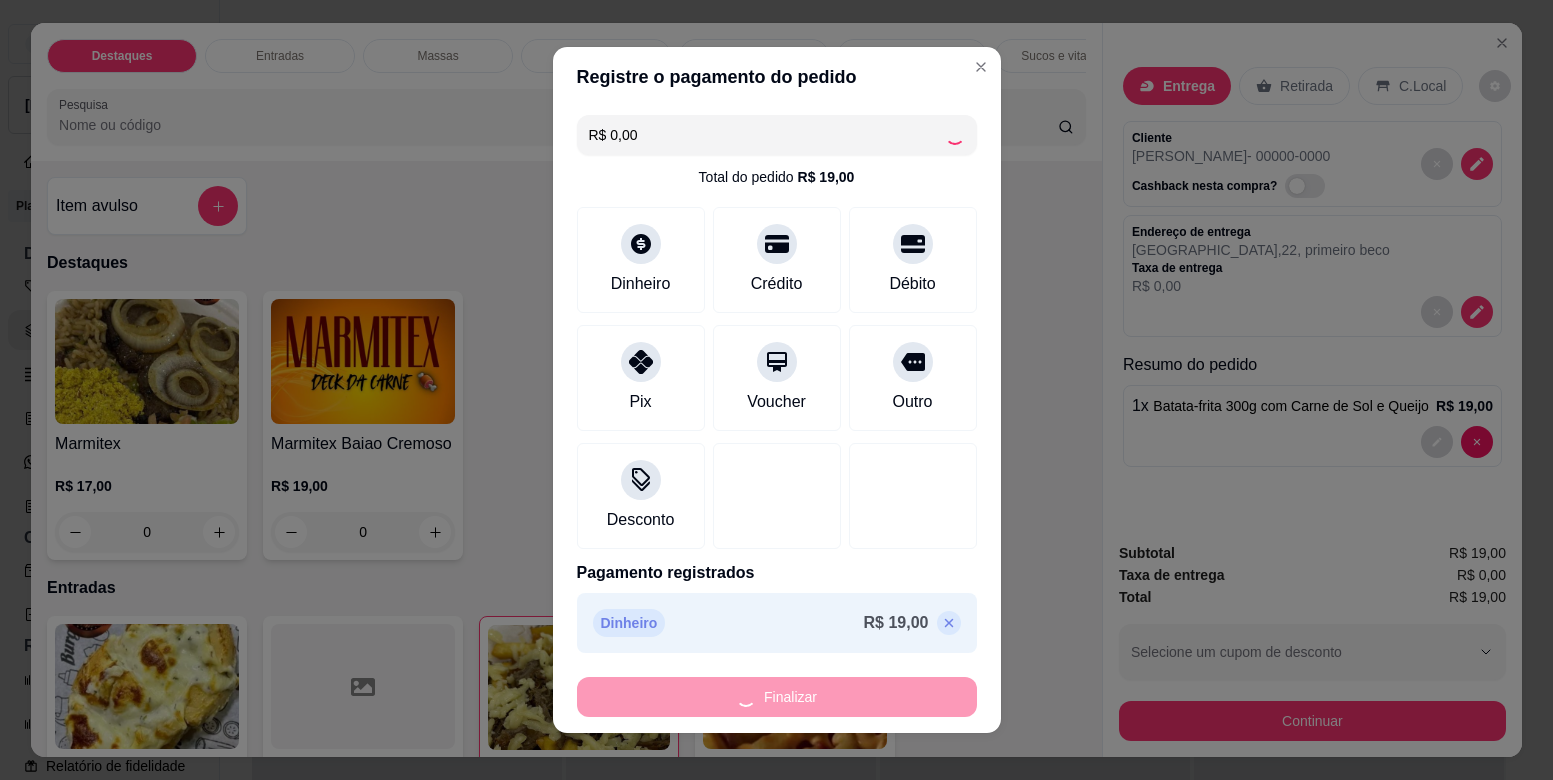 type on "0" 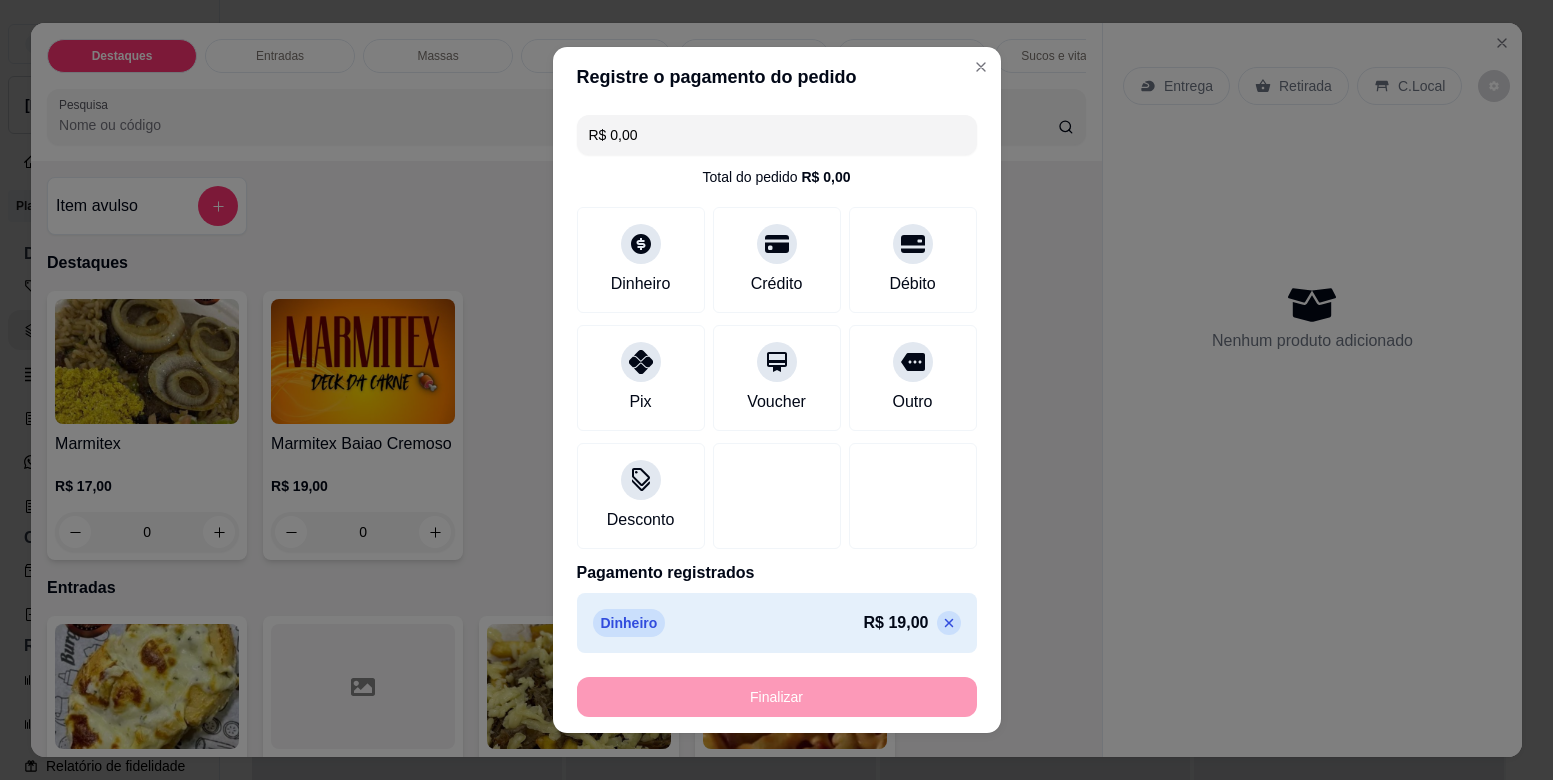 type on "-R$ 19,00" 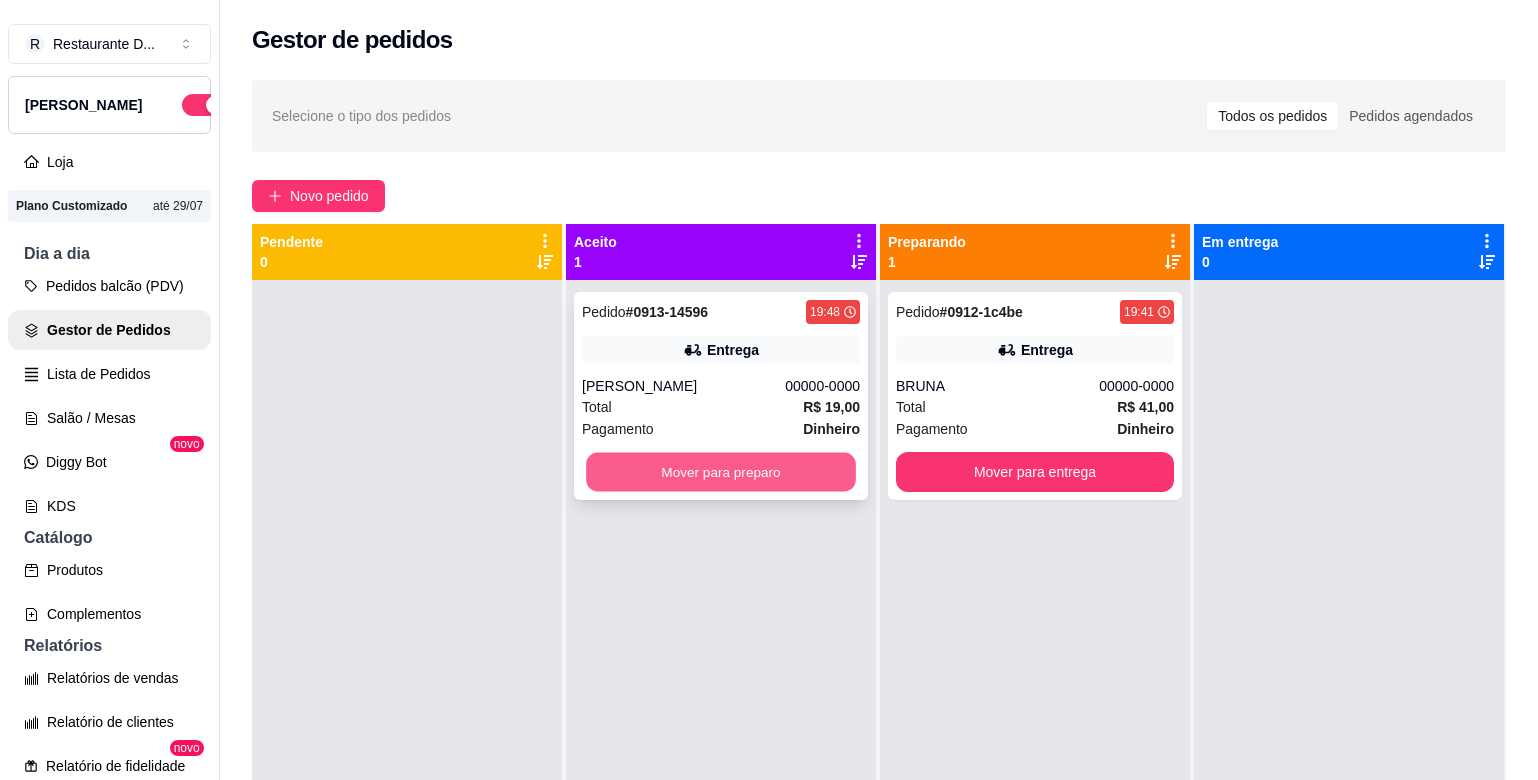 click on "Mover para preparo" at bounding box center (721, 472) 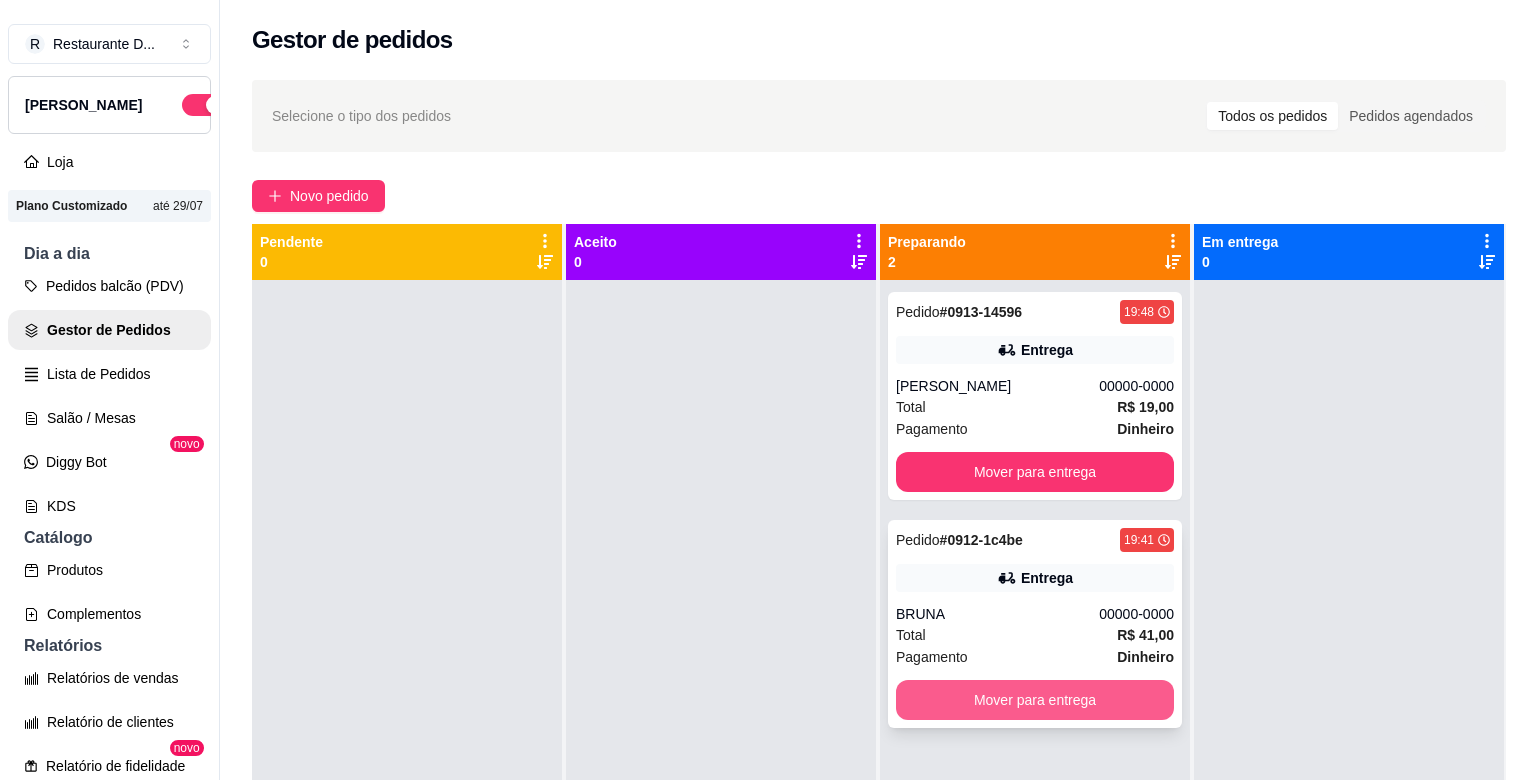 click on "Mover para entrega" at bounding box center [1035, 700] 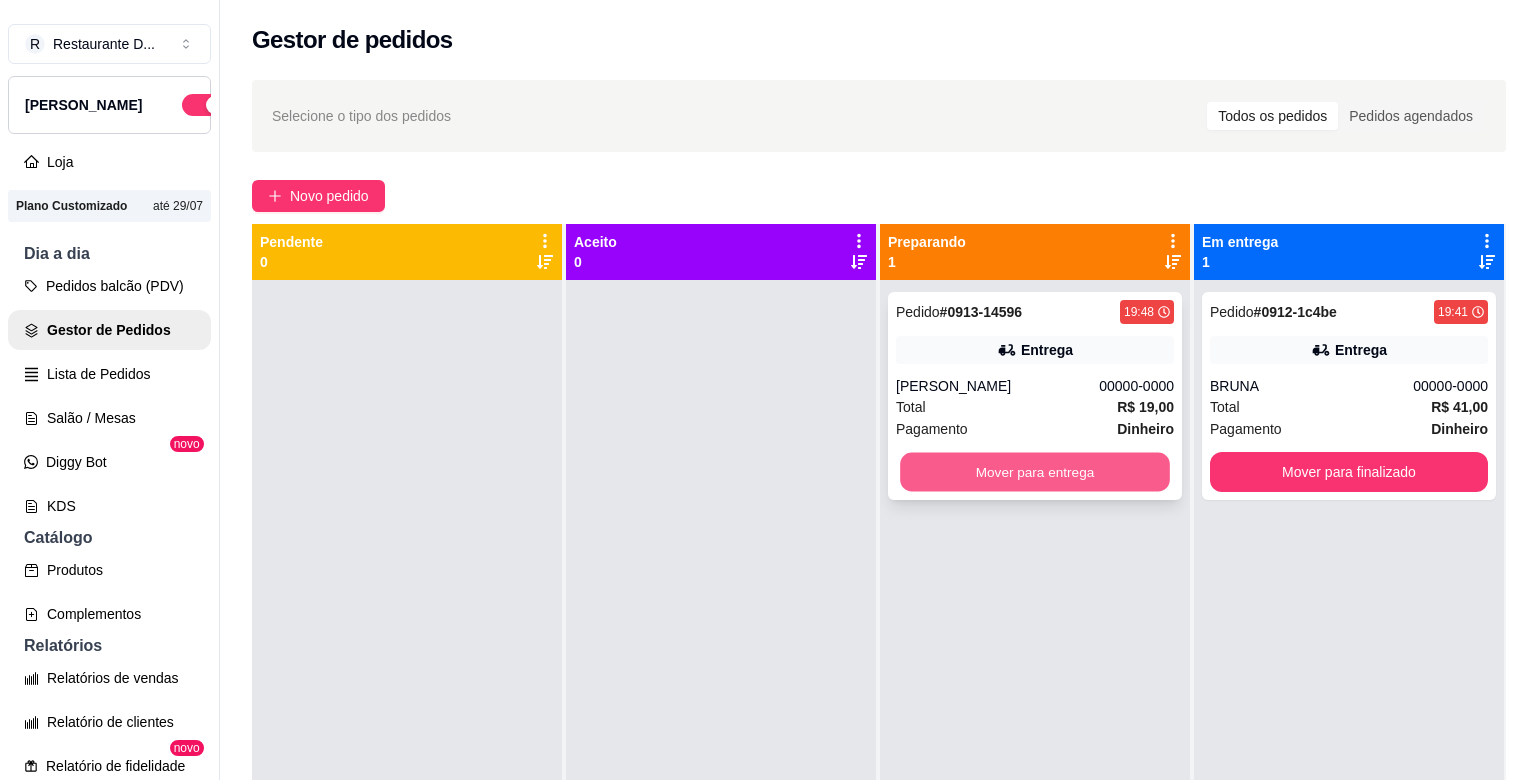 click on "Mover para entrega" at bounding box center [1035, 472] 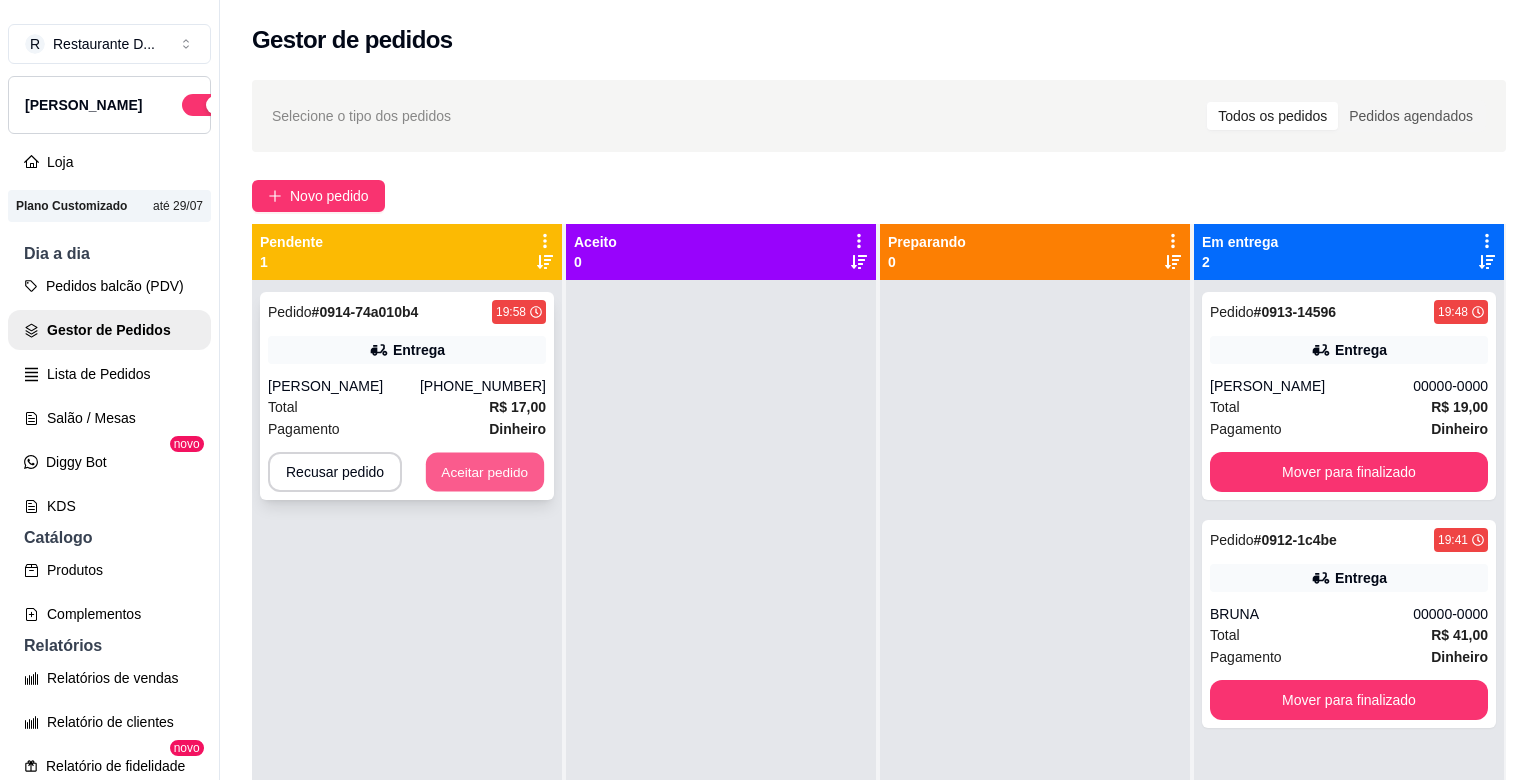 click on "Aceitar pedido" at bounding box center [485, 472] 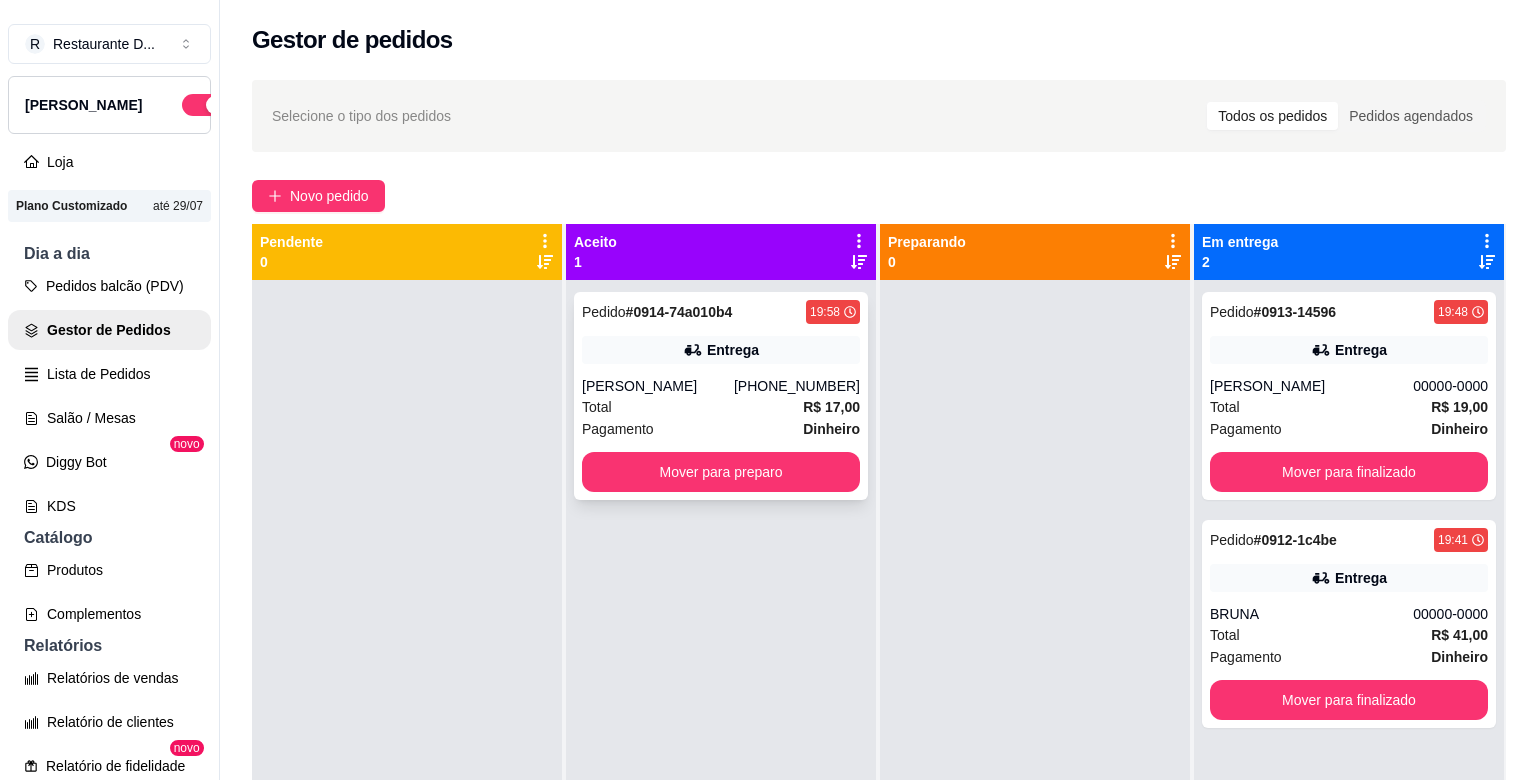 click on "Pedido  # 0914-74a010b4 19:58 Entrega Sara [PHONE_NUMBER] Total R$ 17,00 Pagamento Dinheiro Mover para preparo" at bounding box center (721, 396) 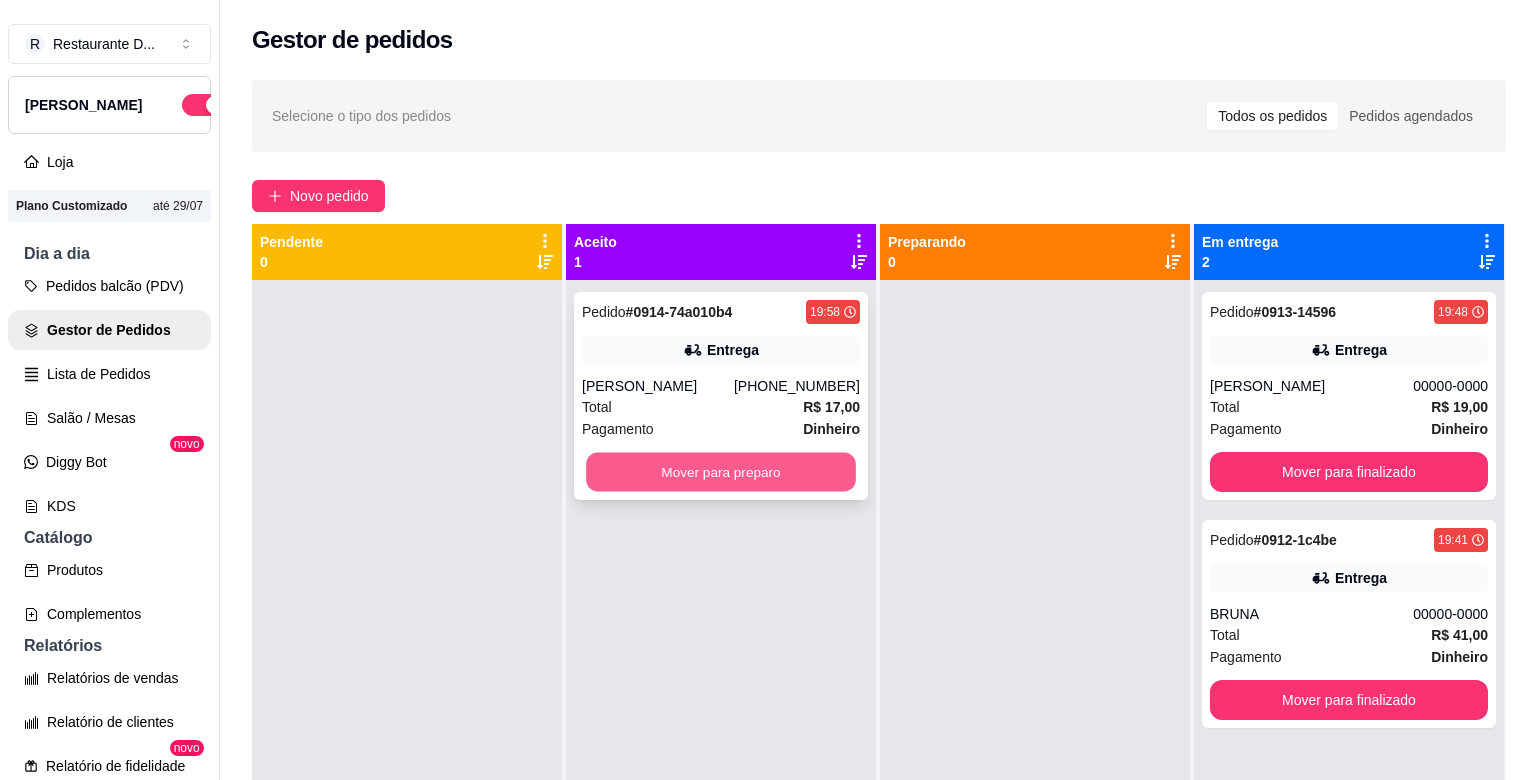 click on "Mover para preparo" at bounding box center [721, 472] 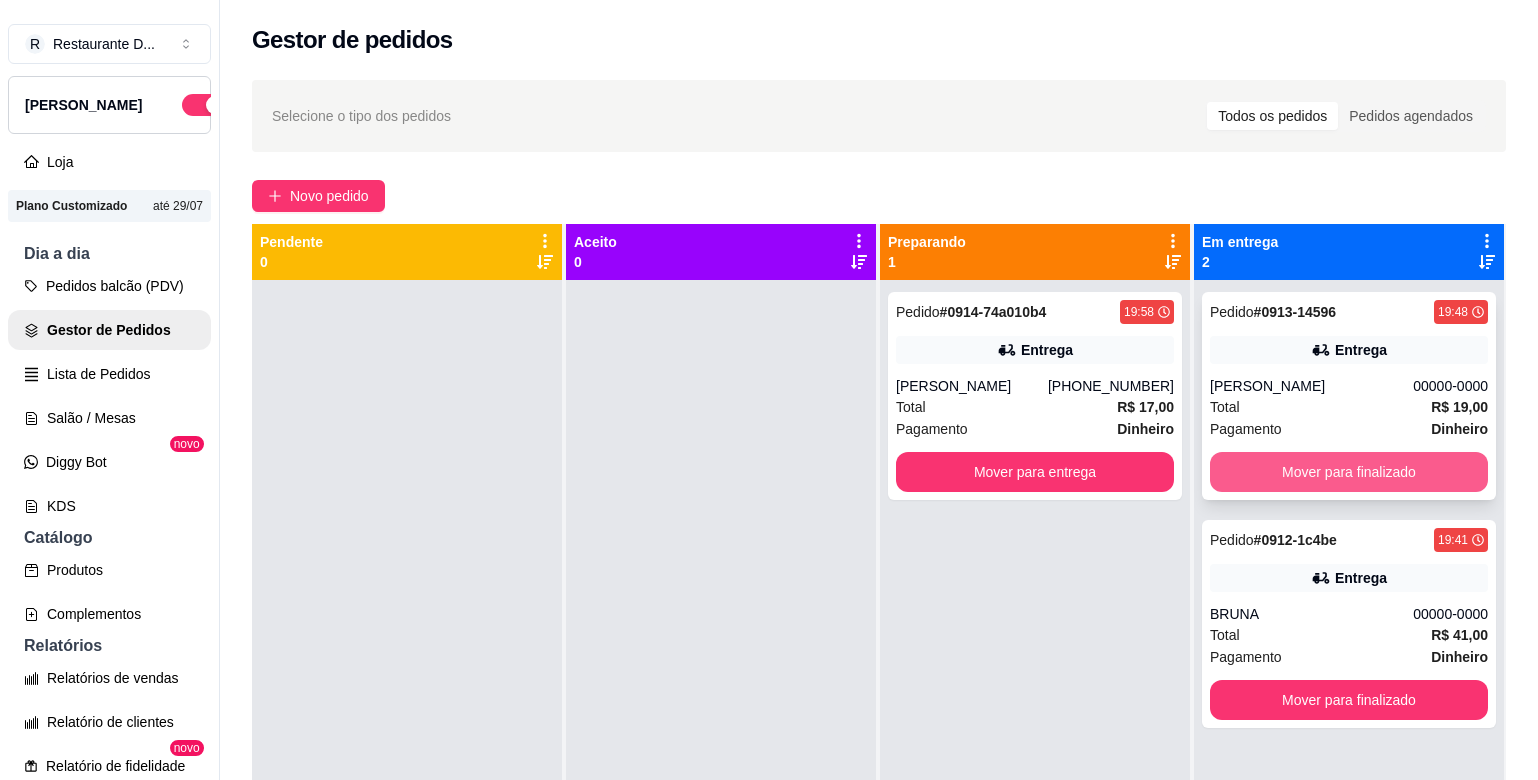 click on "Mover para finalizado" at bounding box center [1349, 472] 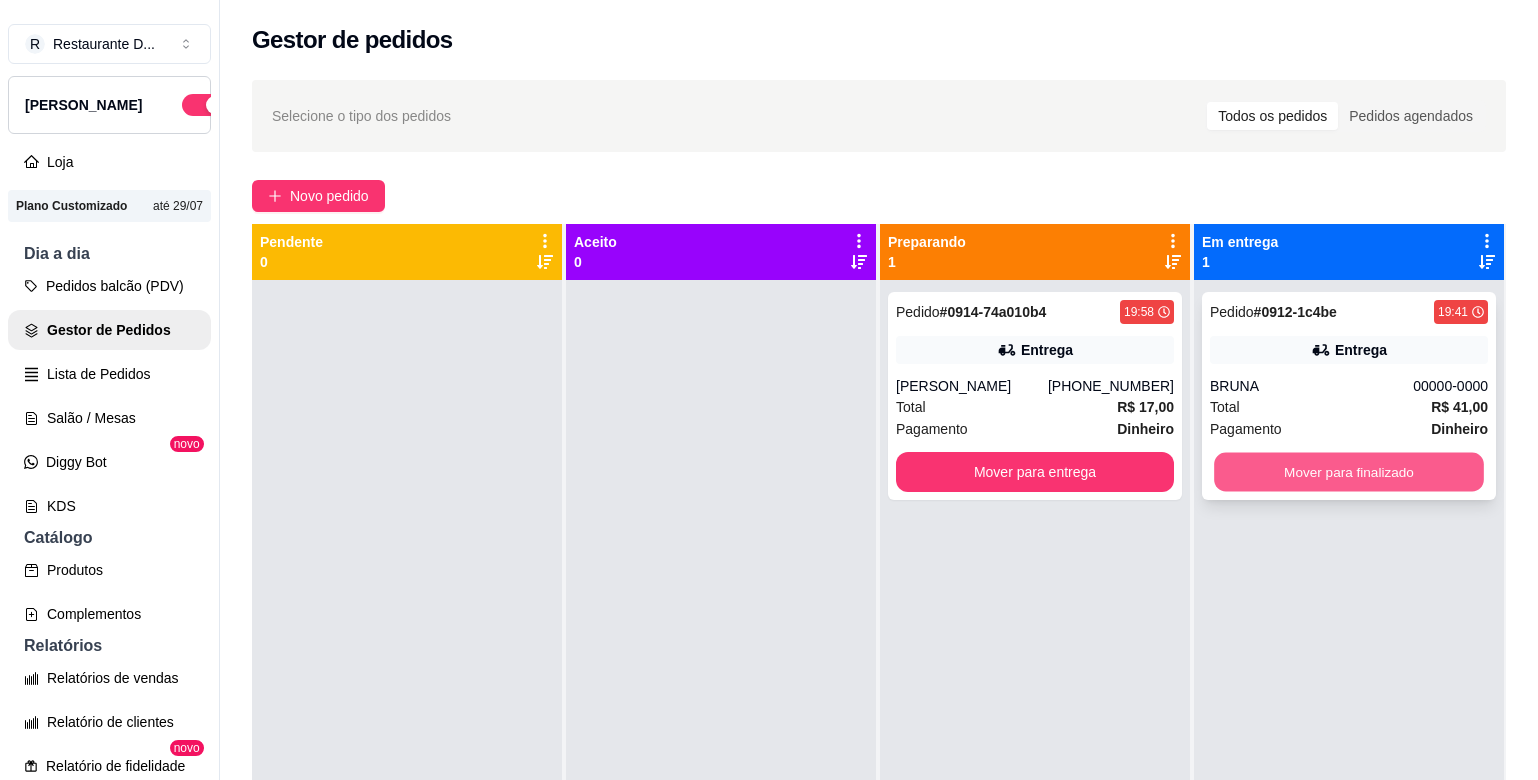 click on "Mover para finalizado" at bounding box center (1349, 472) 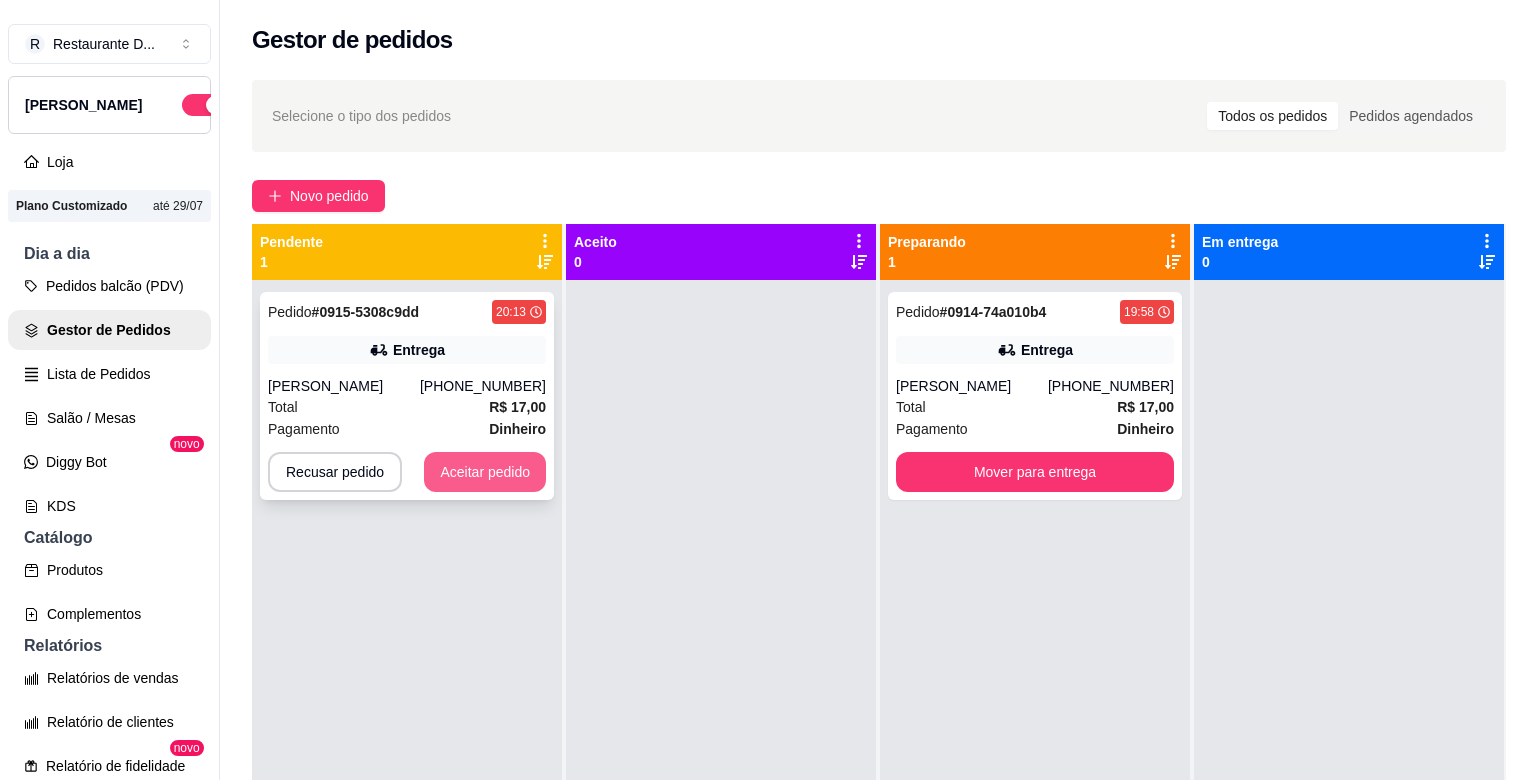 click on "Aceitar pedido" at bounding box center [485, 472] 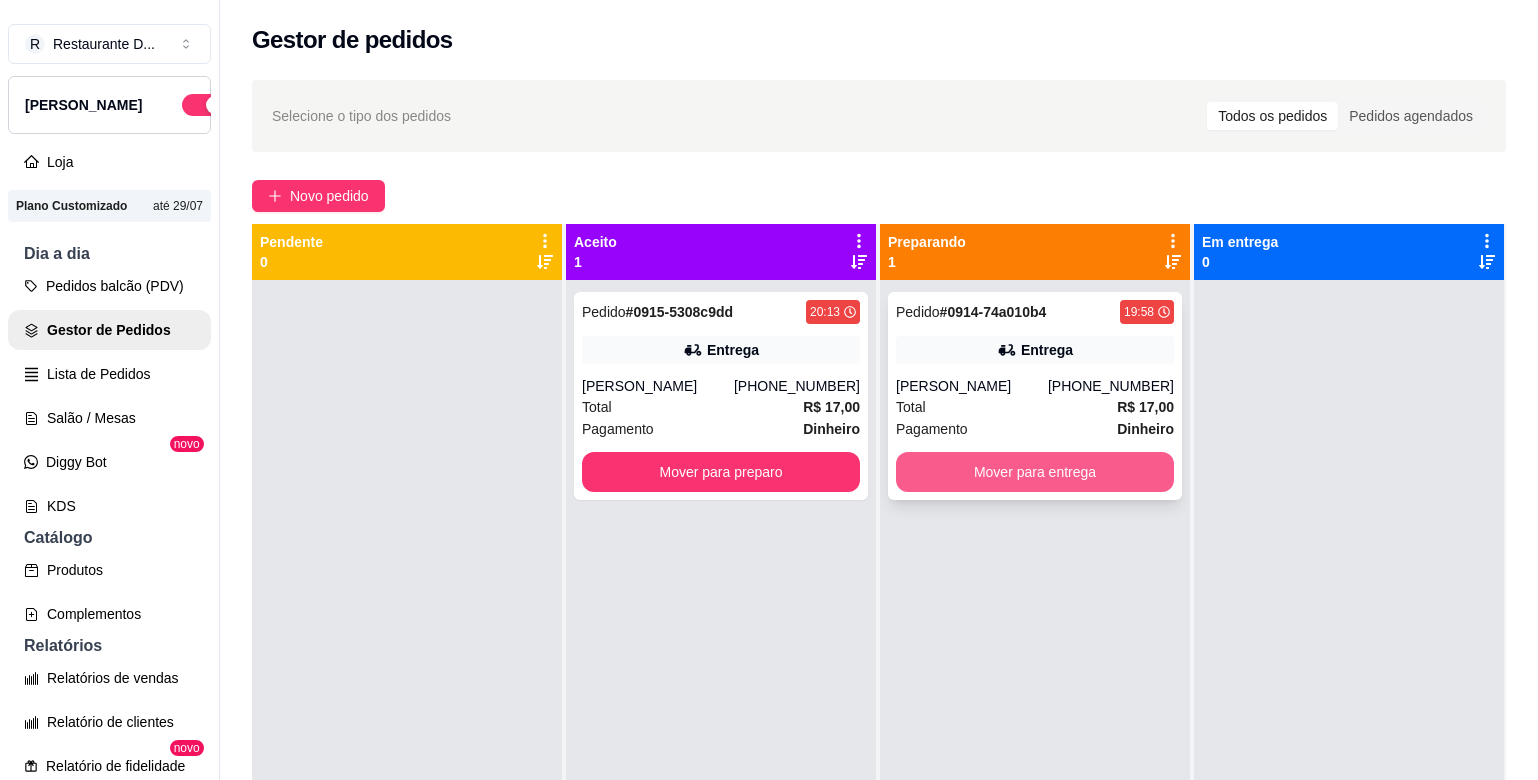 click on "Mover para entrega" at bounding box center [1035, 472] 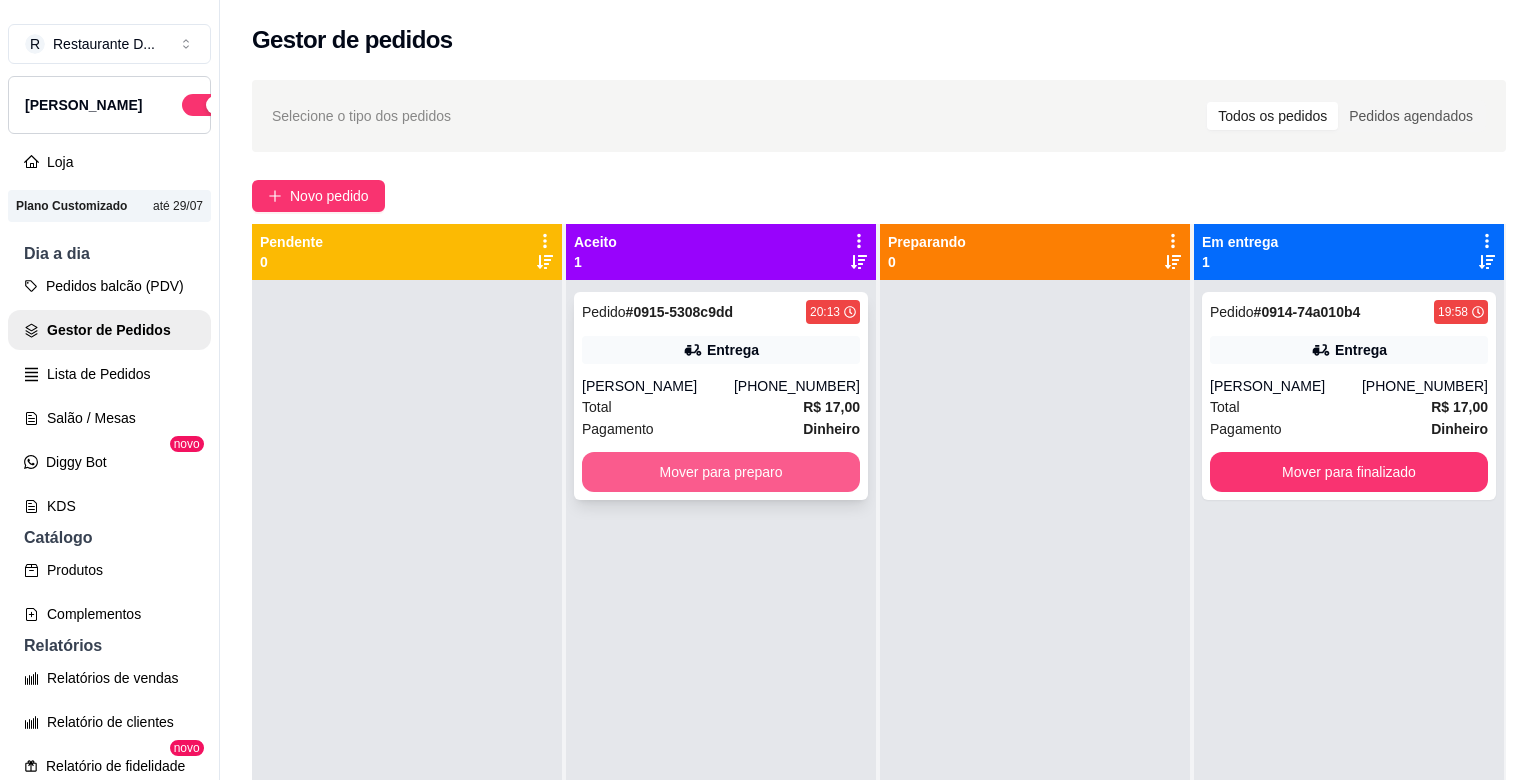 click on "Mover para preparo" at bounding box center [721, 472] 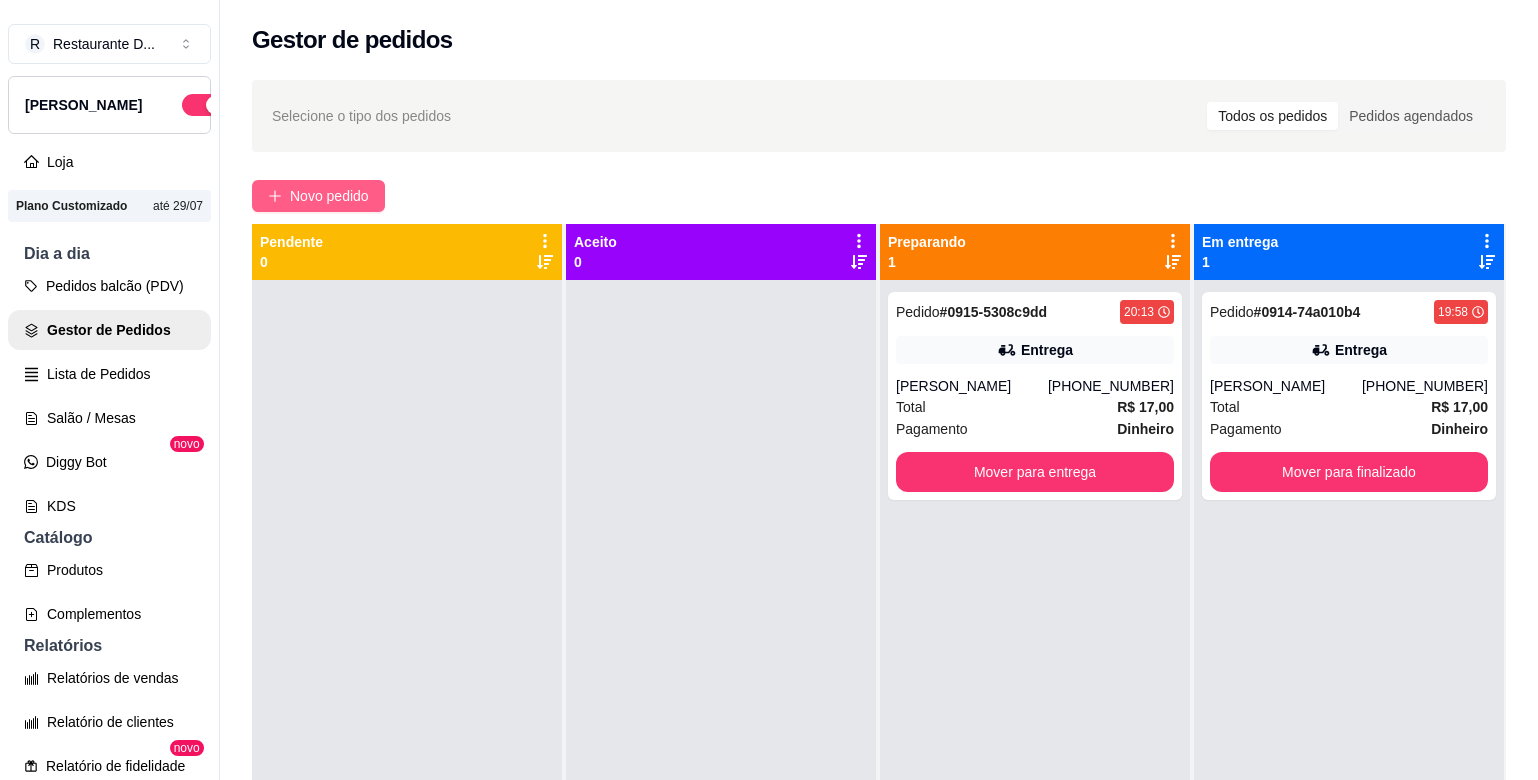 click on "Novo pedido" at bounding box center (329, 196) 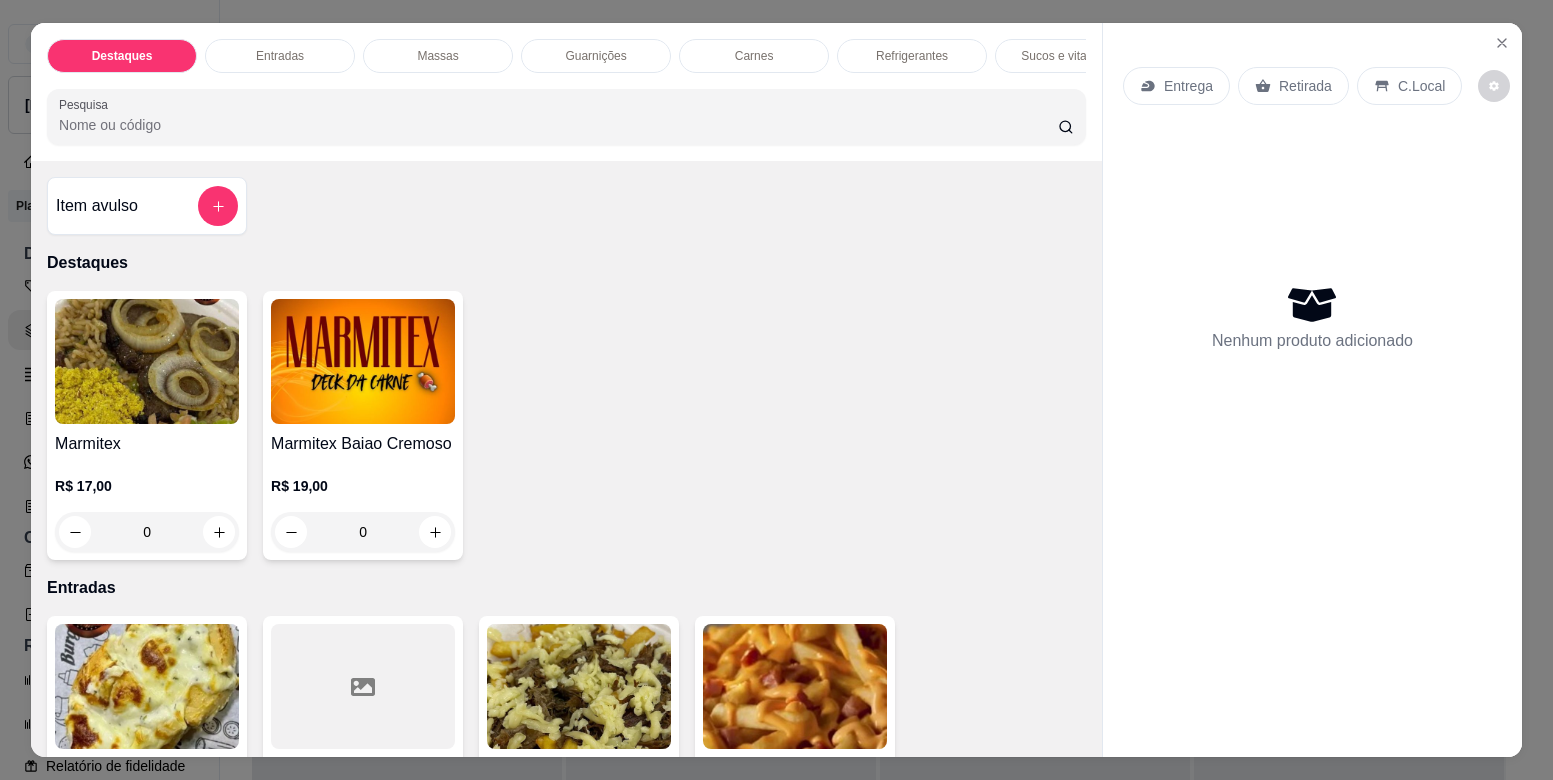 click at bounding box center [147, 361] 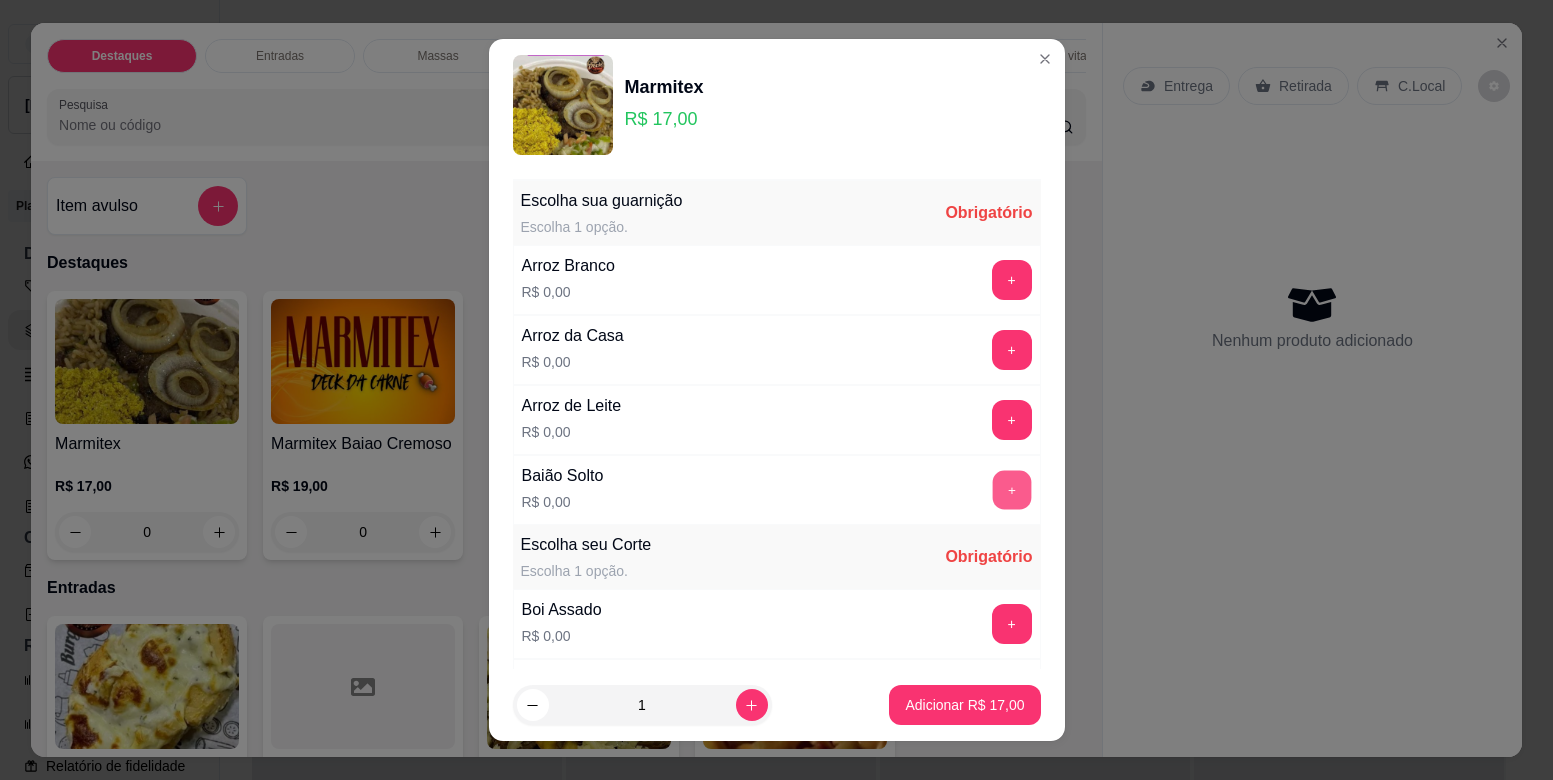 click on "+" at bounding box center (1011, 490) 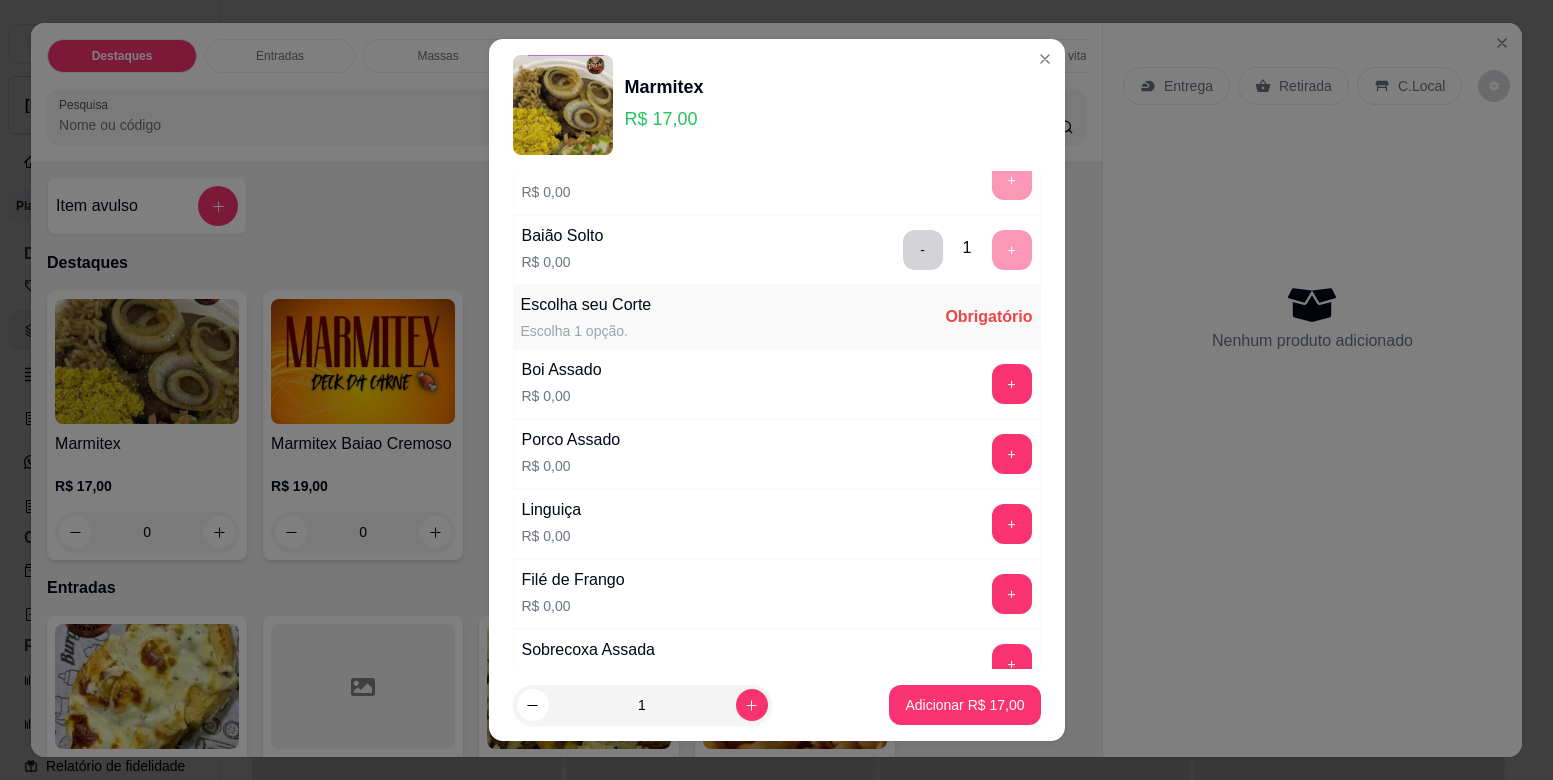 scroll, scrollTop: 280, scrollLeft: 0, axis: vertical 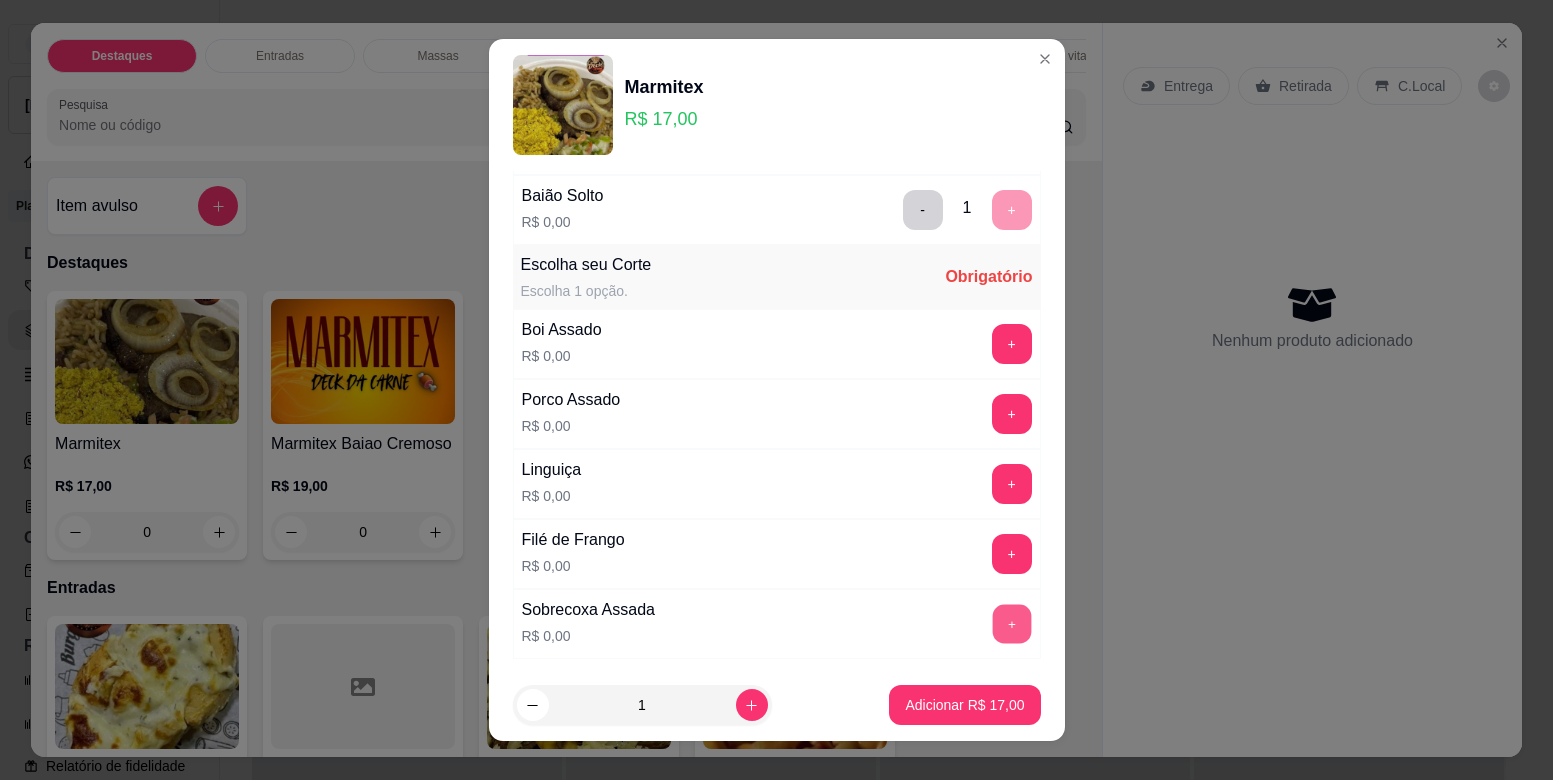 click on "+" at bounding box center (1011, 624) 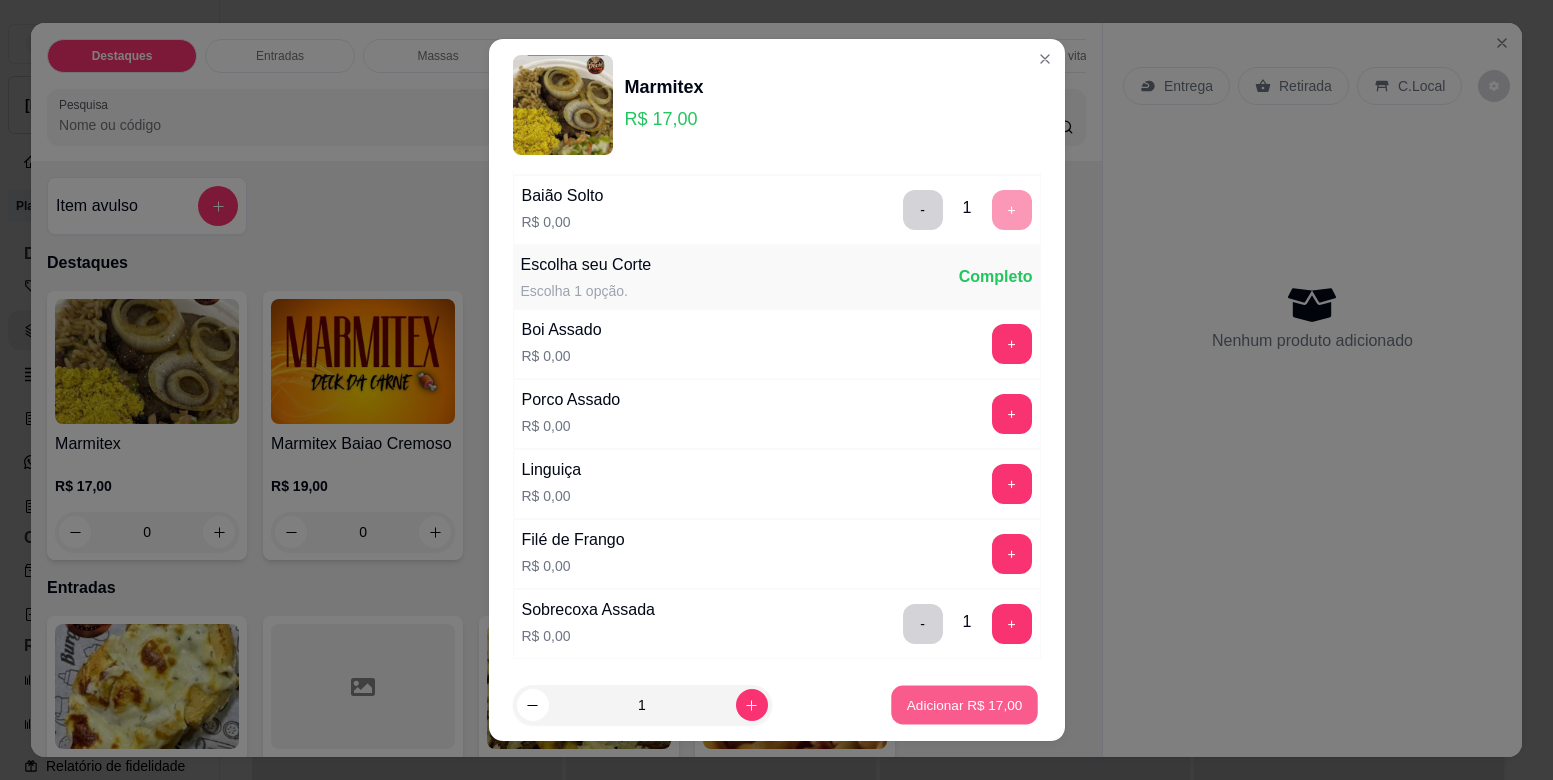 click on "Adicionar   R$ 17,00" at bounding box center [965, 704] 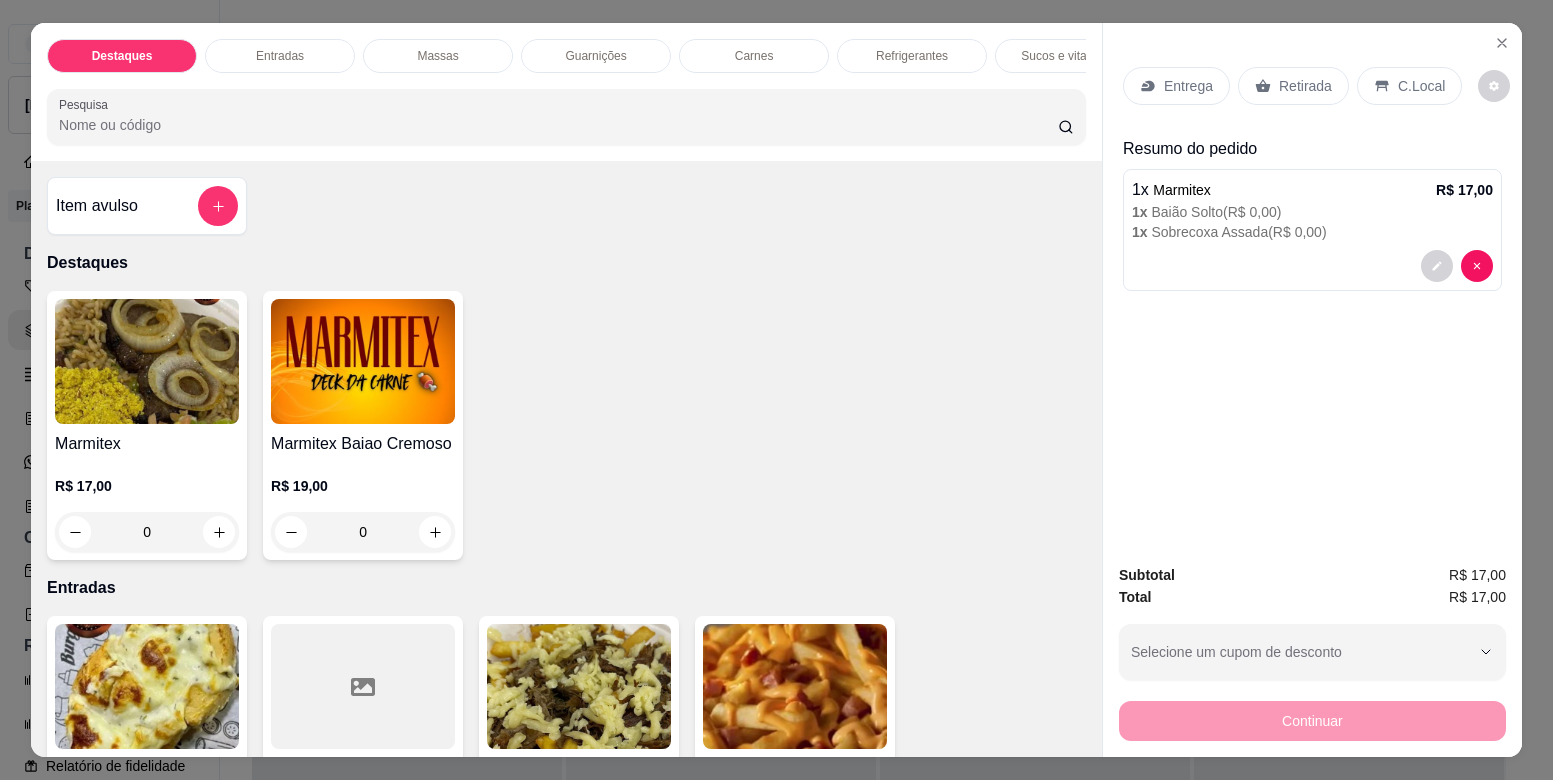 click on "Refrigerantes" at bounding box center [912, 56] 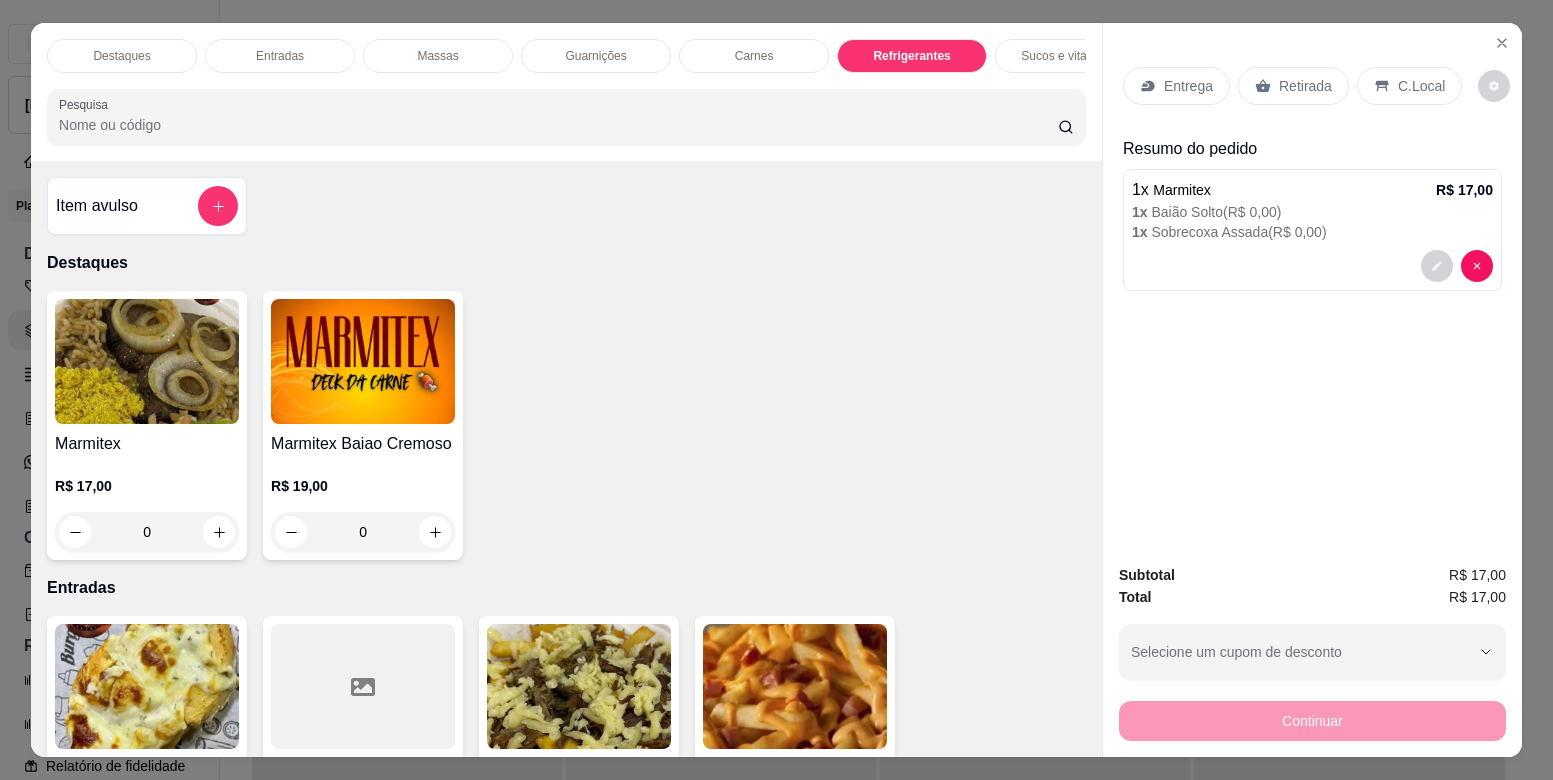 scroll, scrollTop: 3521, scrollLeft: 0, axis: vertical 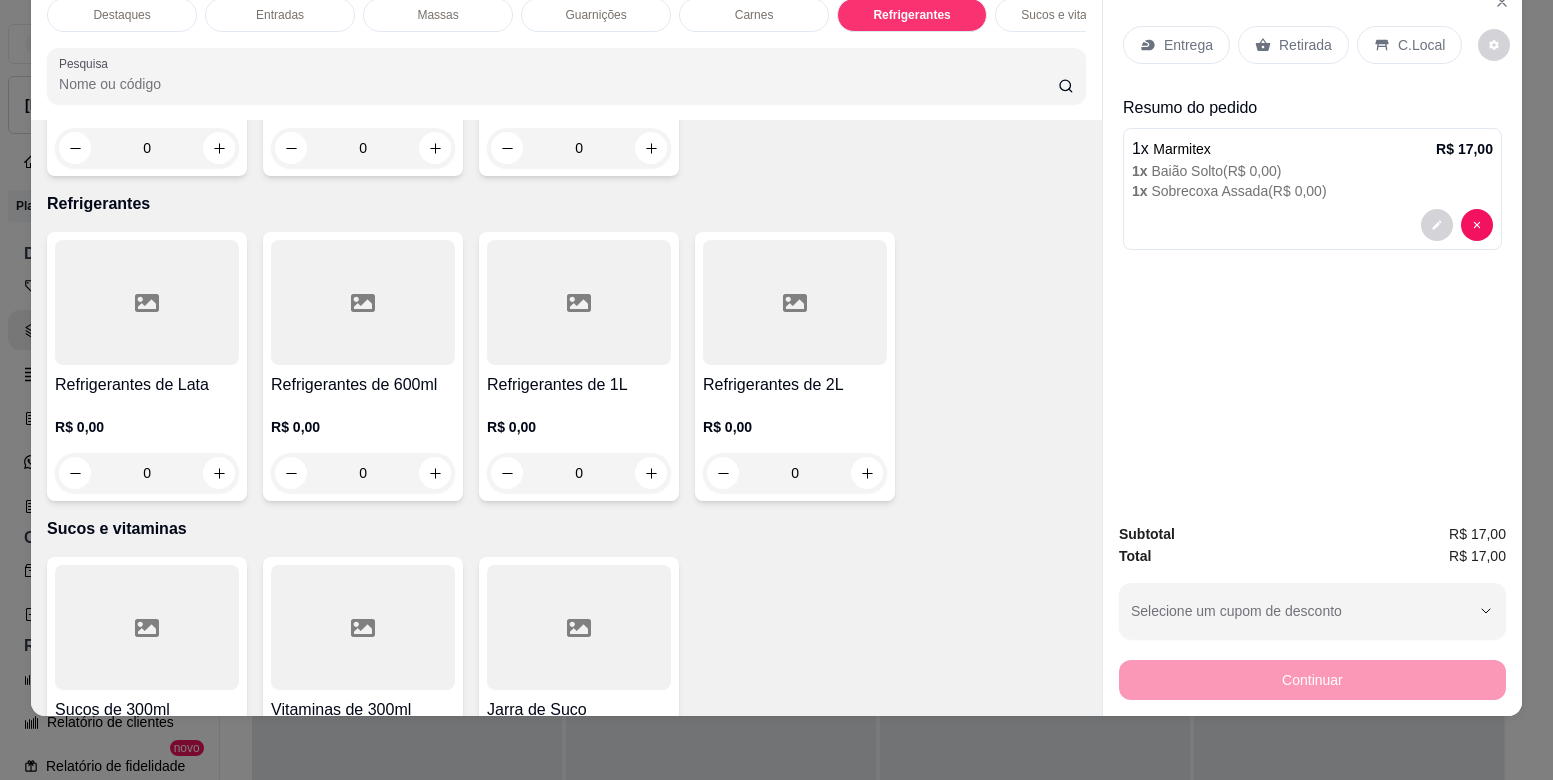 click at bounding box center (795, 302) 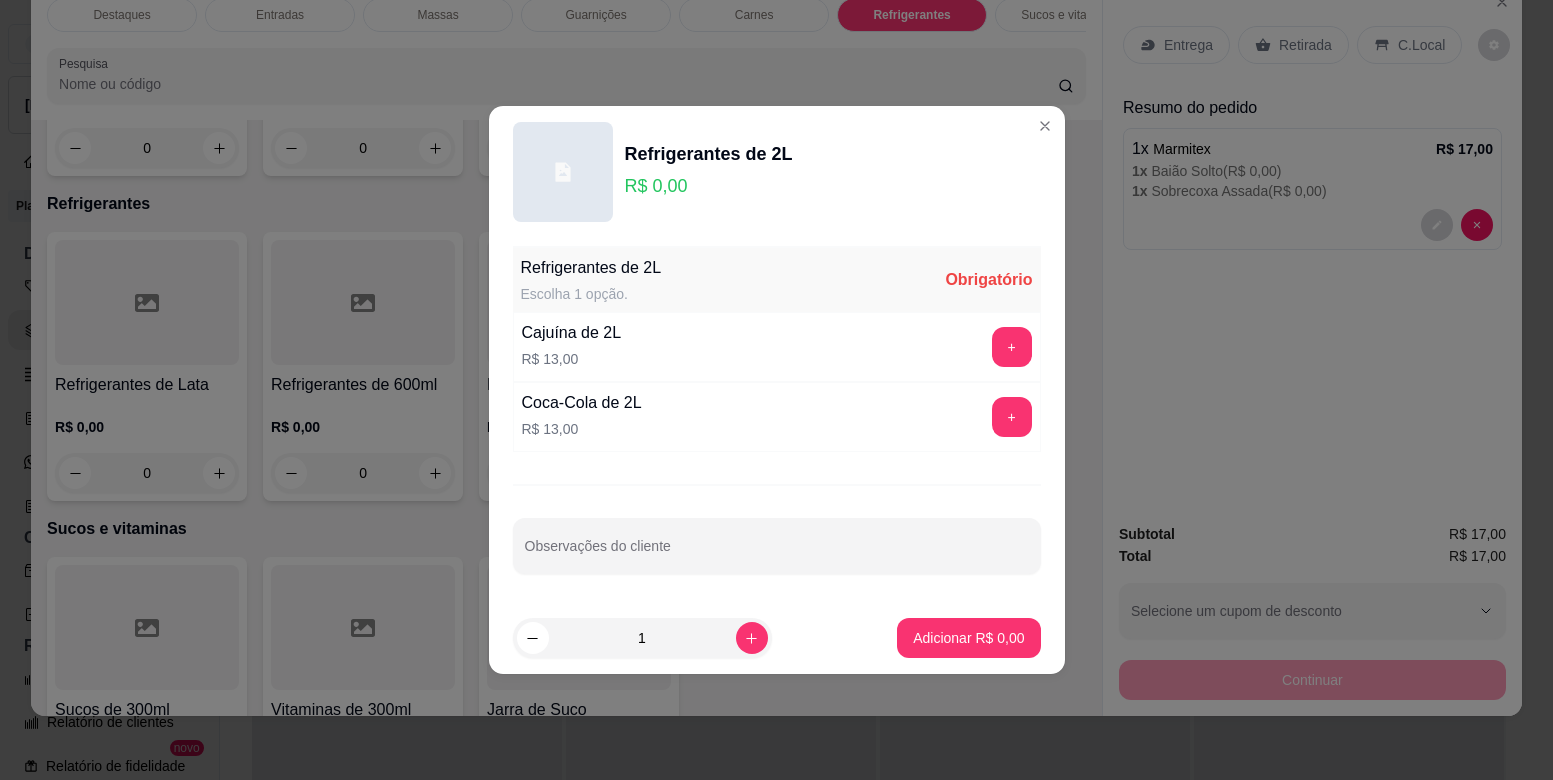 click on "+" at bounding box center (1012, 417) 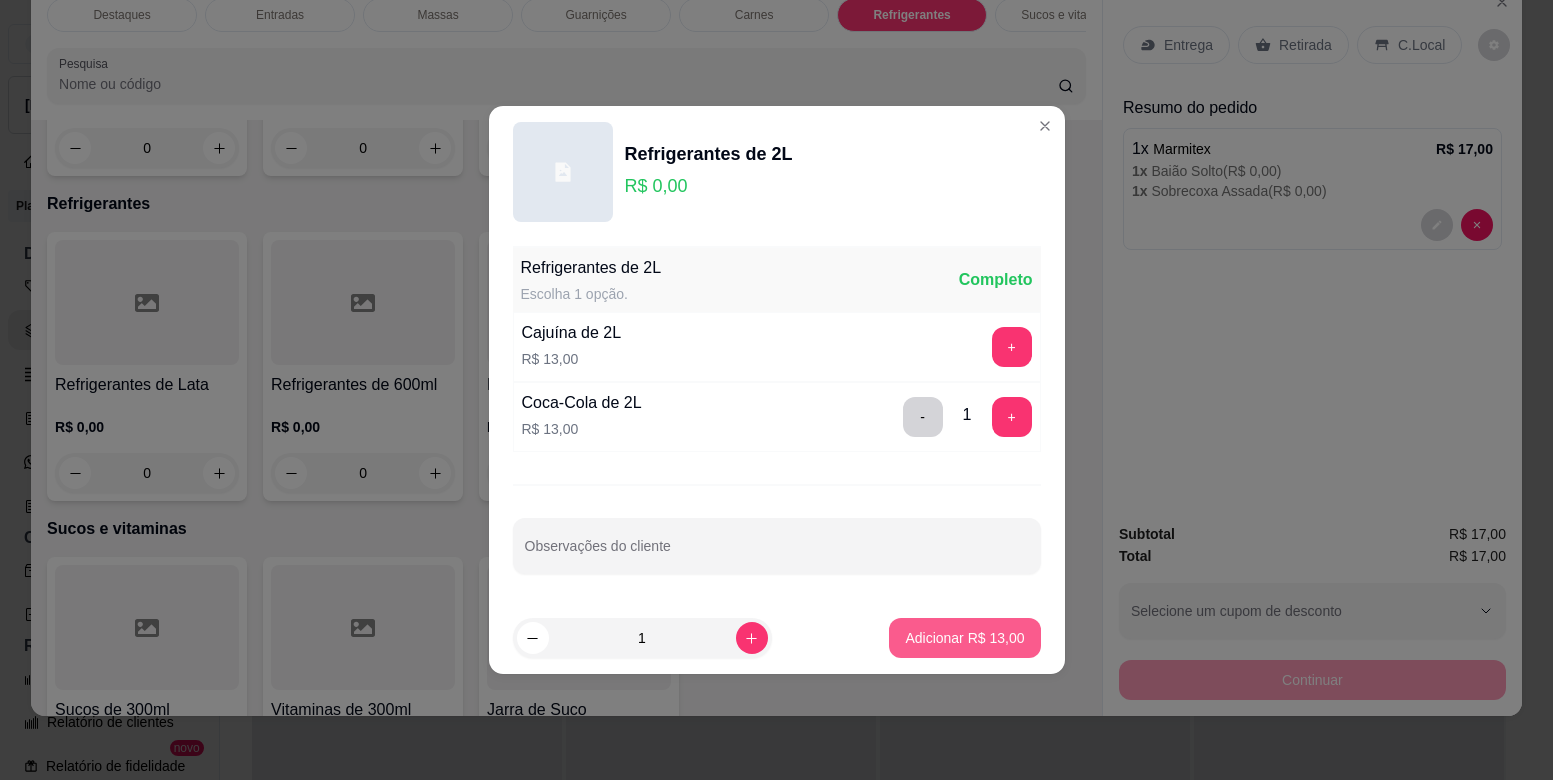 click on "Adicionar   R$ 13,00" at bounding box center (964, 638) 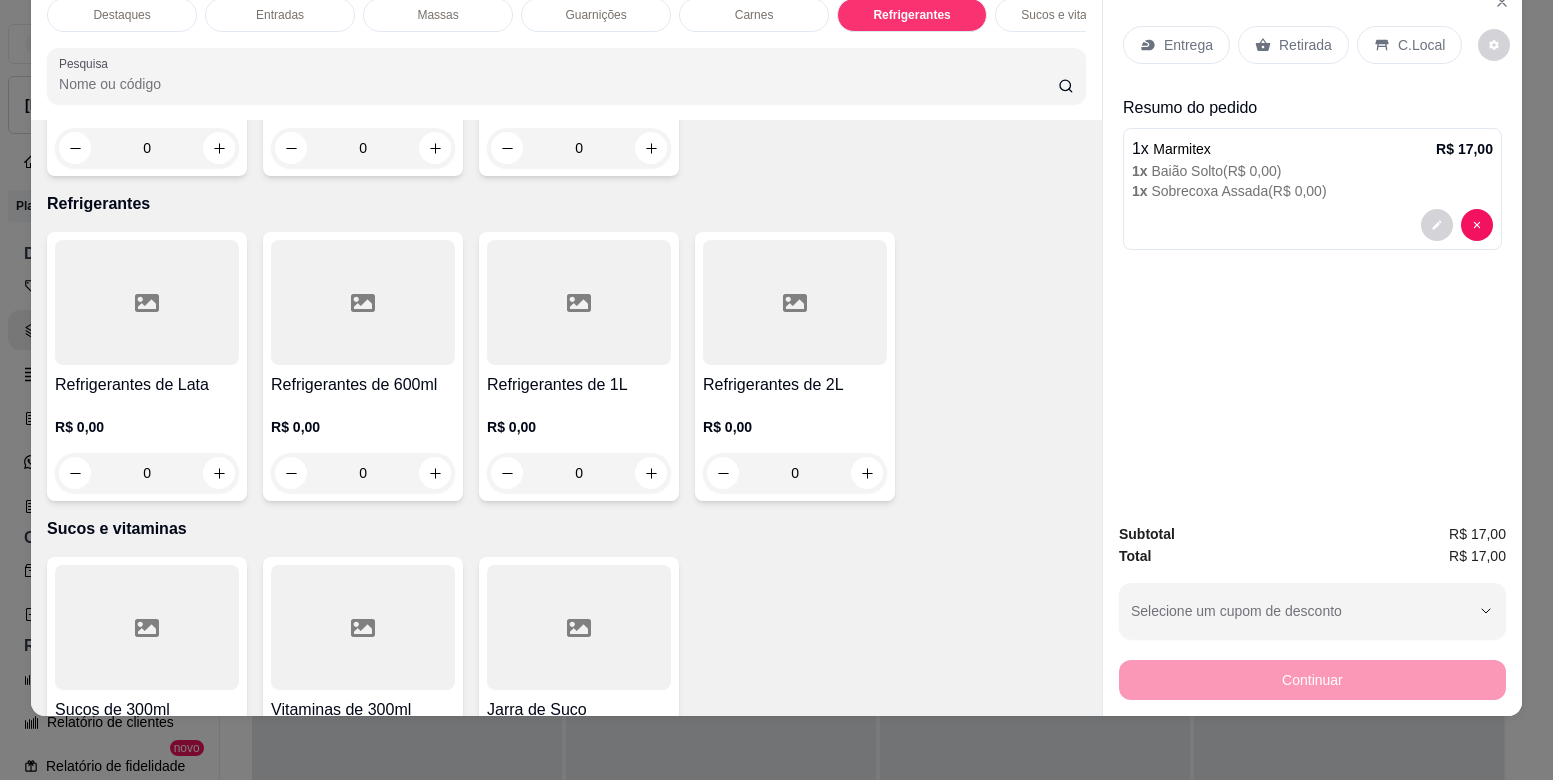 click on "Refrigerantes" at bounding box center (911, 15) 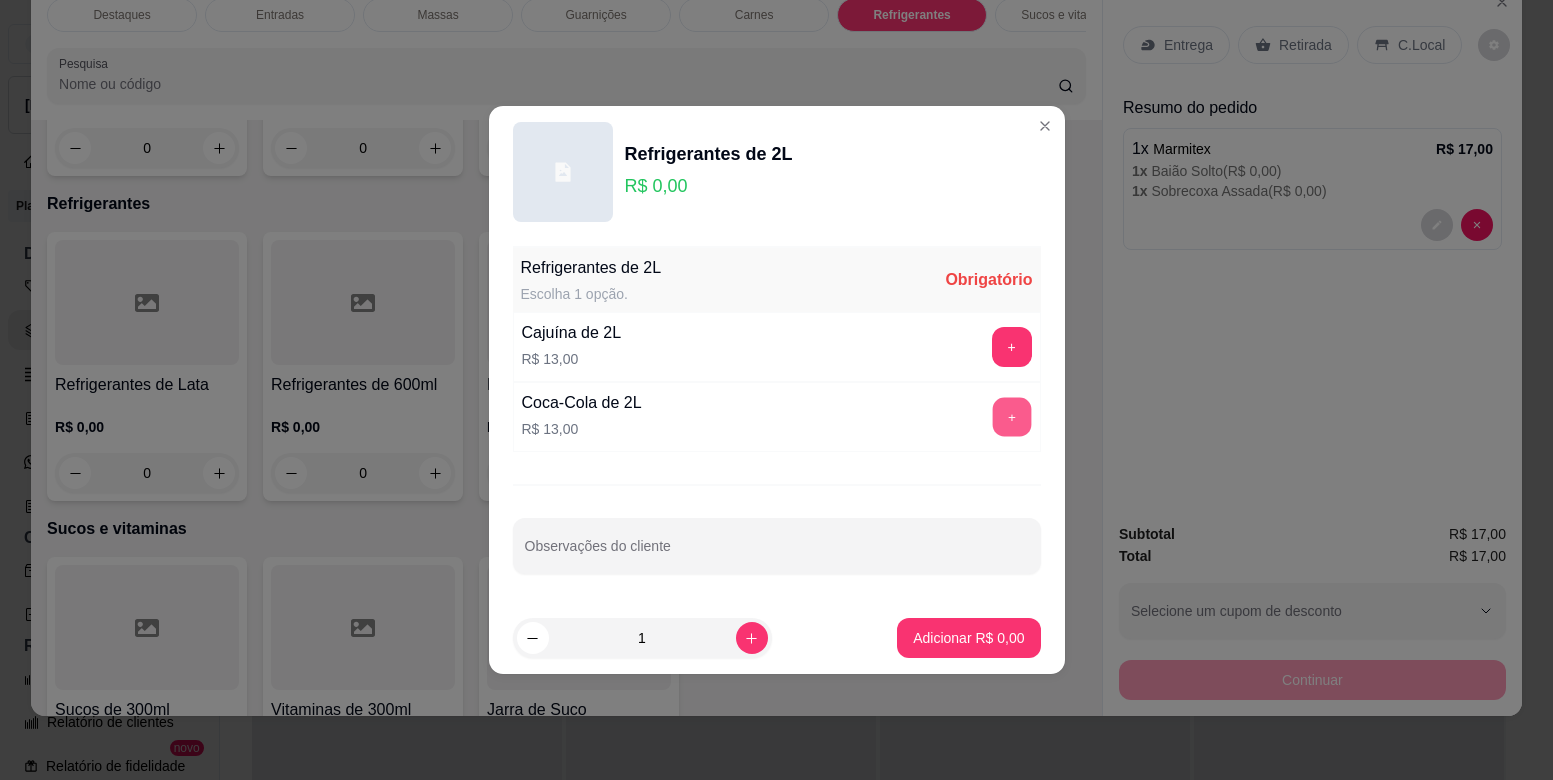 click on "+" at bounding box center (1011, 417) 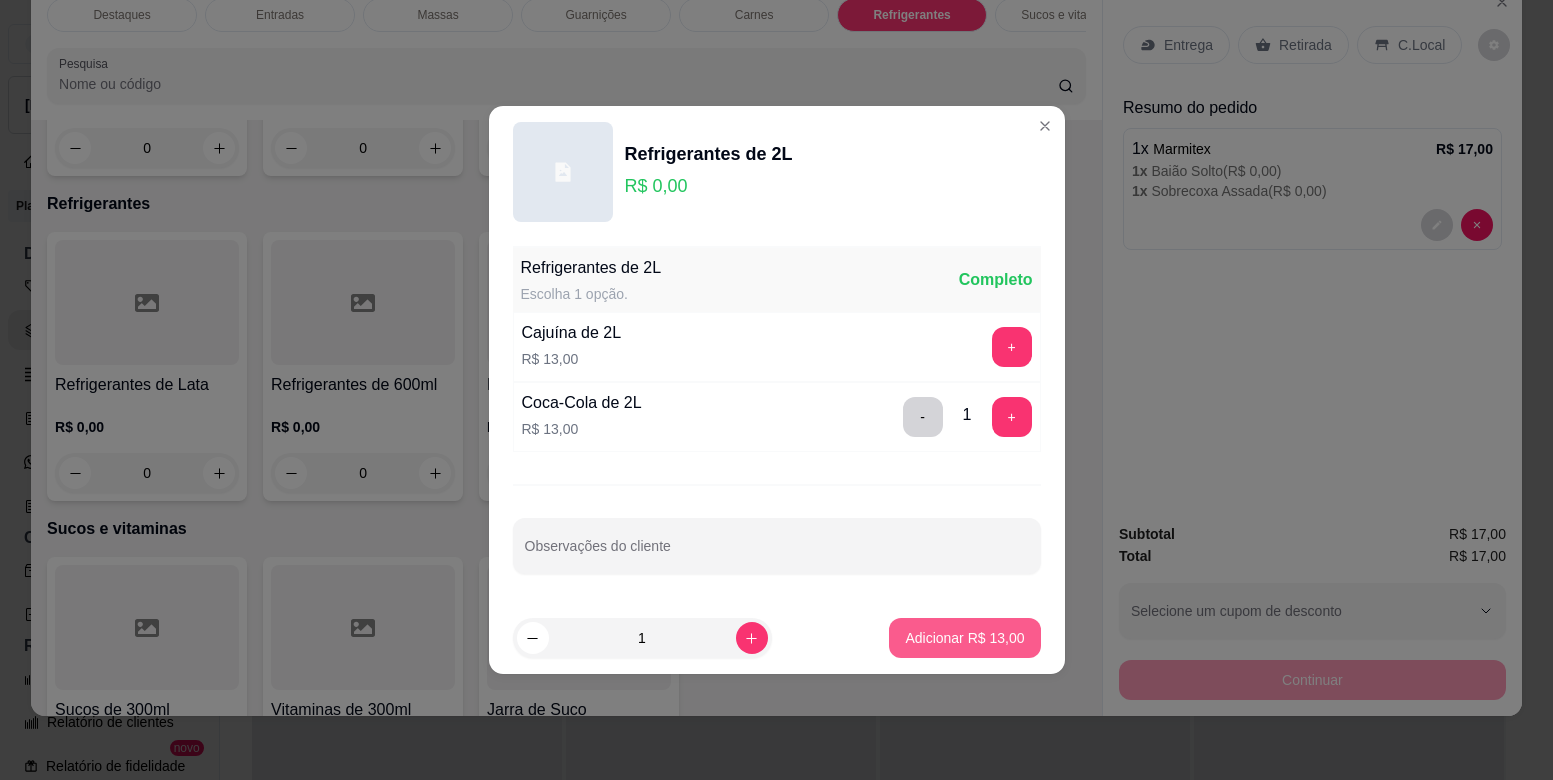 click on "1 Adicionar   R$ 13,00" at bounding box center (777, 638) 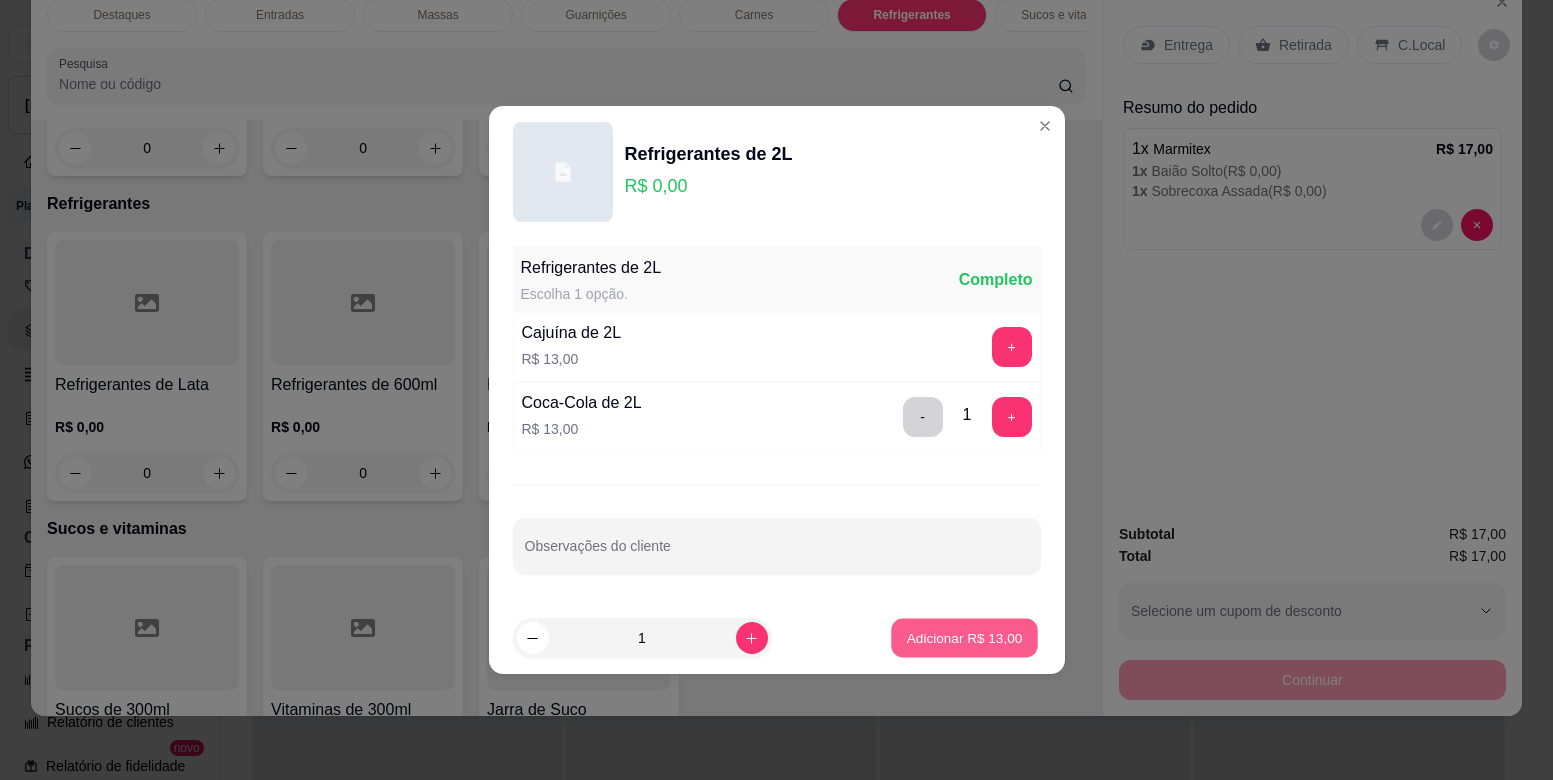 click on "Adicionar   R$ 13,00" at bounding box center [965, 637] 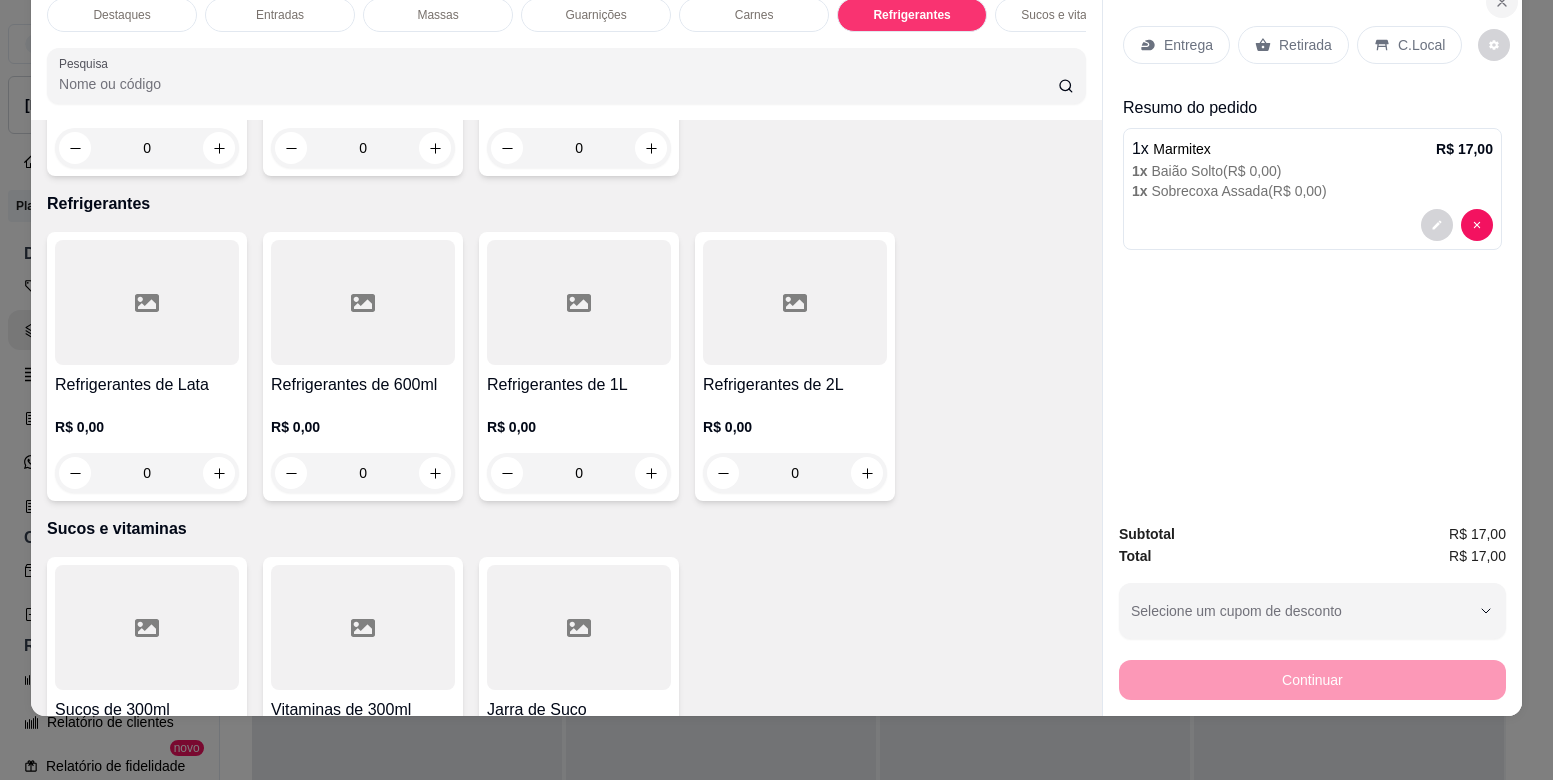click 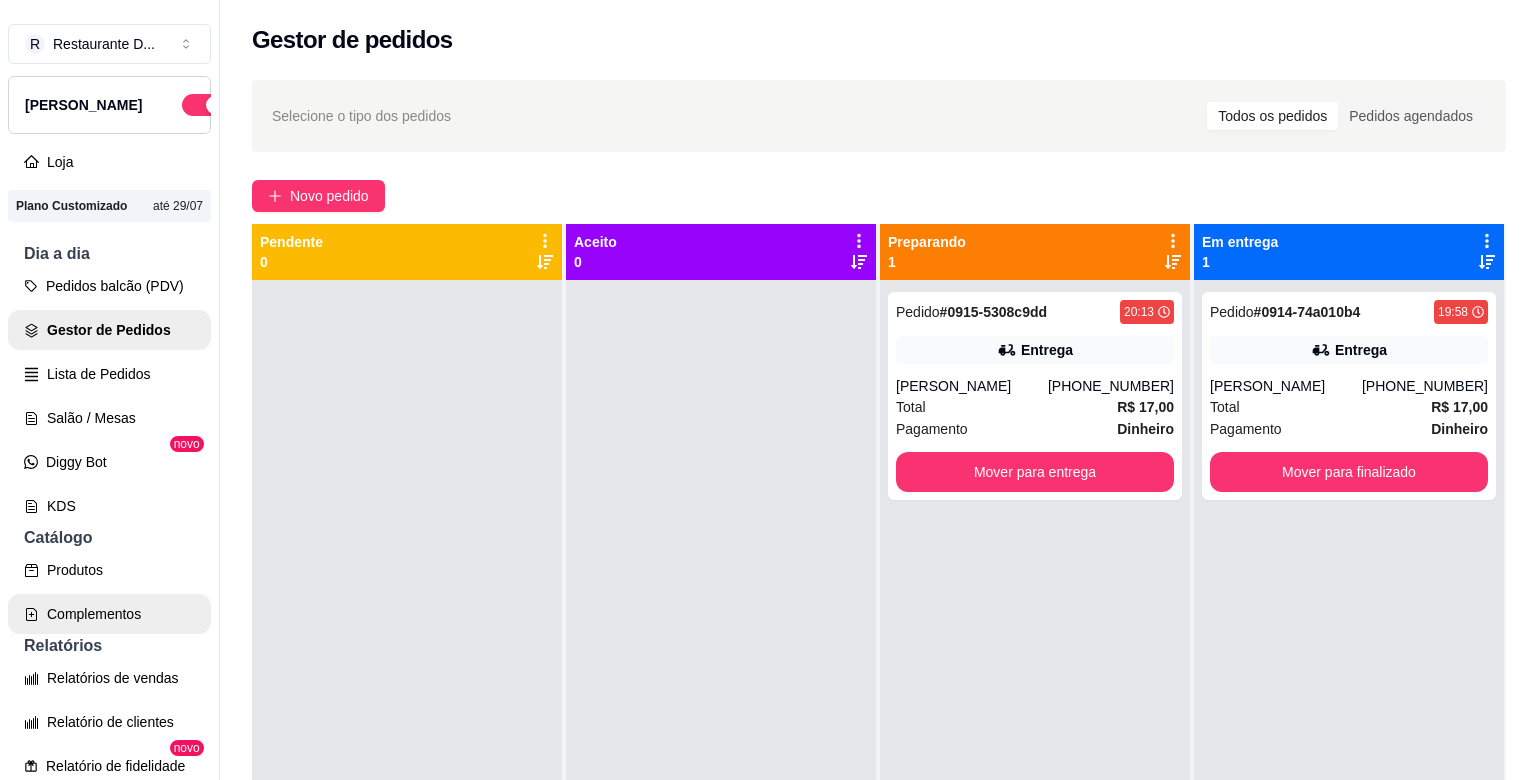 click on "Complementos" at bounding box center [109, 614] 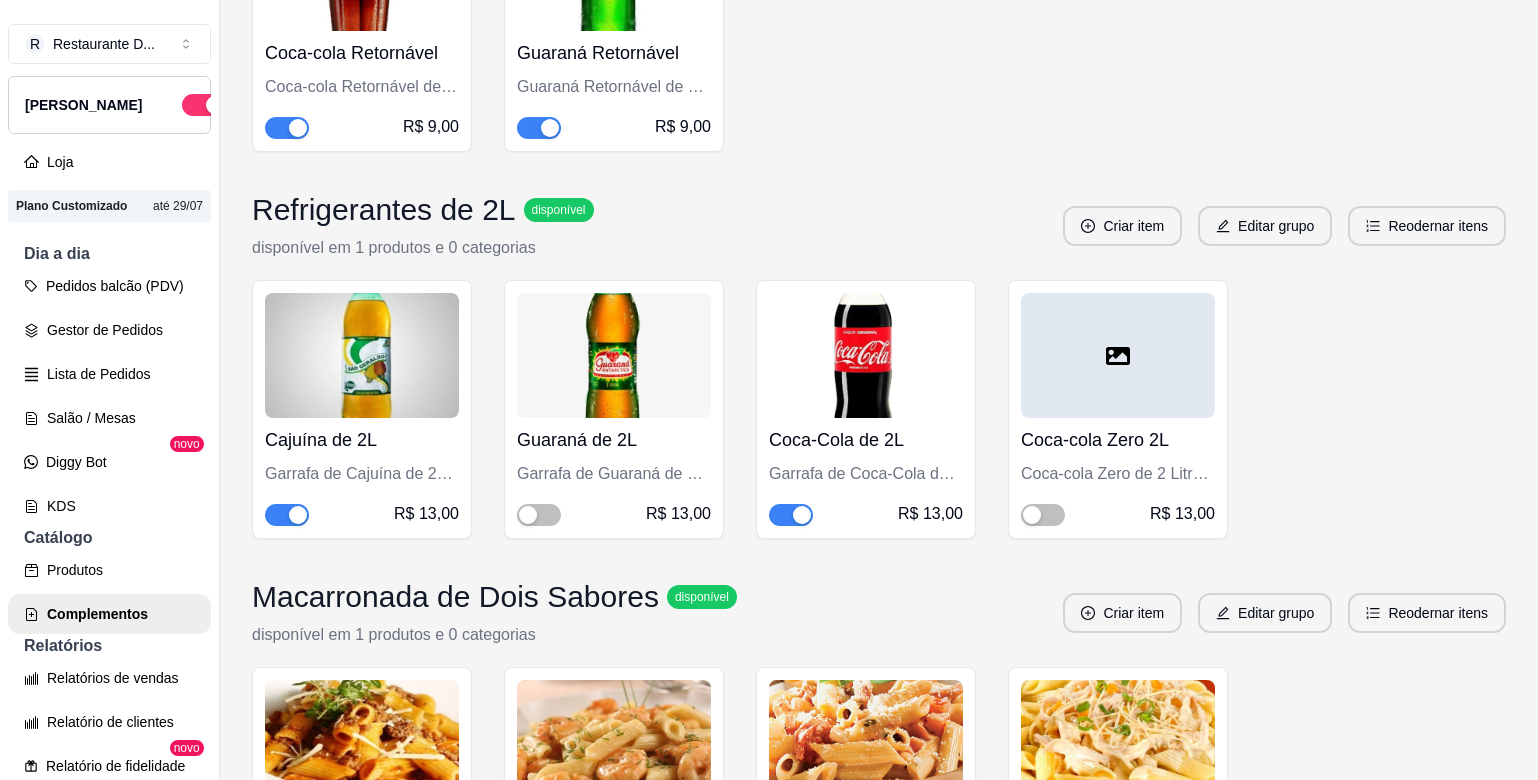 scroll, scrollTop: 3374, scrollLeft: 0, axis: vertical 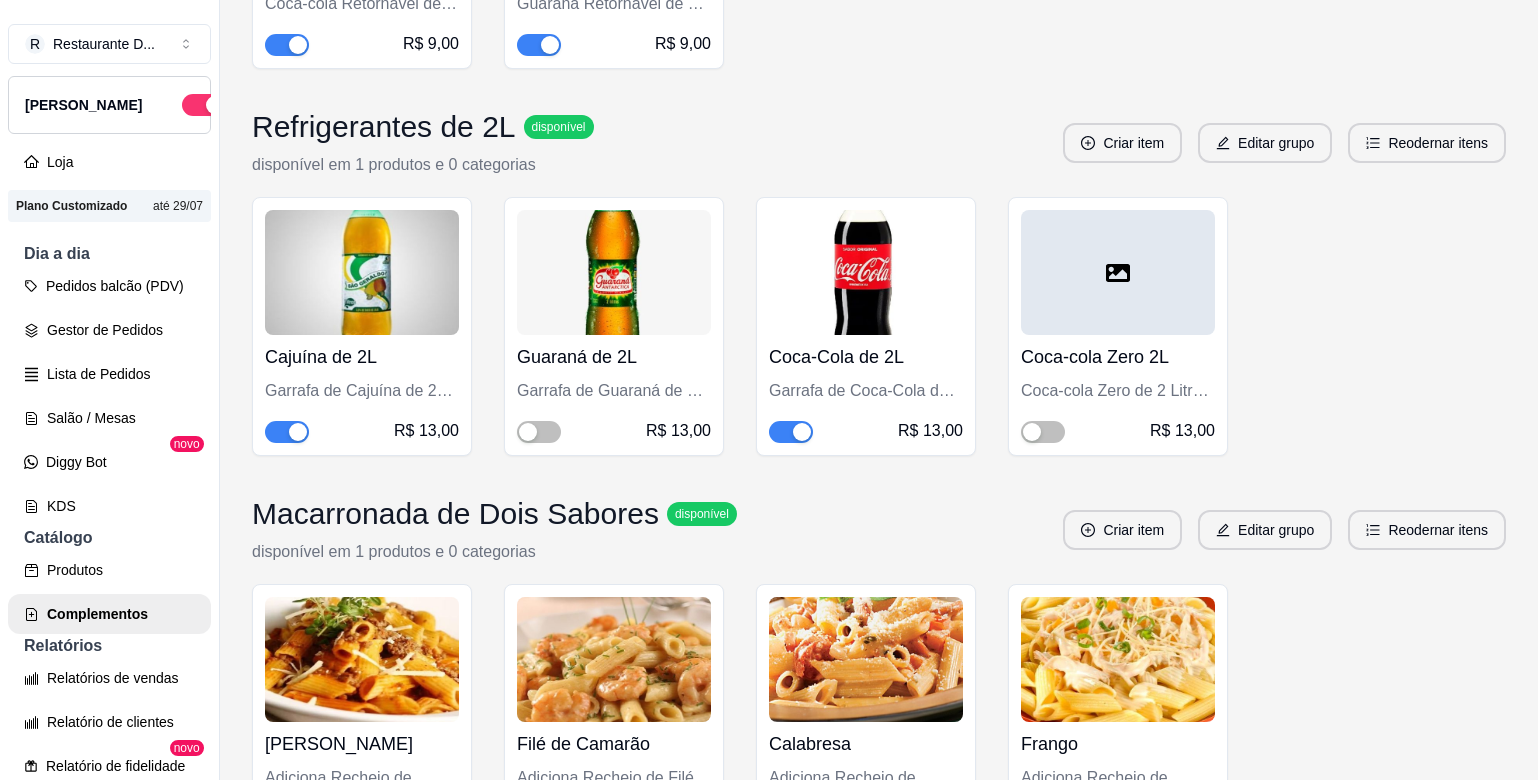click at bounding box center (866, 272) 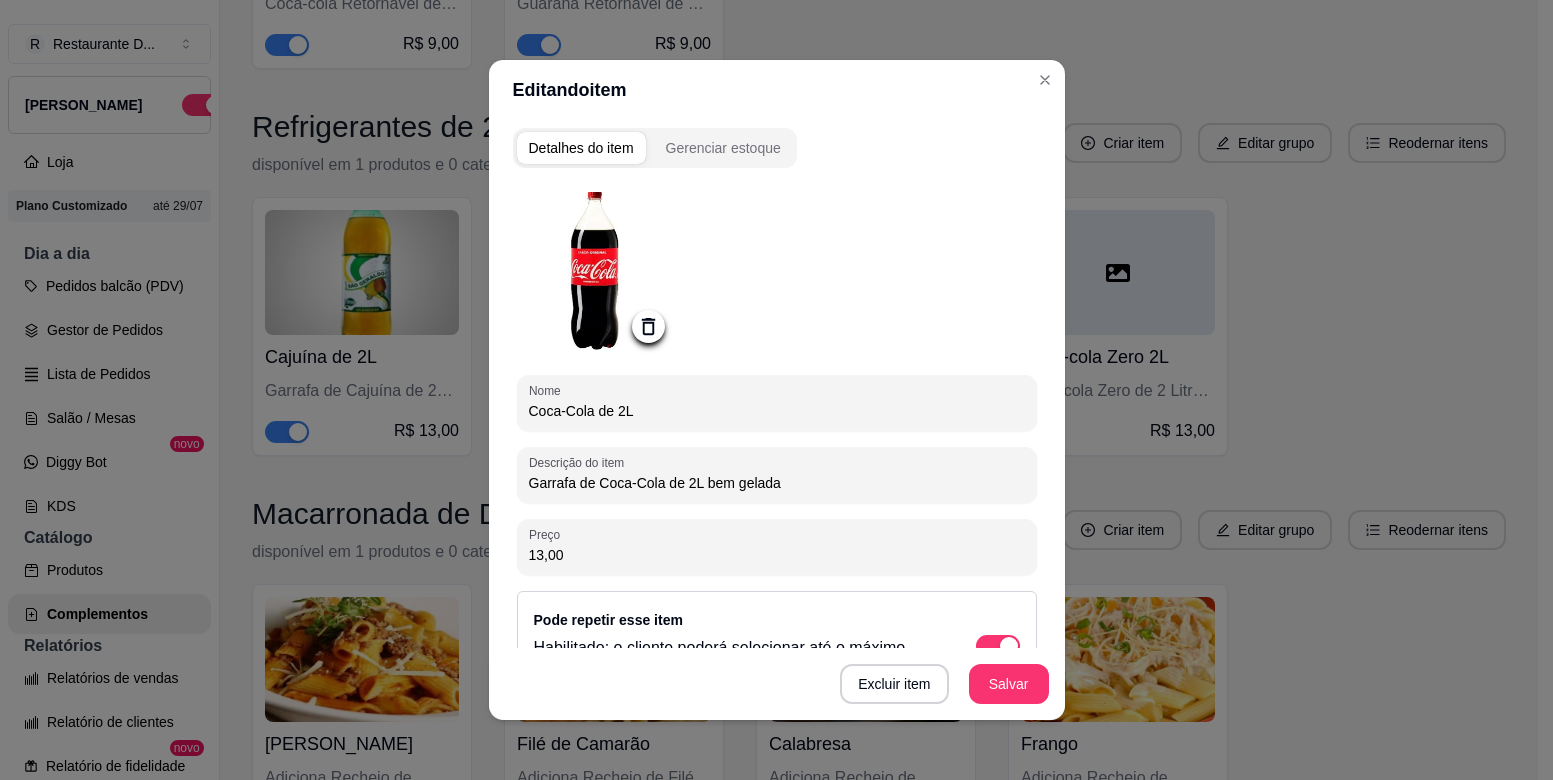 click on "13,00" at bounding box center (777, 555) 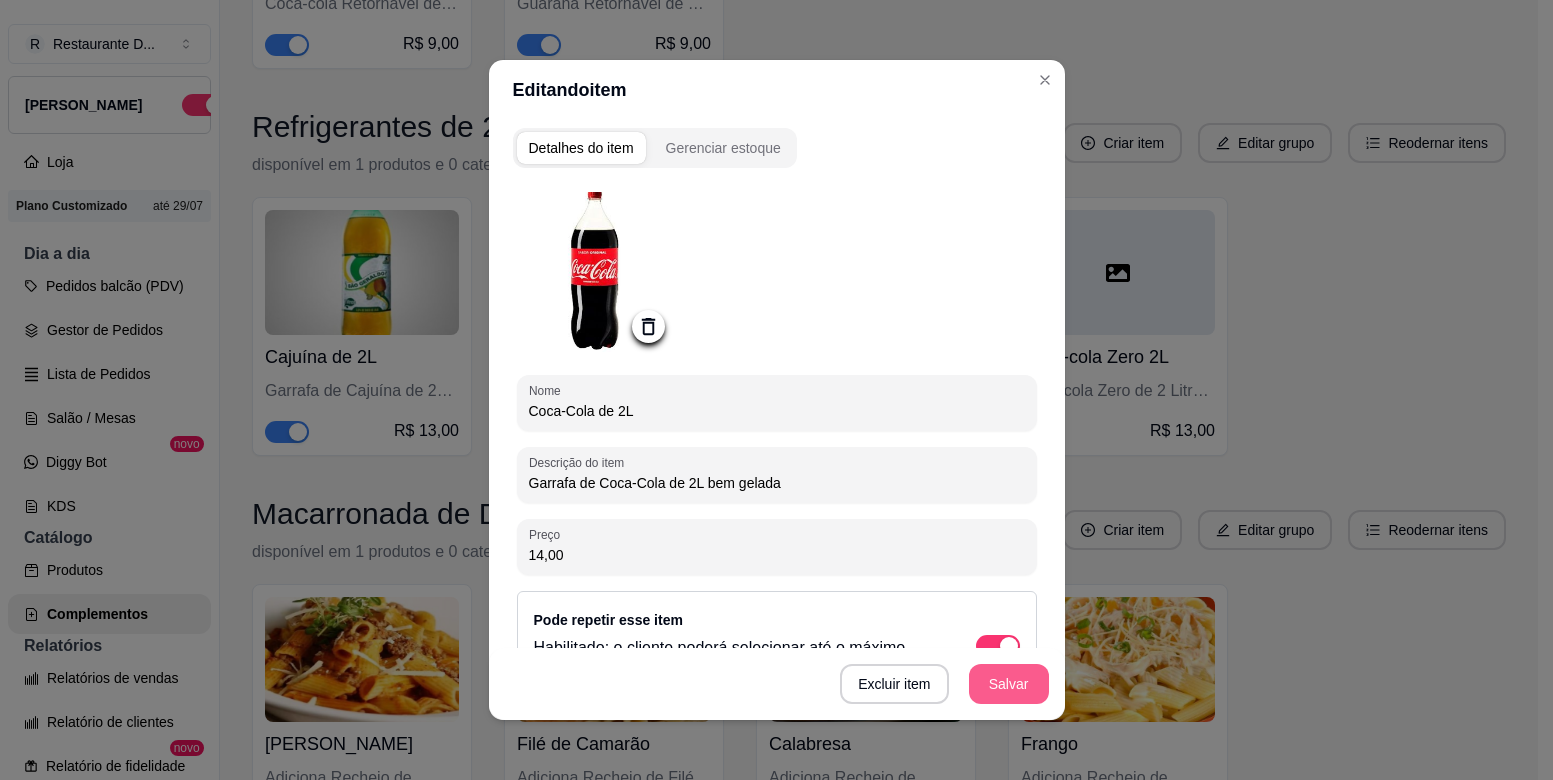 type on "14,00" 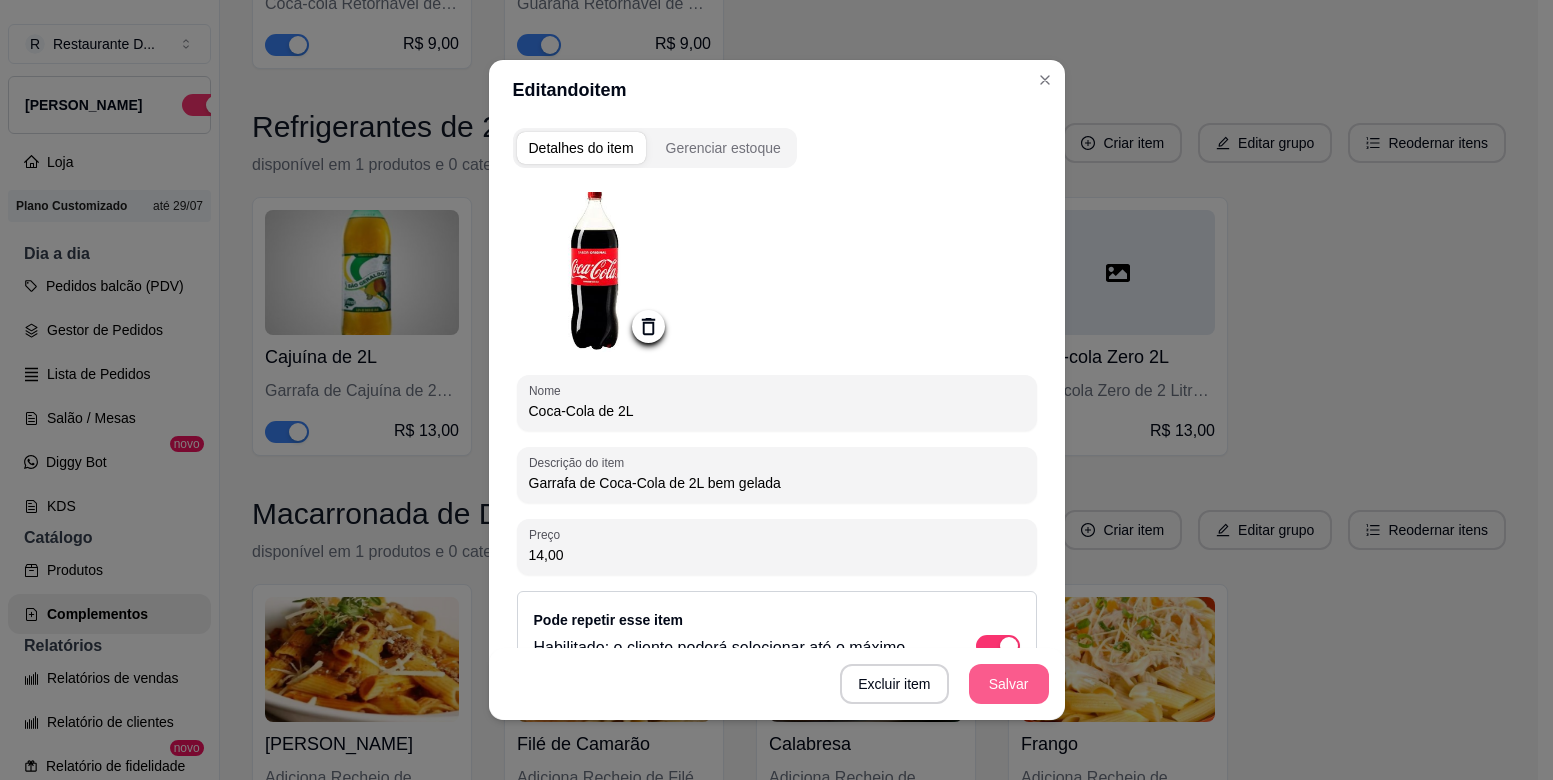 click on "Salvar" at bounding box center [1009, 684] 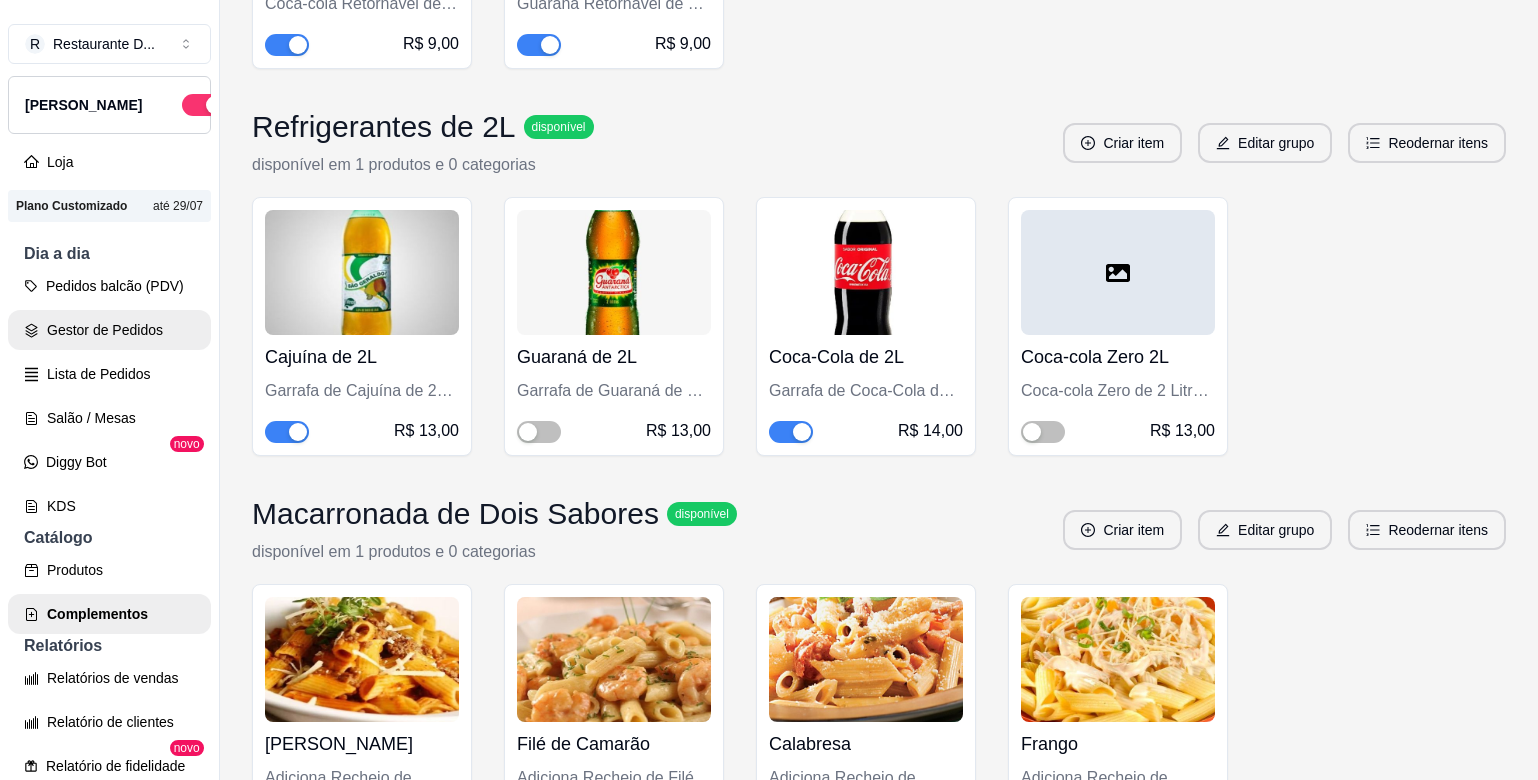 click on "Gestor de Pedidos" at bounding box center [109, 330] 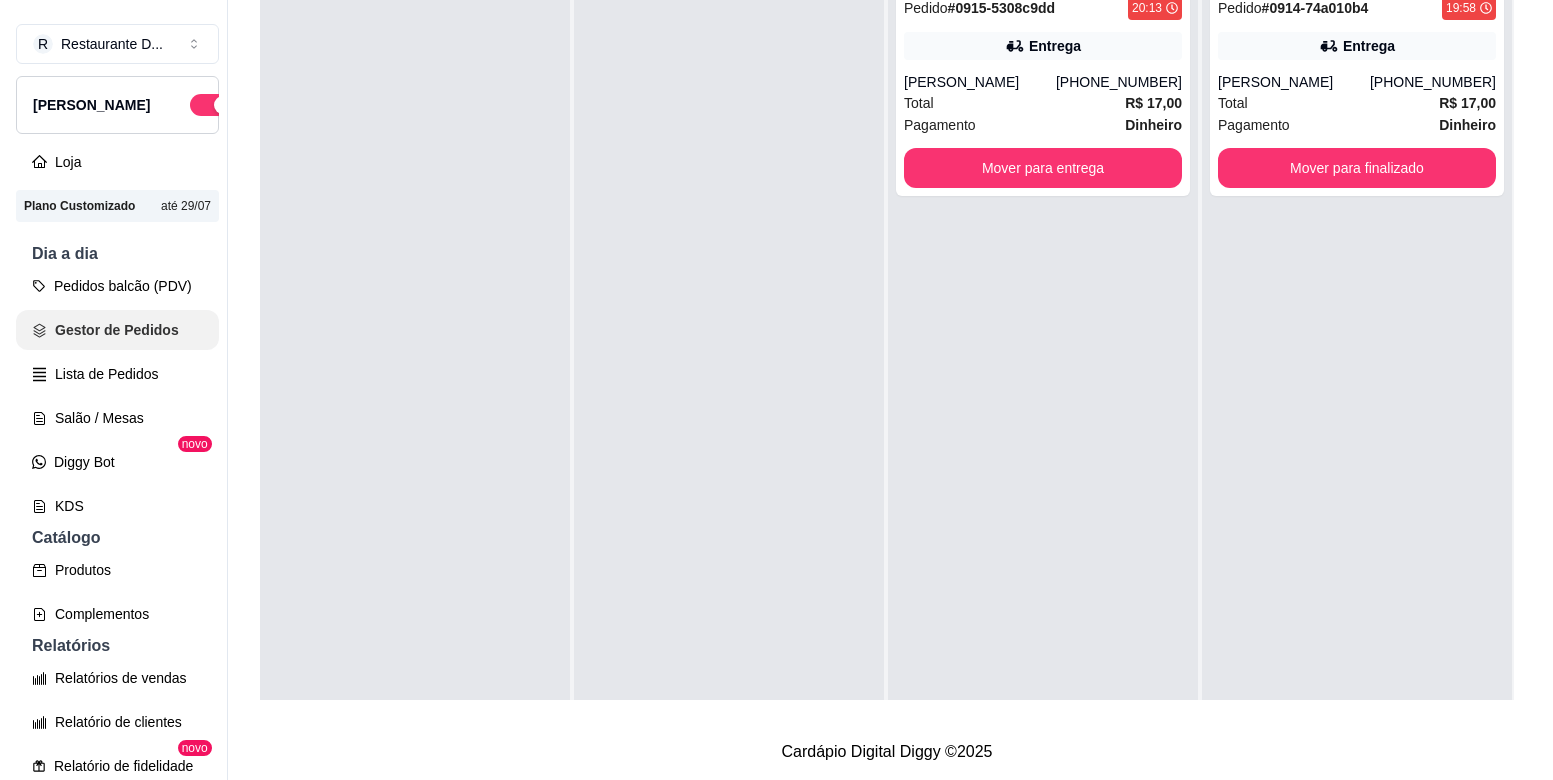 scroll, scrollTop: 0, scrollLeft: 0, axis: both 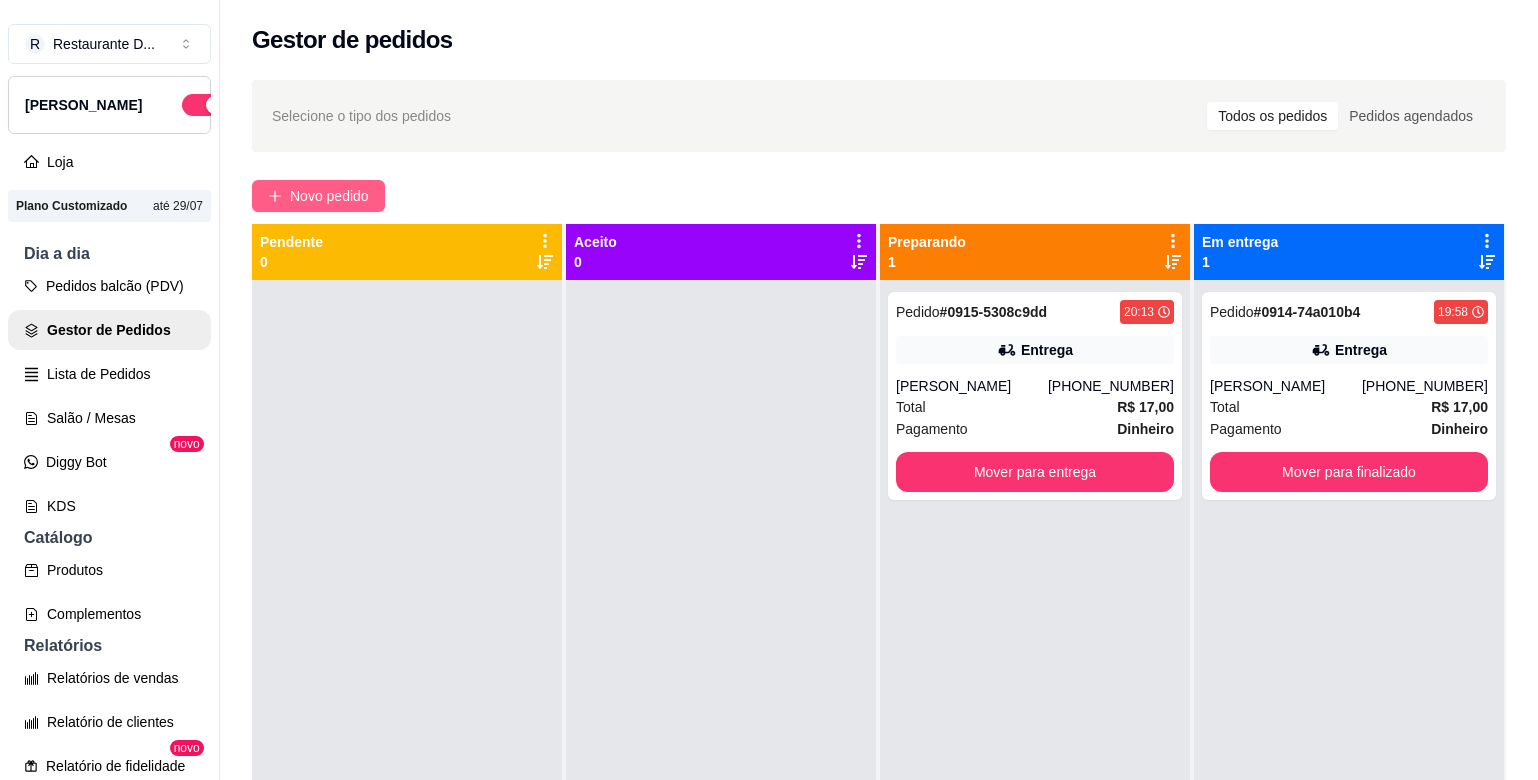 click on "Novo pedido" at bounding box center (318, 196) 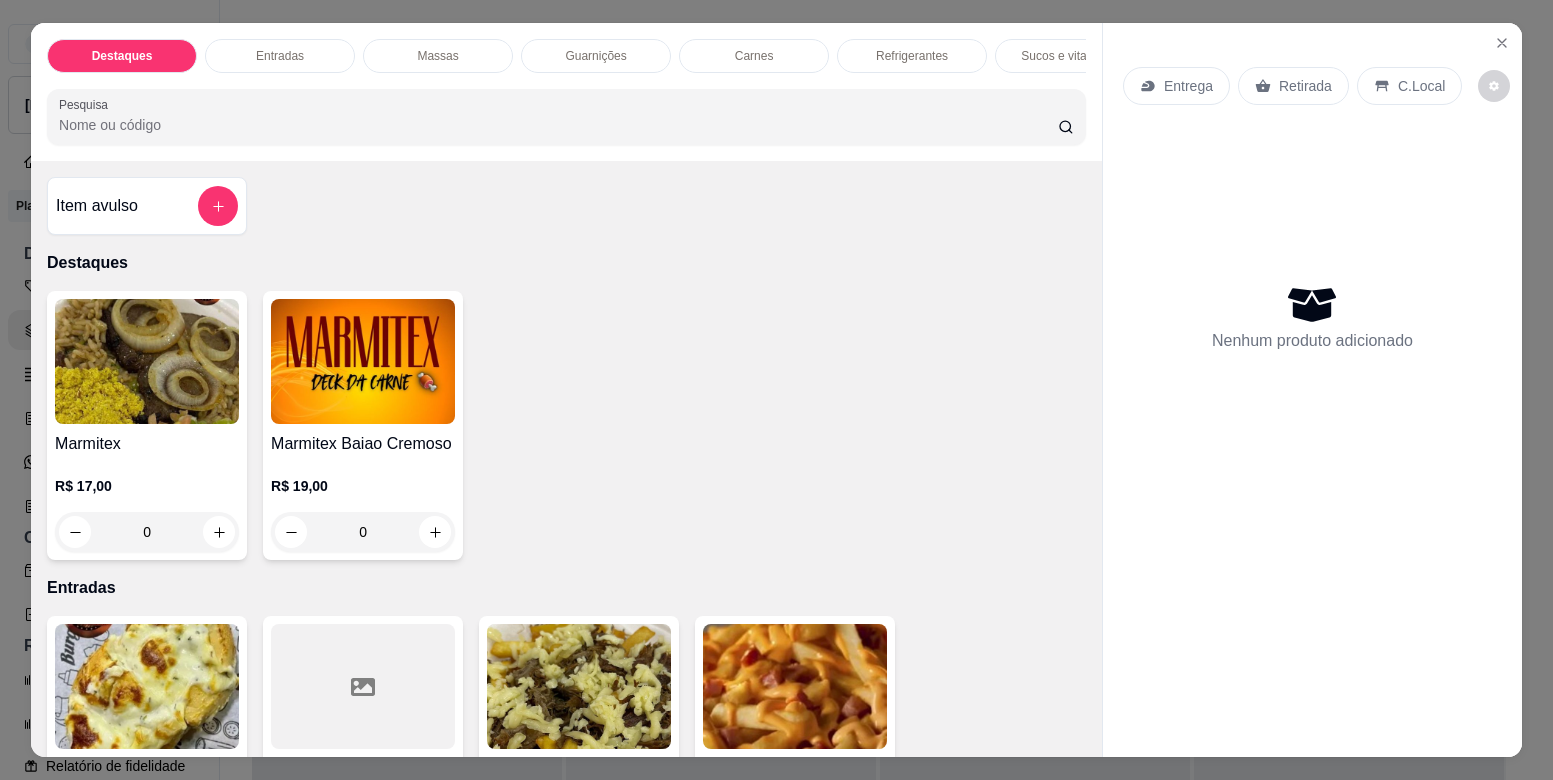click at bounding box center (147, 361) 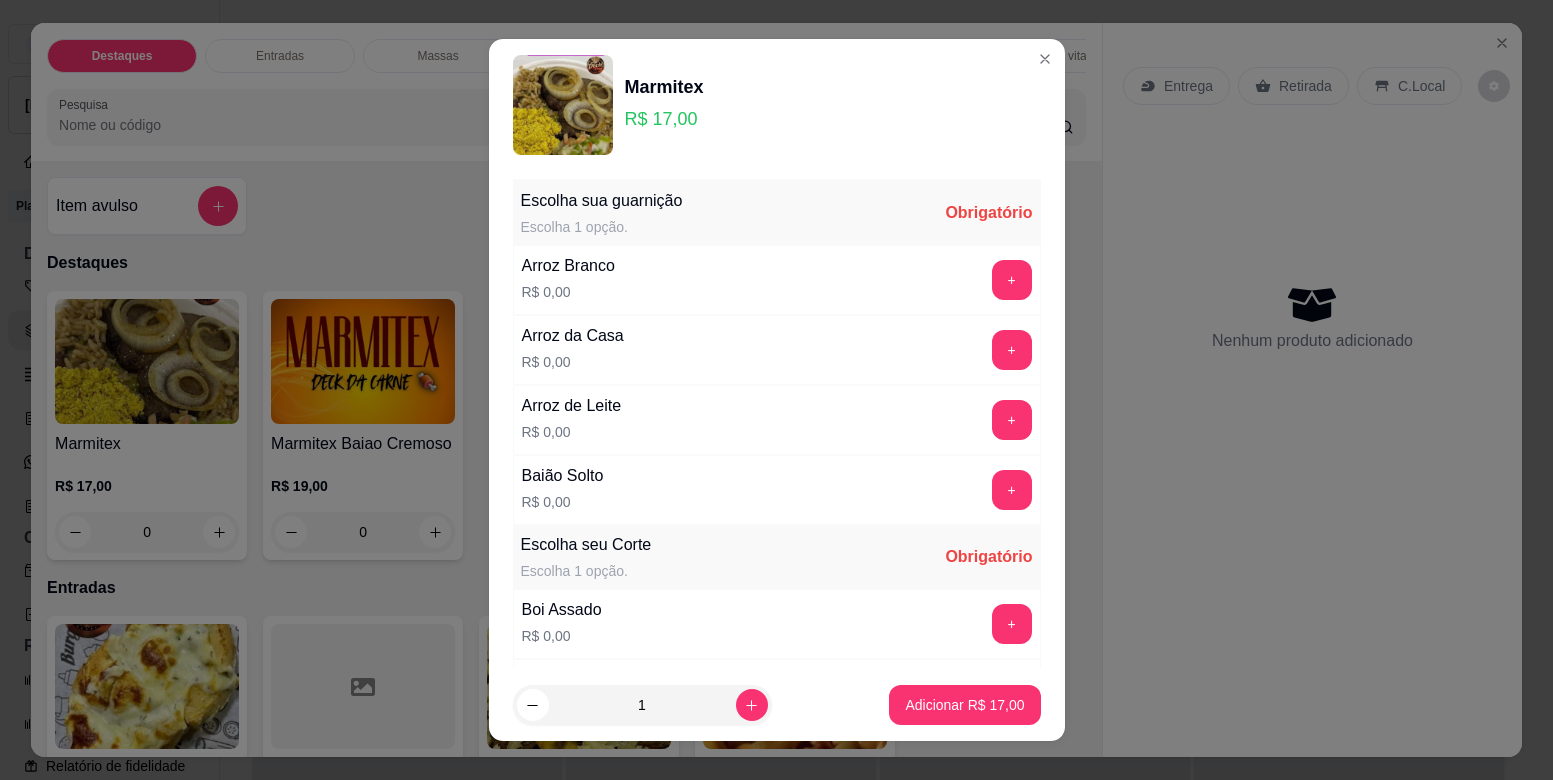 click on "+" at bounding box center [1012, 490] 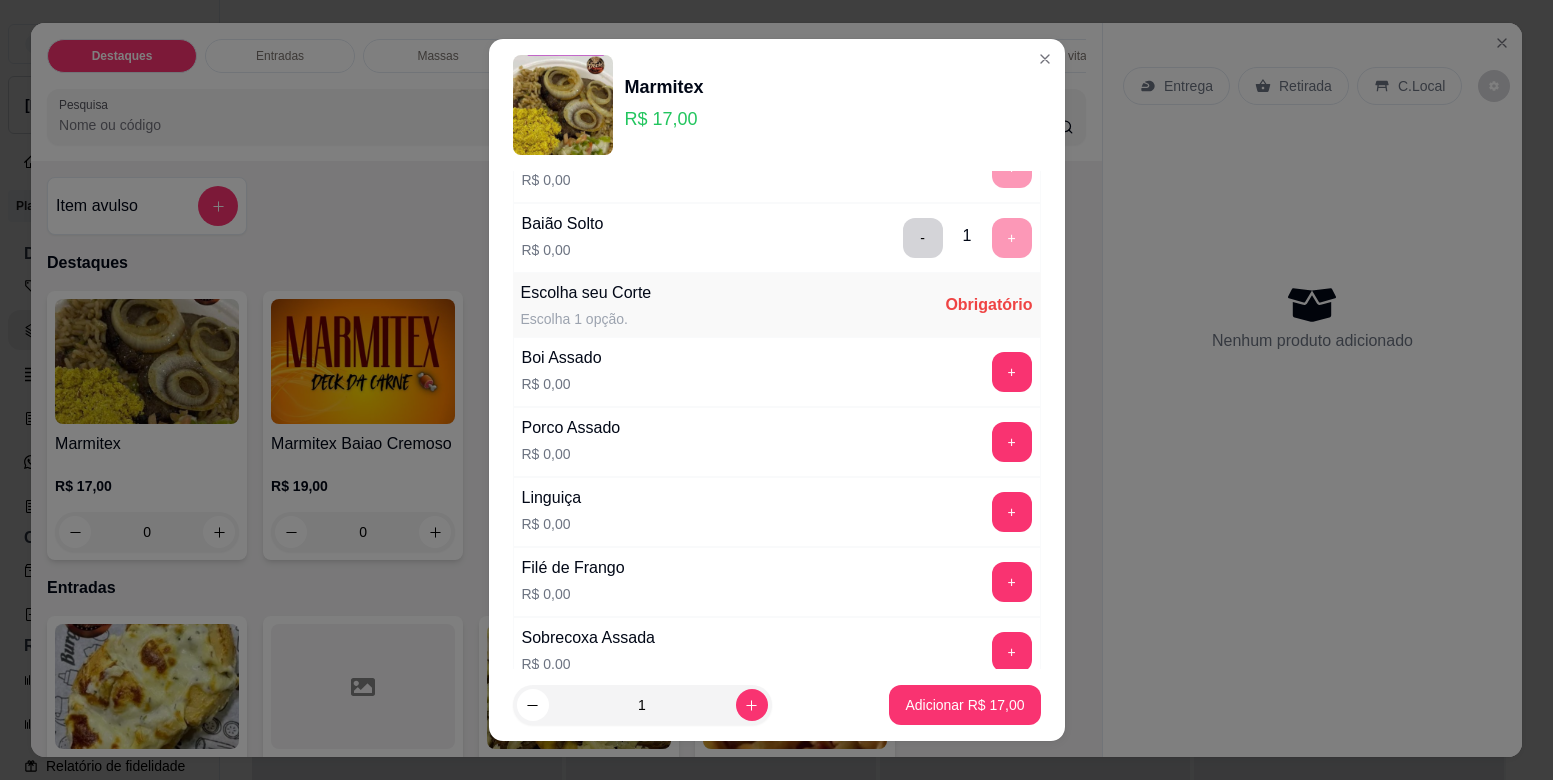 scroll, scrollTop: 255, scrollLeft: 0, axis: vertical 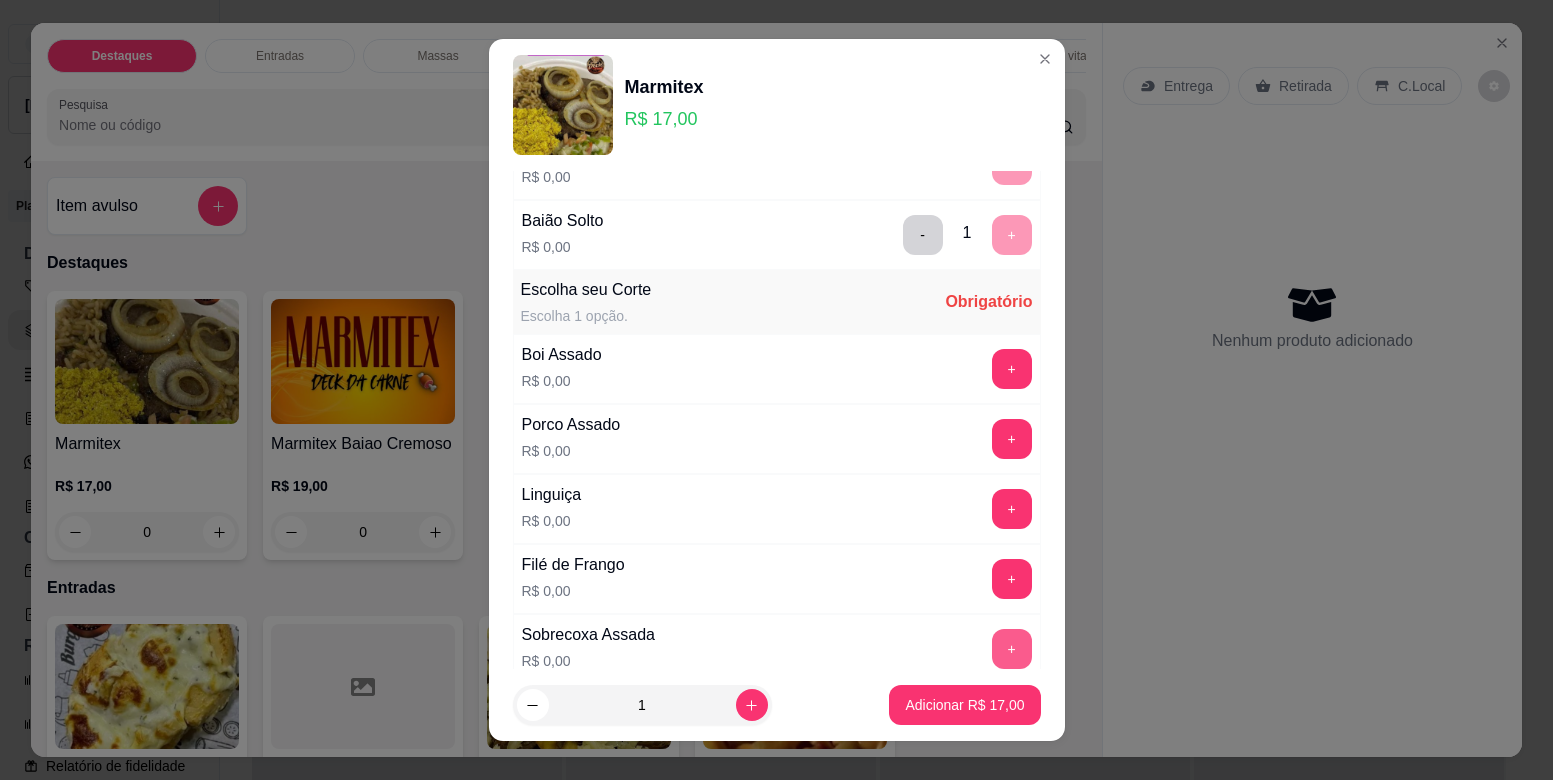 click on "+" at bounding box center (1012, 649) 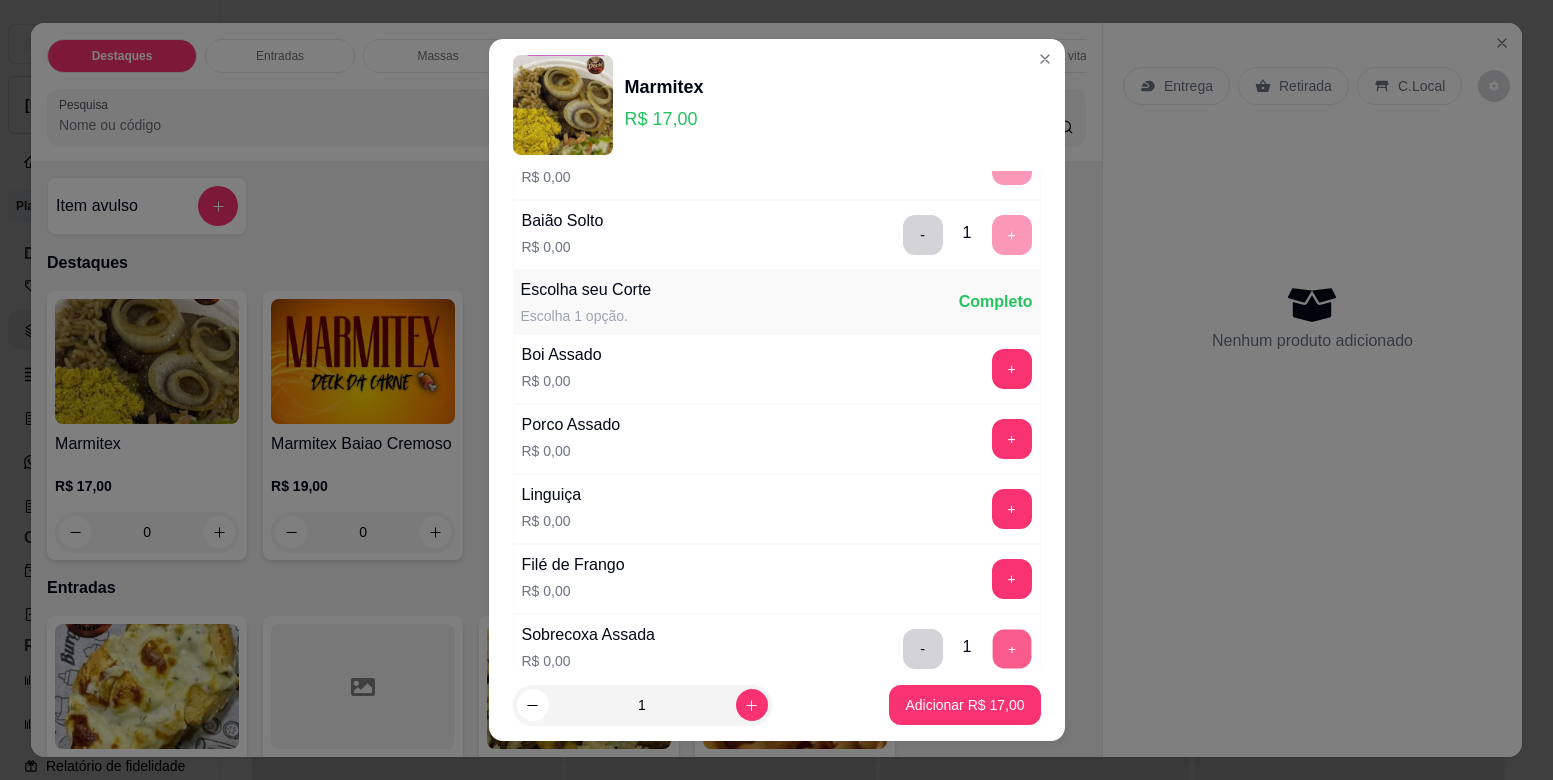 click on "+" at bounding box center [1011, 649] 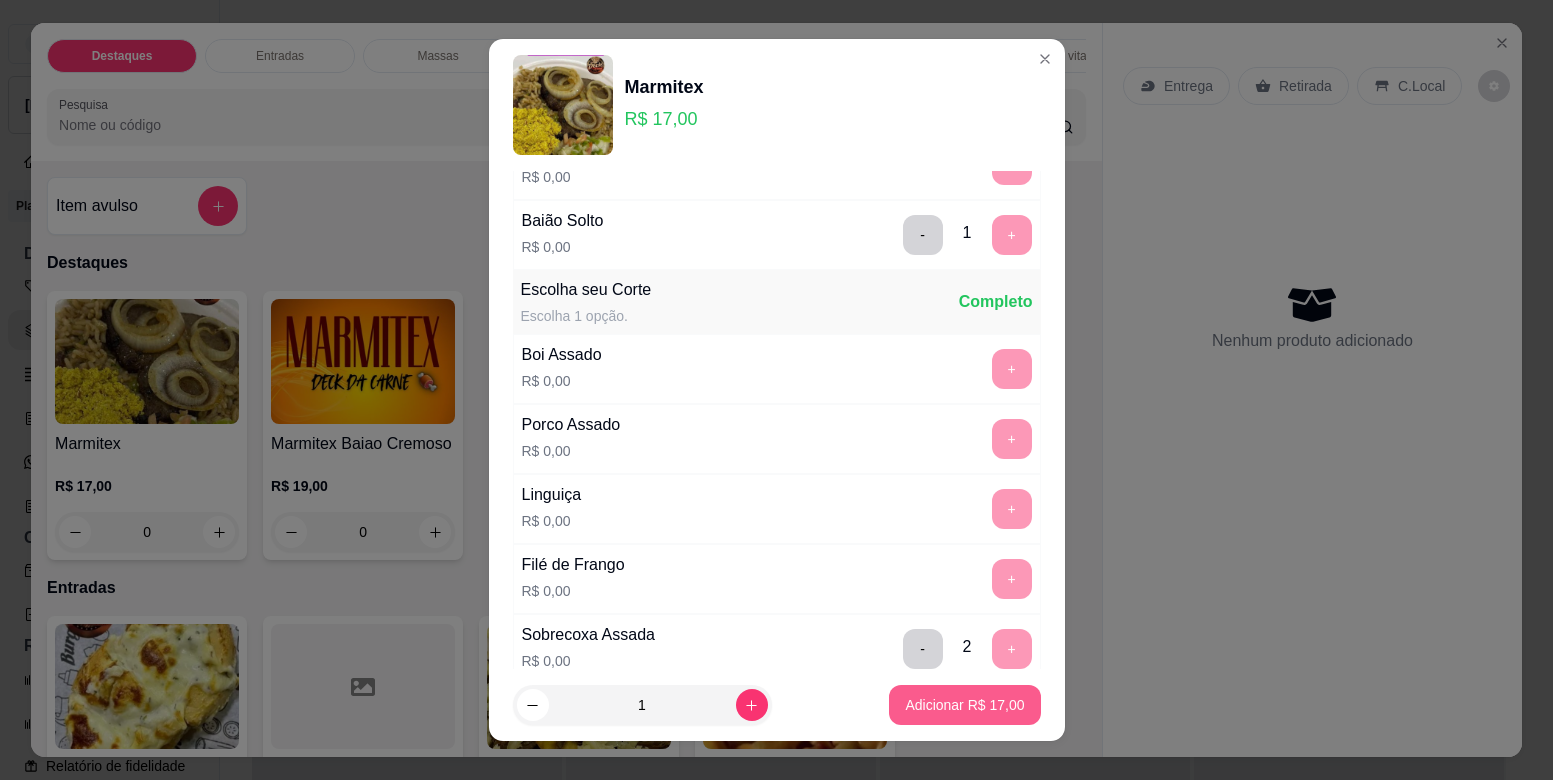 click on "Adicionar   R$ 17,00" at bounding box center [964, 705] 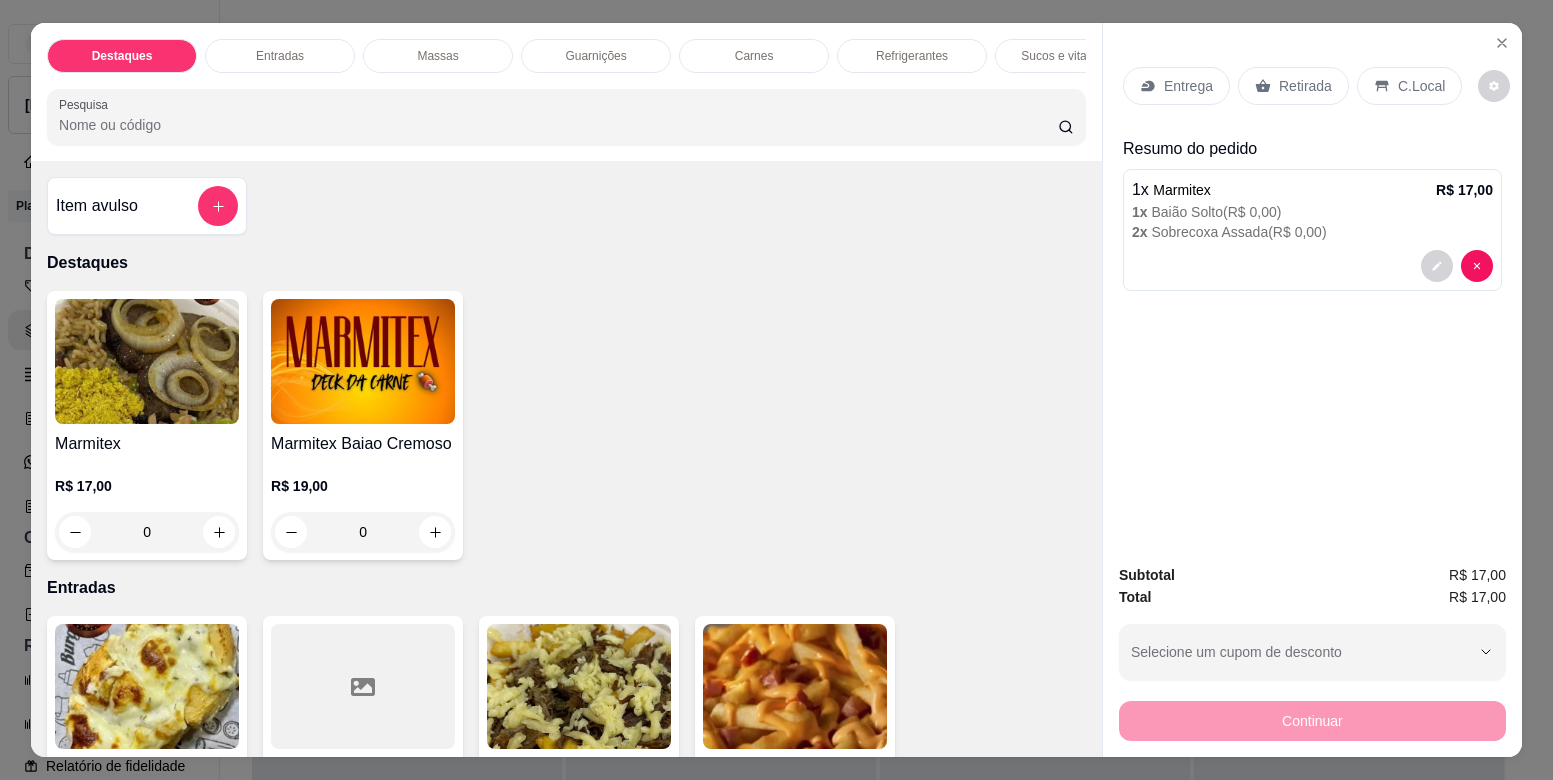 click on "Refrigerantes" at bounding box center [912, 56] 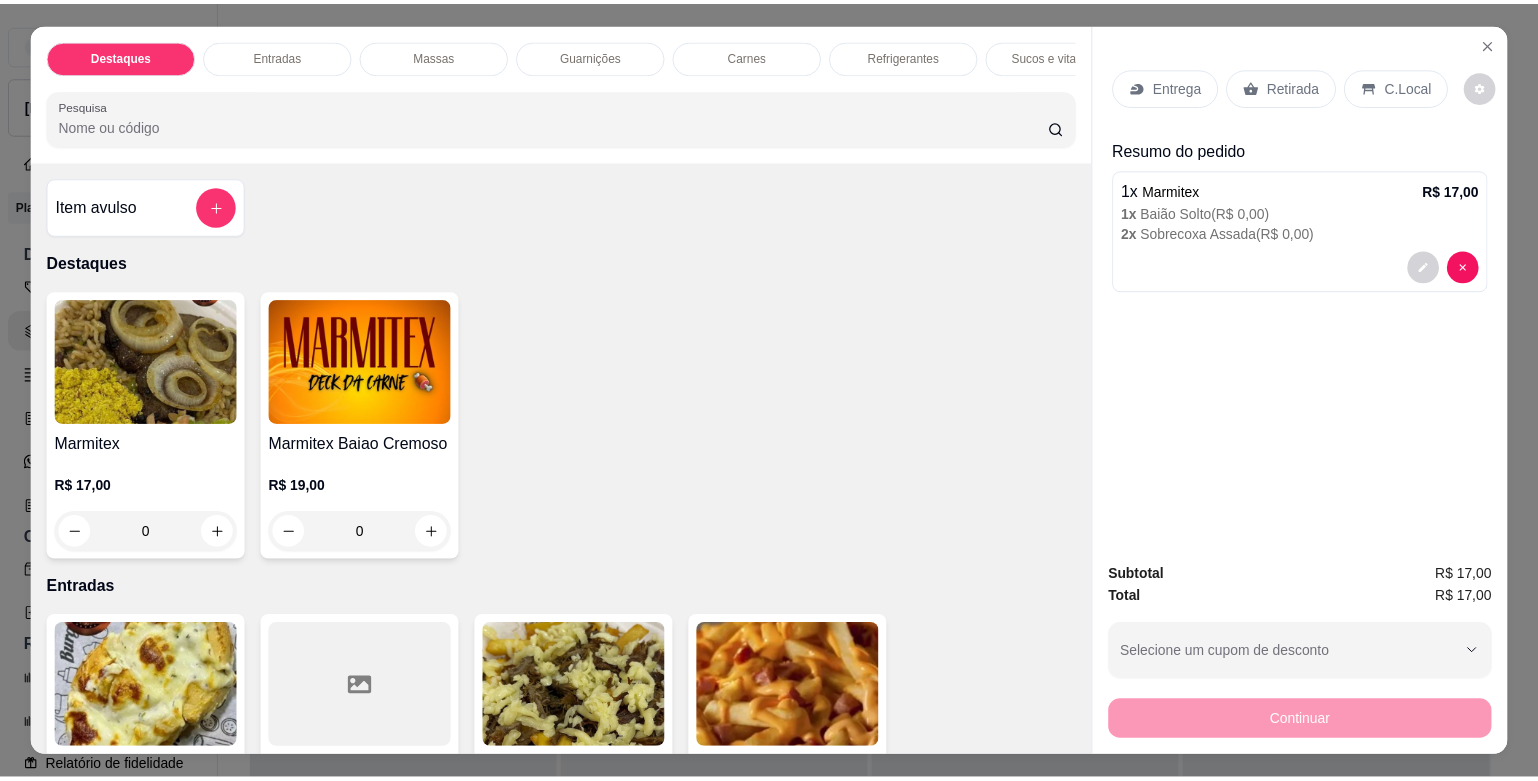 scroll, scrollTop: 41, scrollLeft: 0, axis: vertical 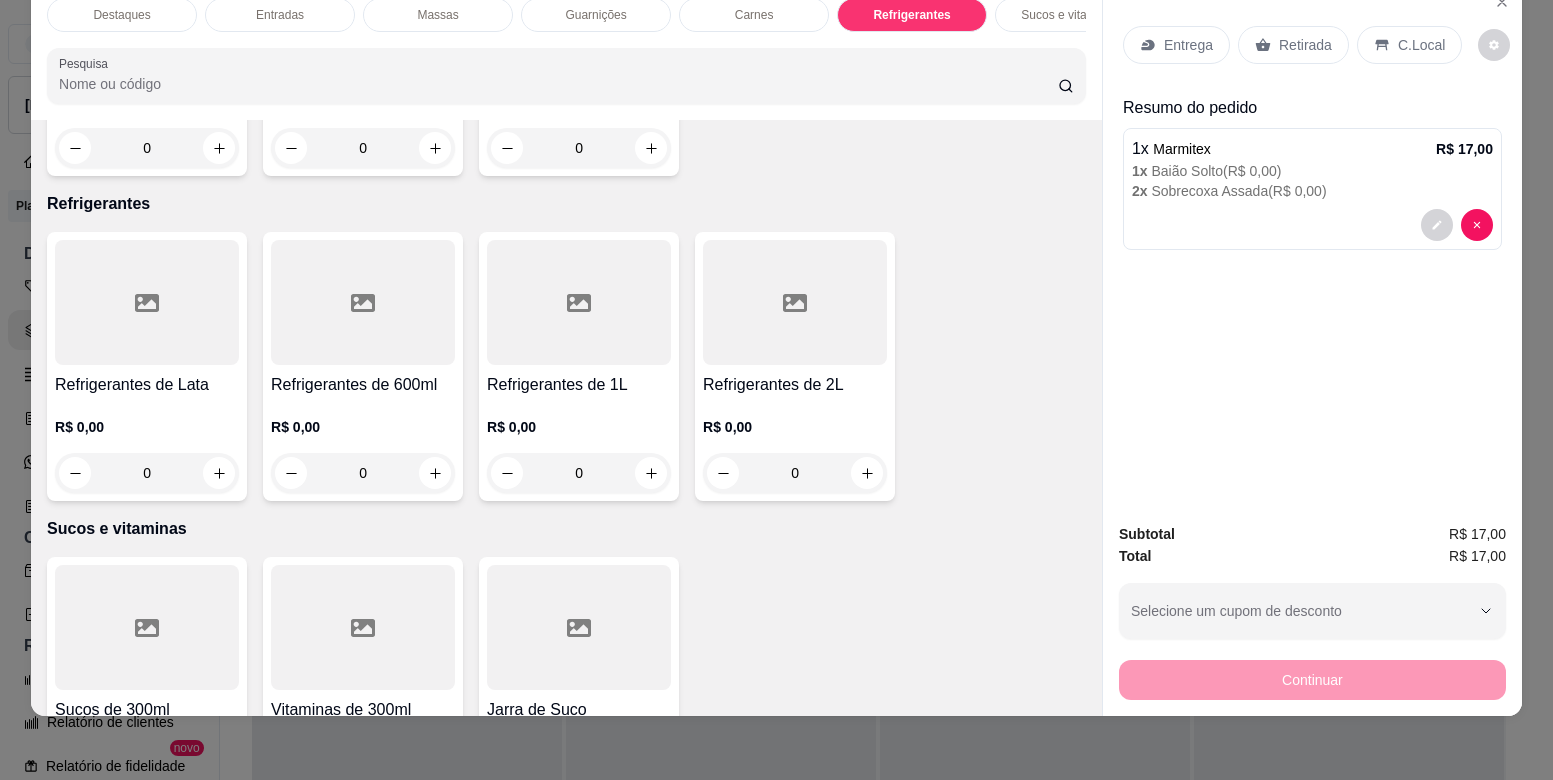 click at bounding box center (795, 302) 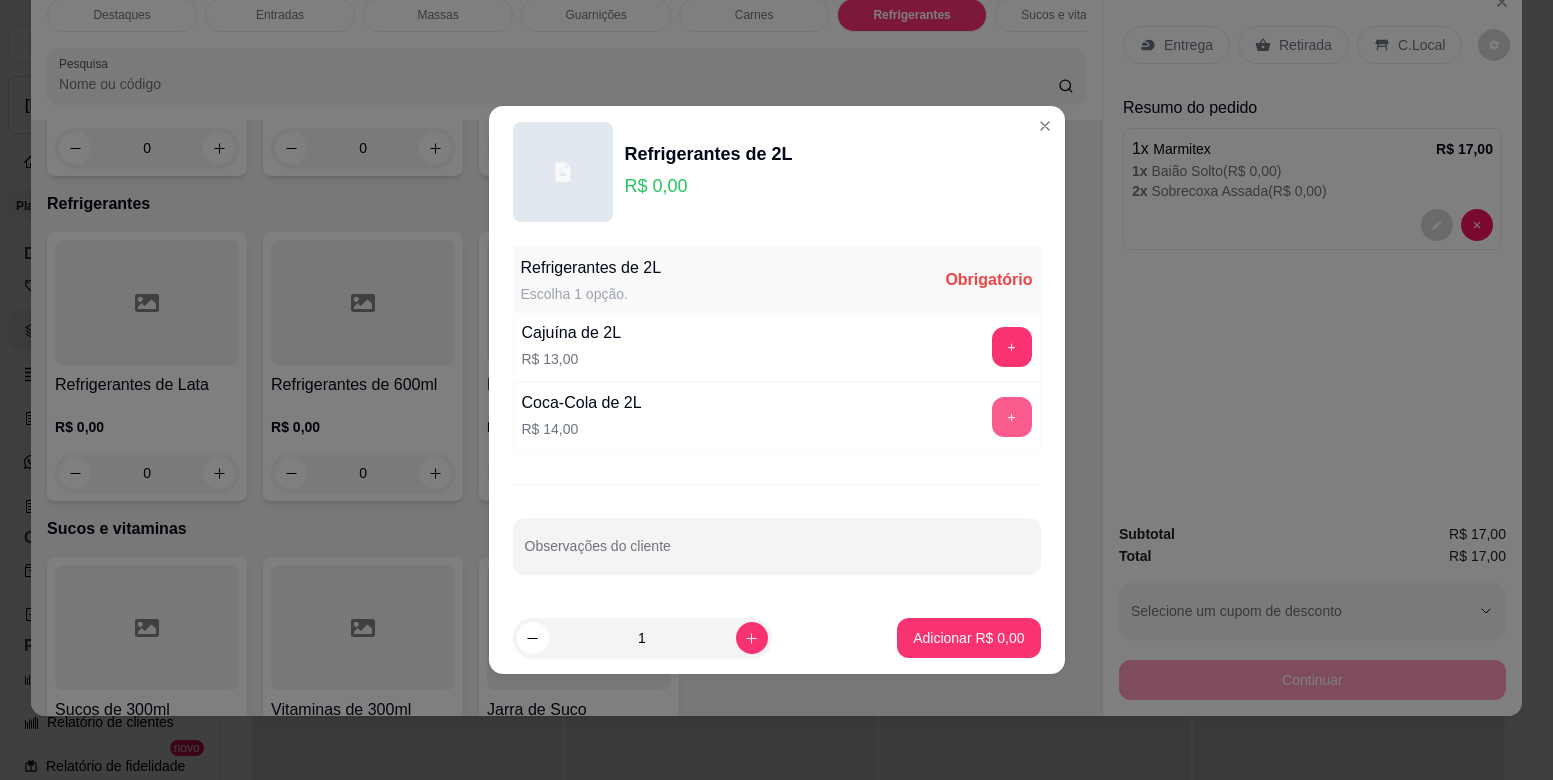 click on "+" at bounding box center [1012, 417] 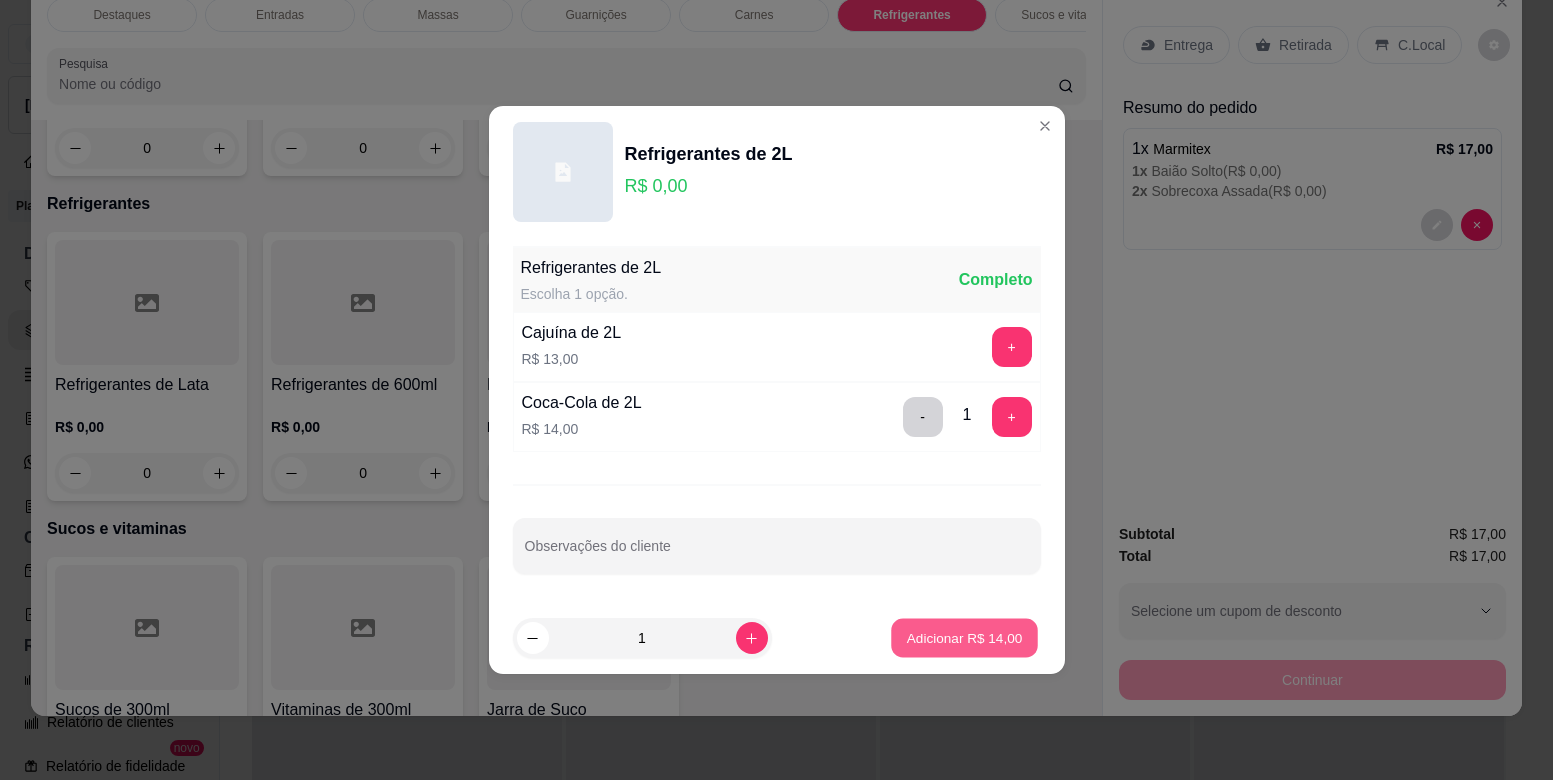 click on "Adicionar   R$ 14,00" at bounding box center [965, 637] 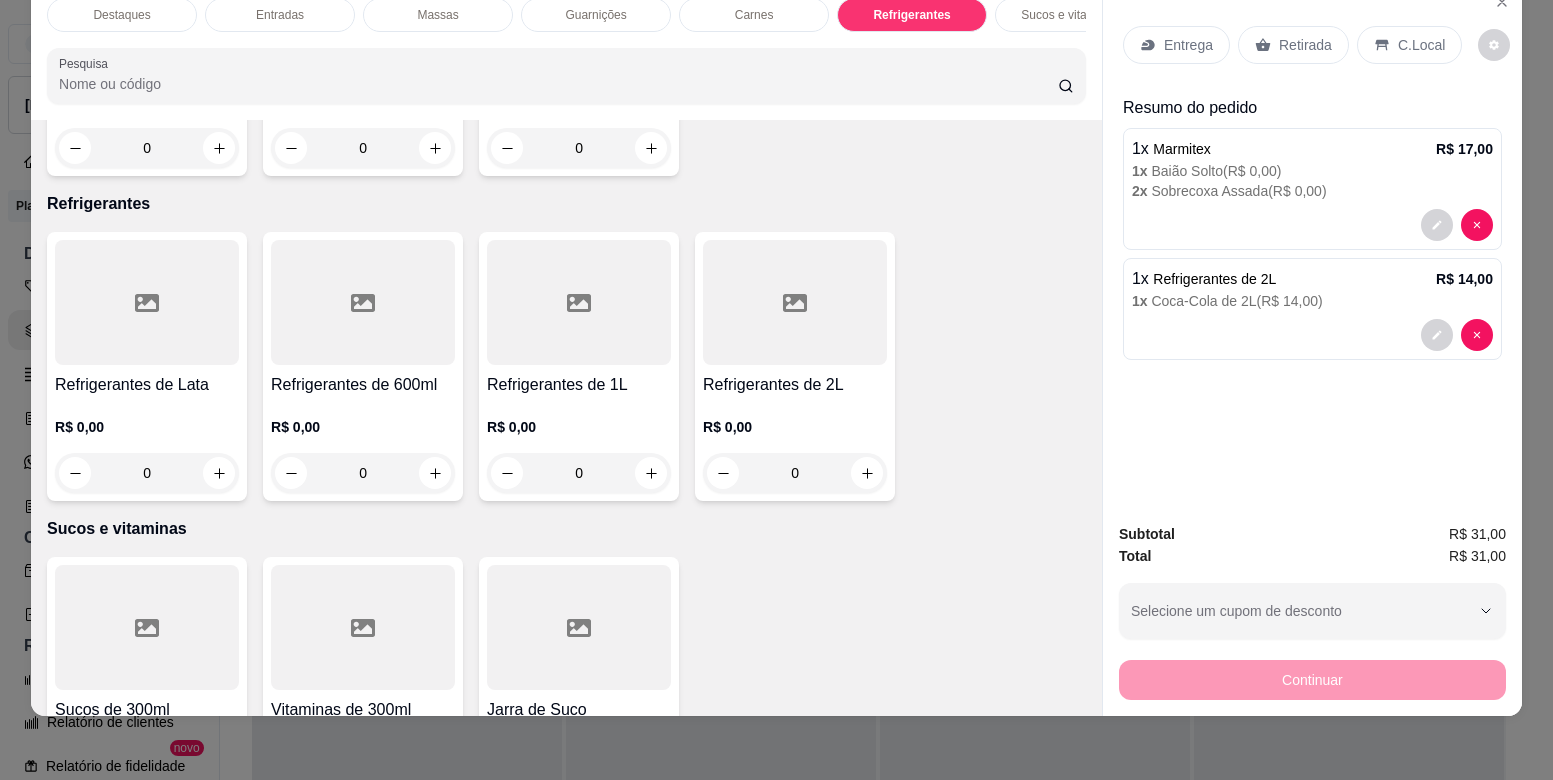 click on "Entrega" at bounding box center [1188, 45] 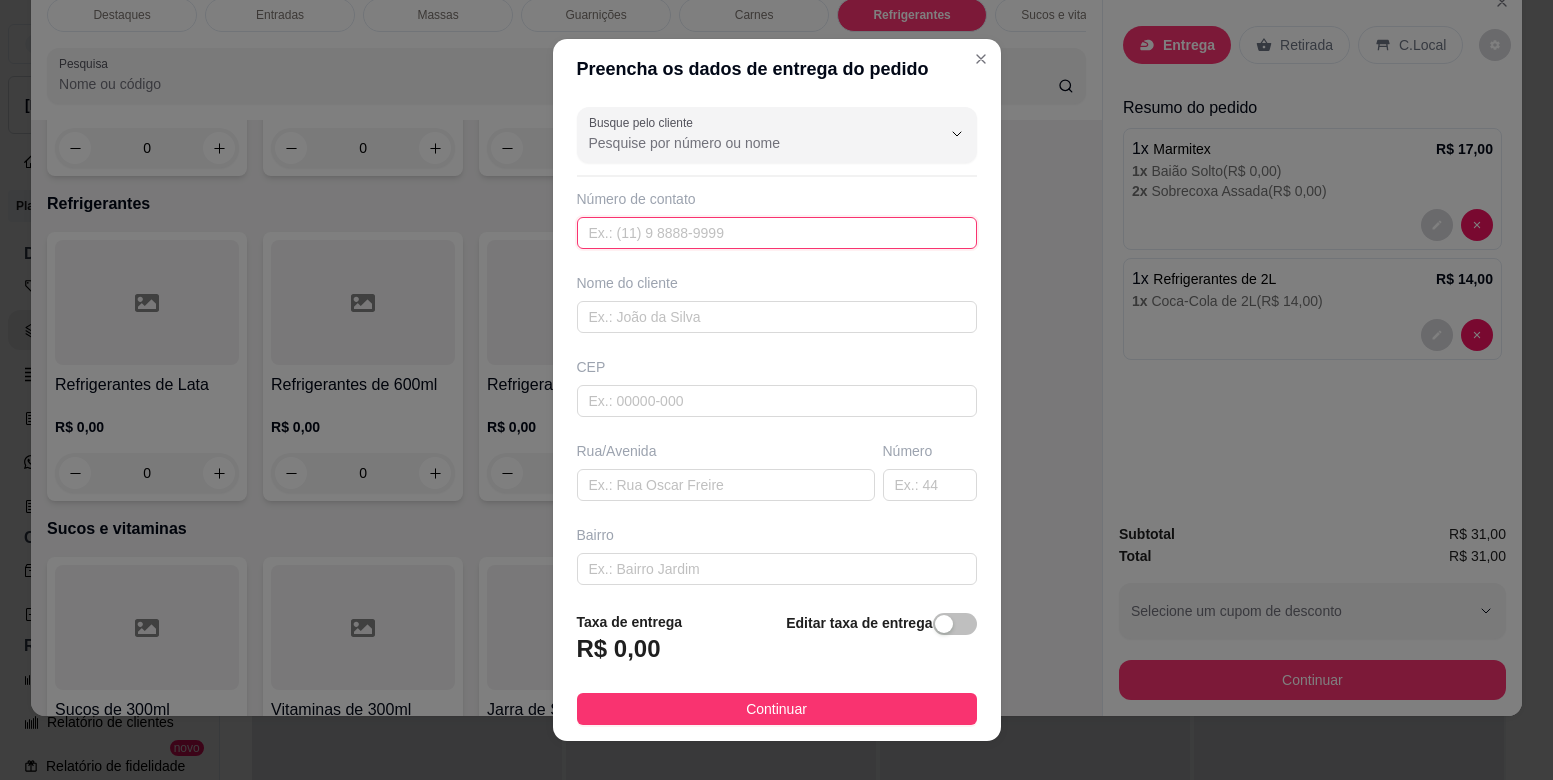 click at bounding box center [777, 233] 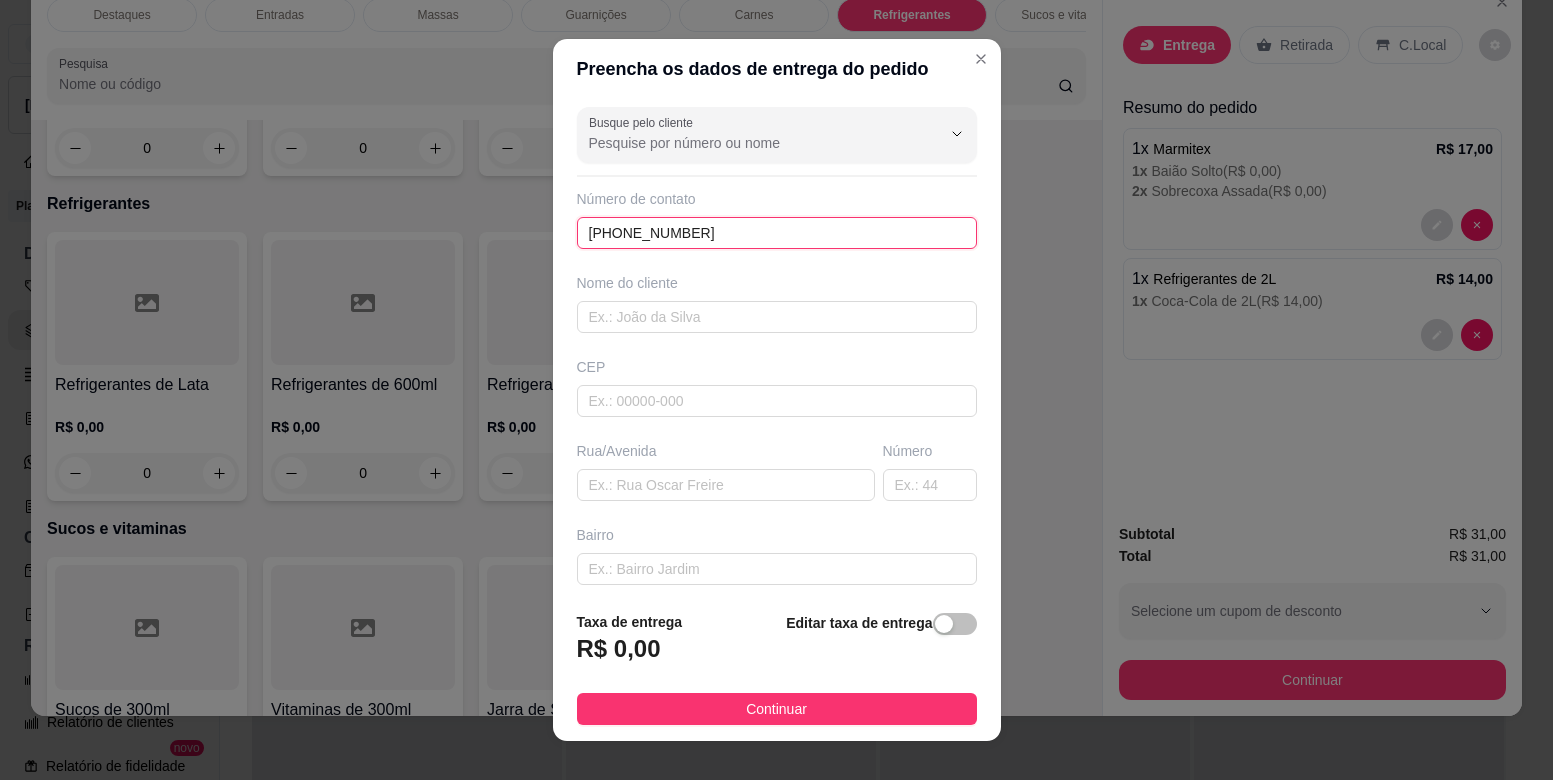 type on "[PHONE_NUMBER]" 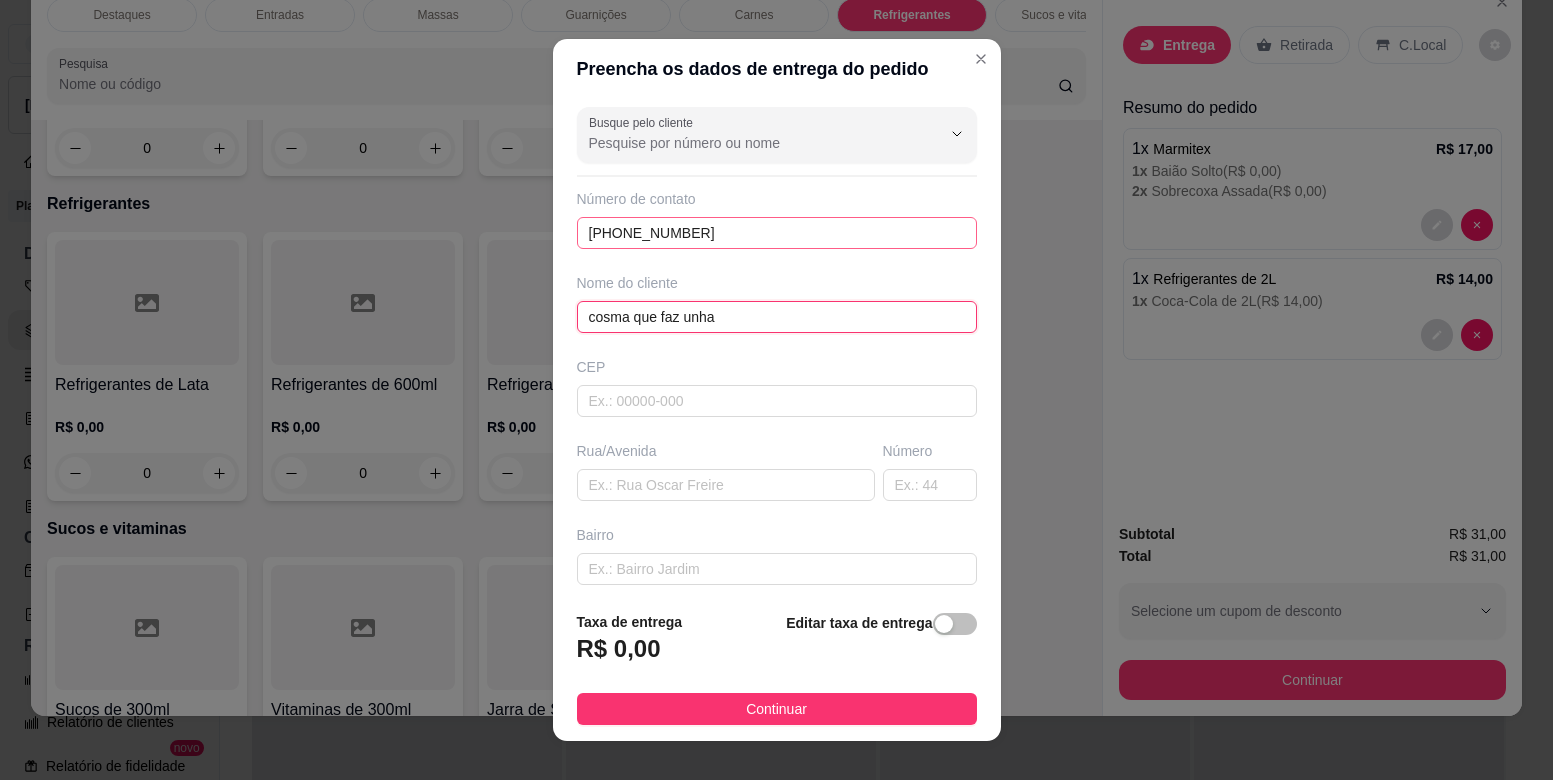 type on "cosma que faz unha" 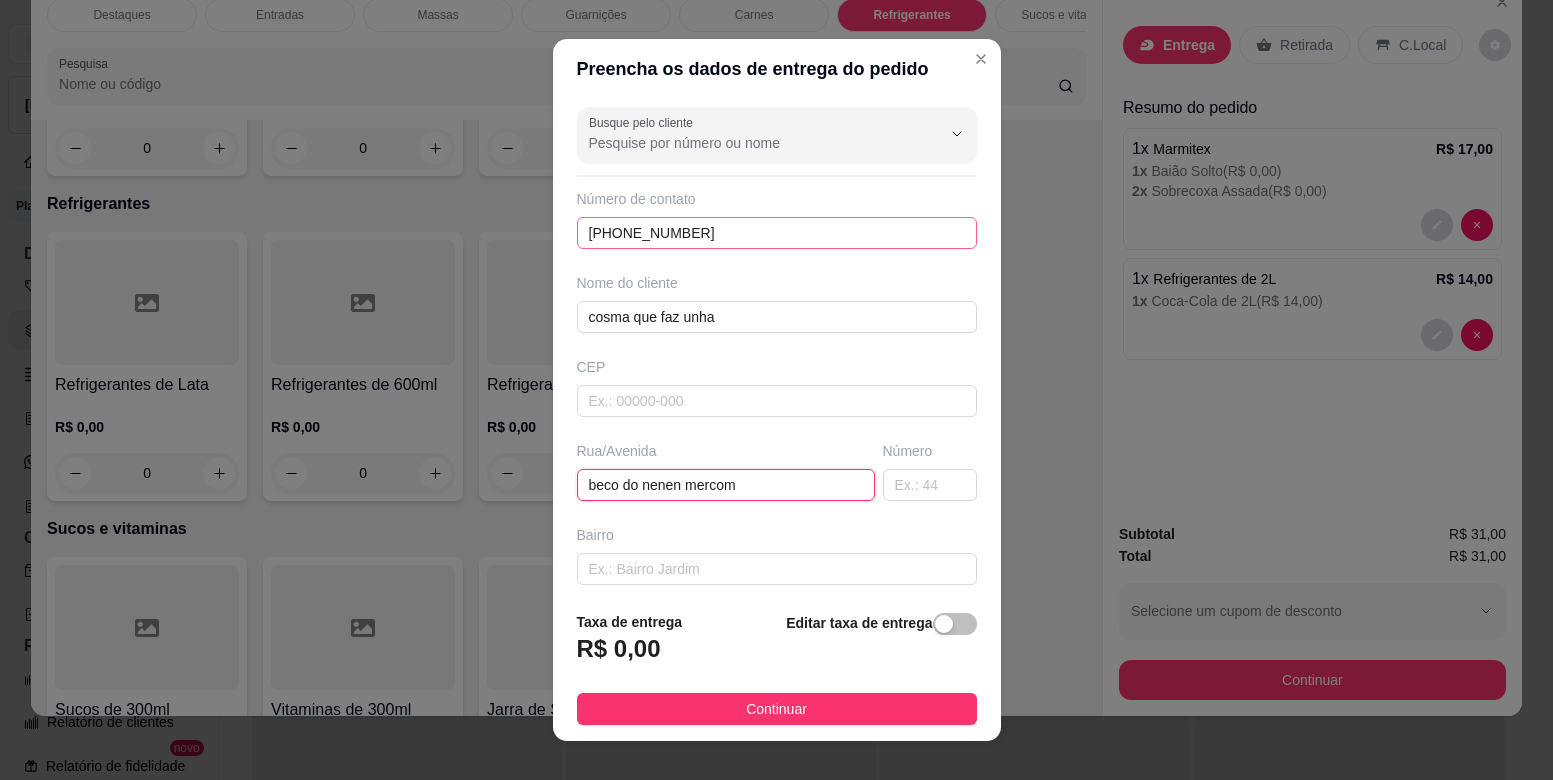 type on "beco do nenen mercom" 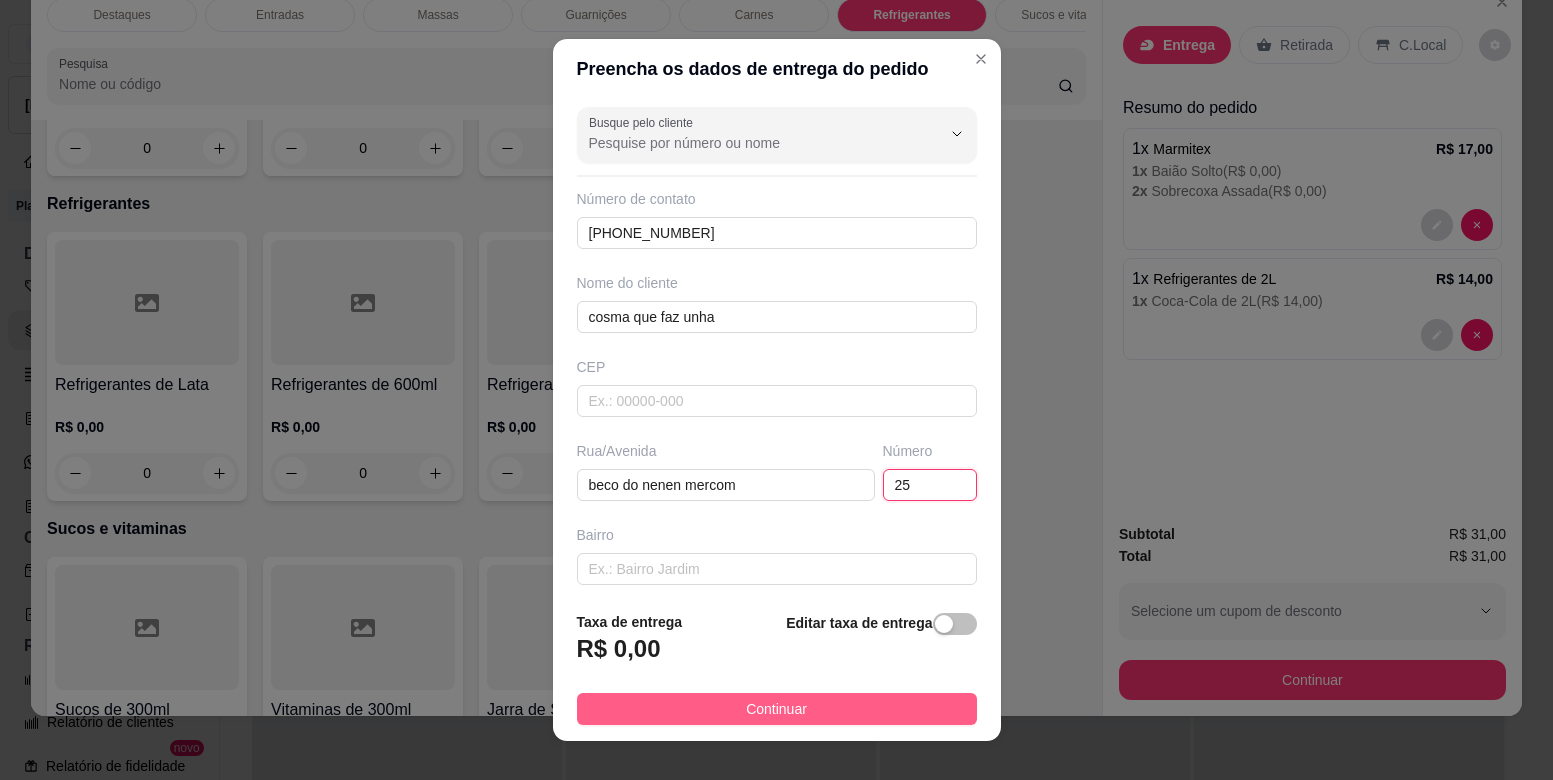 type on "25" 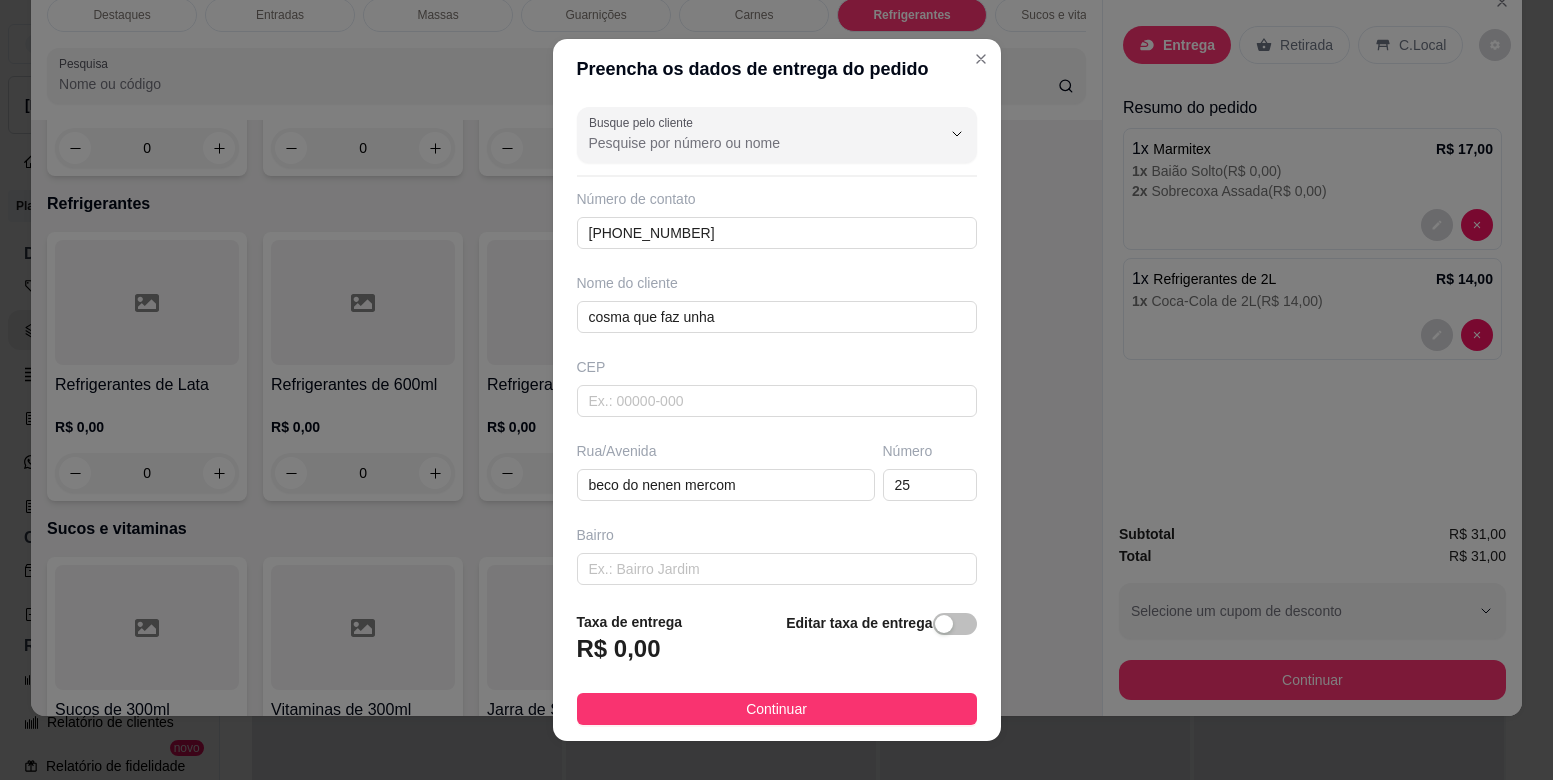 click on "Continuar" at bounding box center [777, 709] 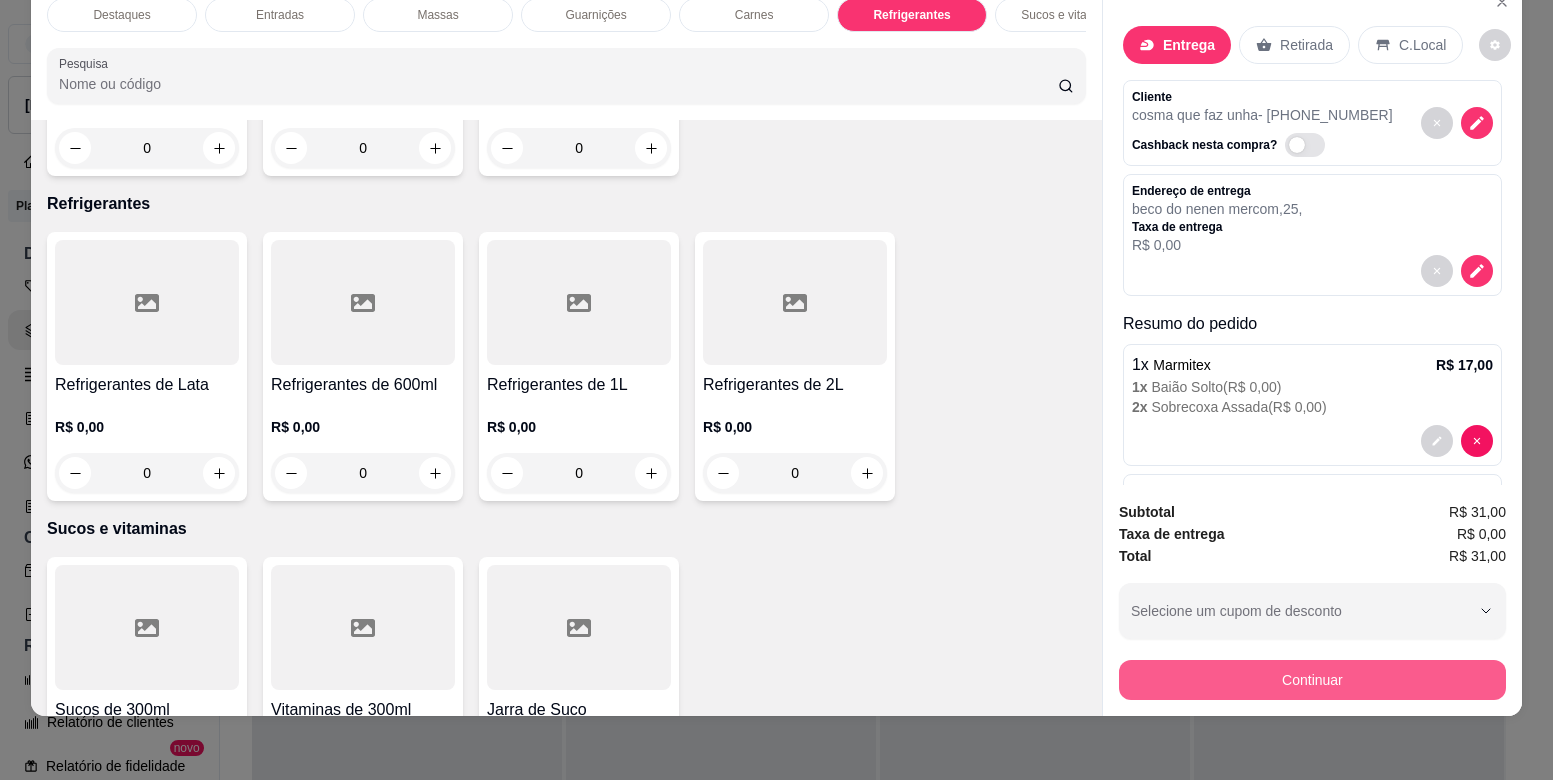 click on "Continuar" at bounding box center (1312, 680) 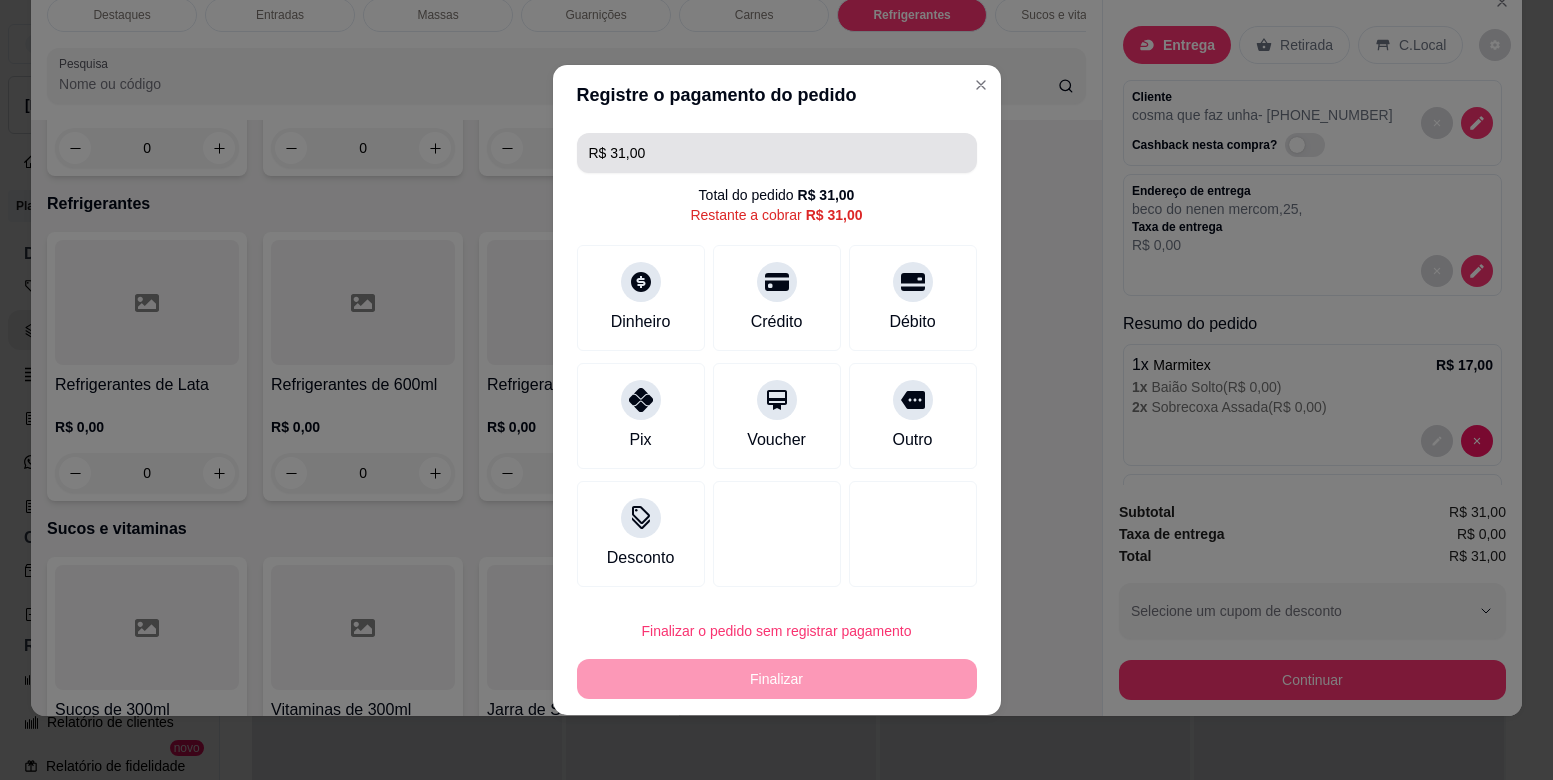 click on "R$ 31,00" at bounding box center (777, 153) 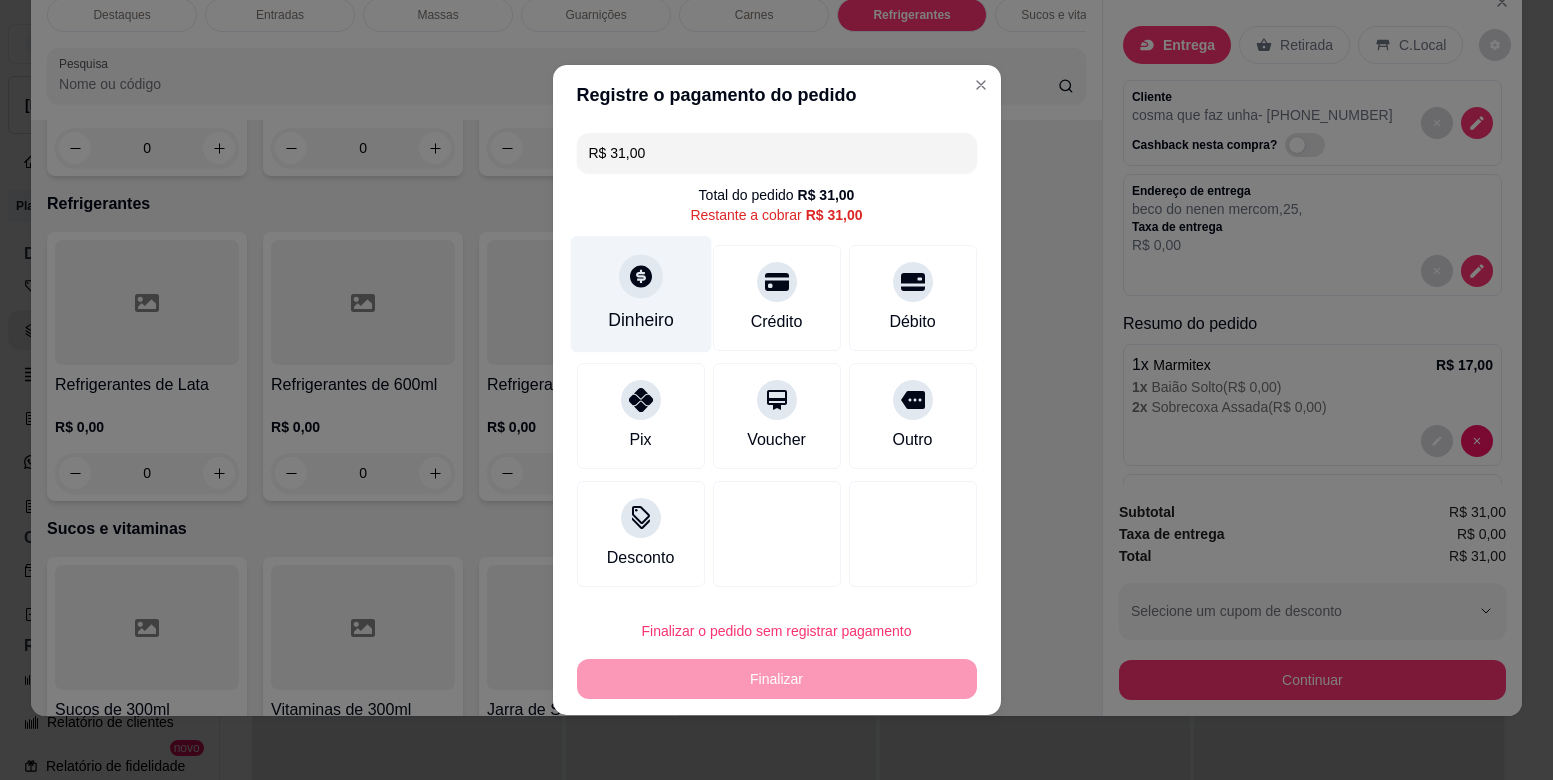 click 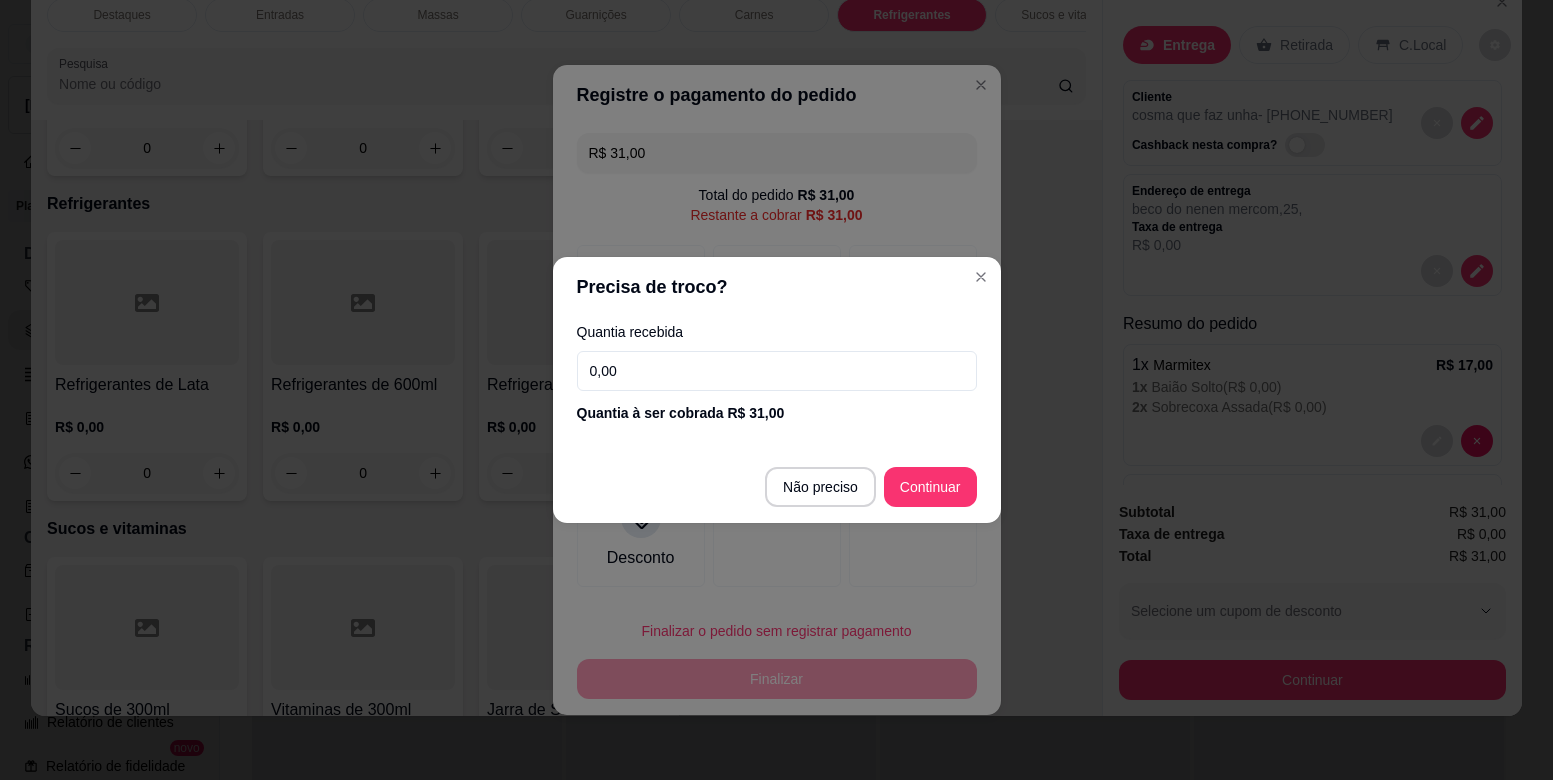 click on "Quantia recebida 0,00 Quantia à ser cobrada   R$ 31,00" at bounding box center [777, 374] 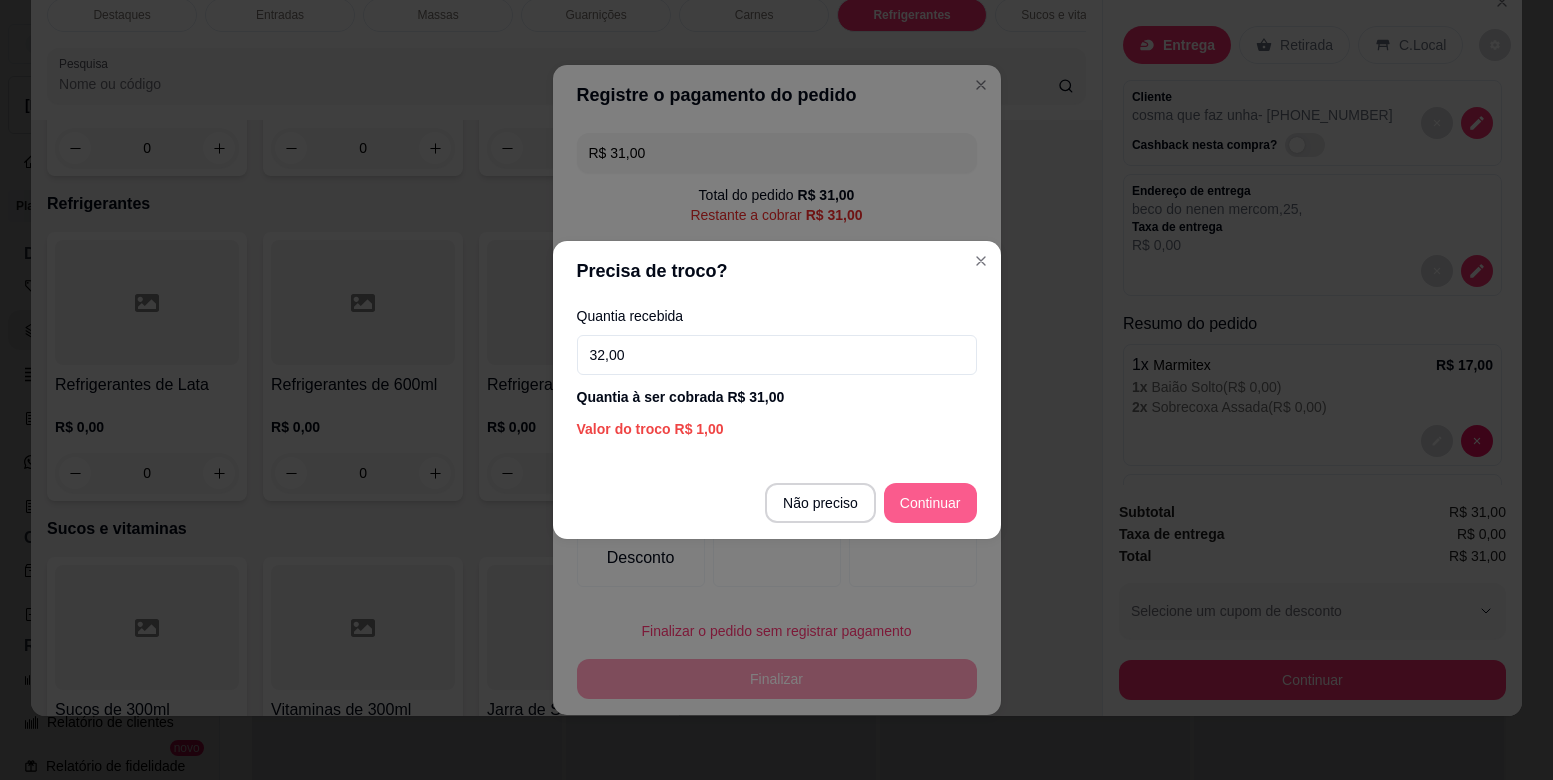 type on "32,00" 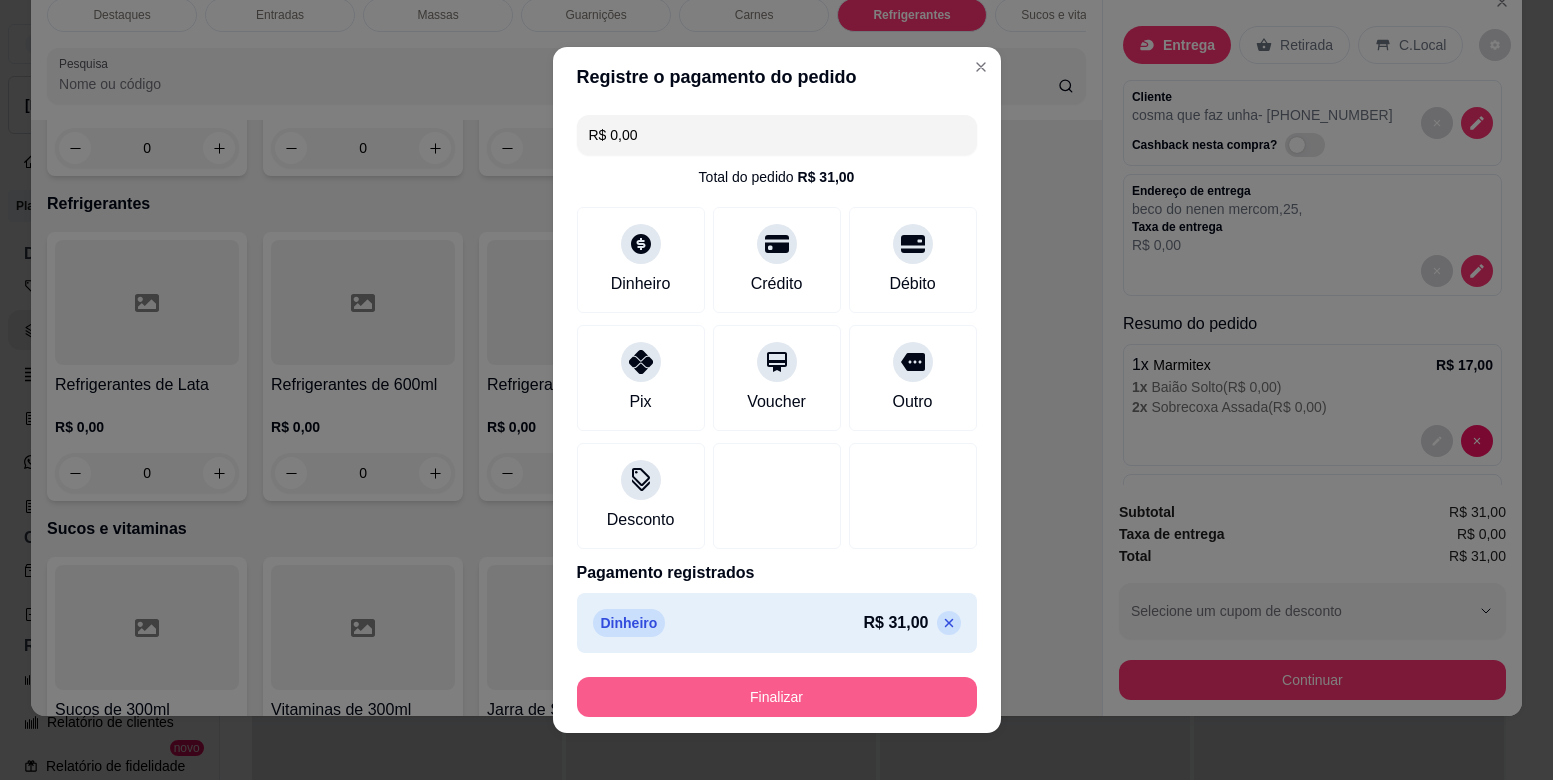 click on "Finalizar" at bounding box center [777, 697] 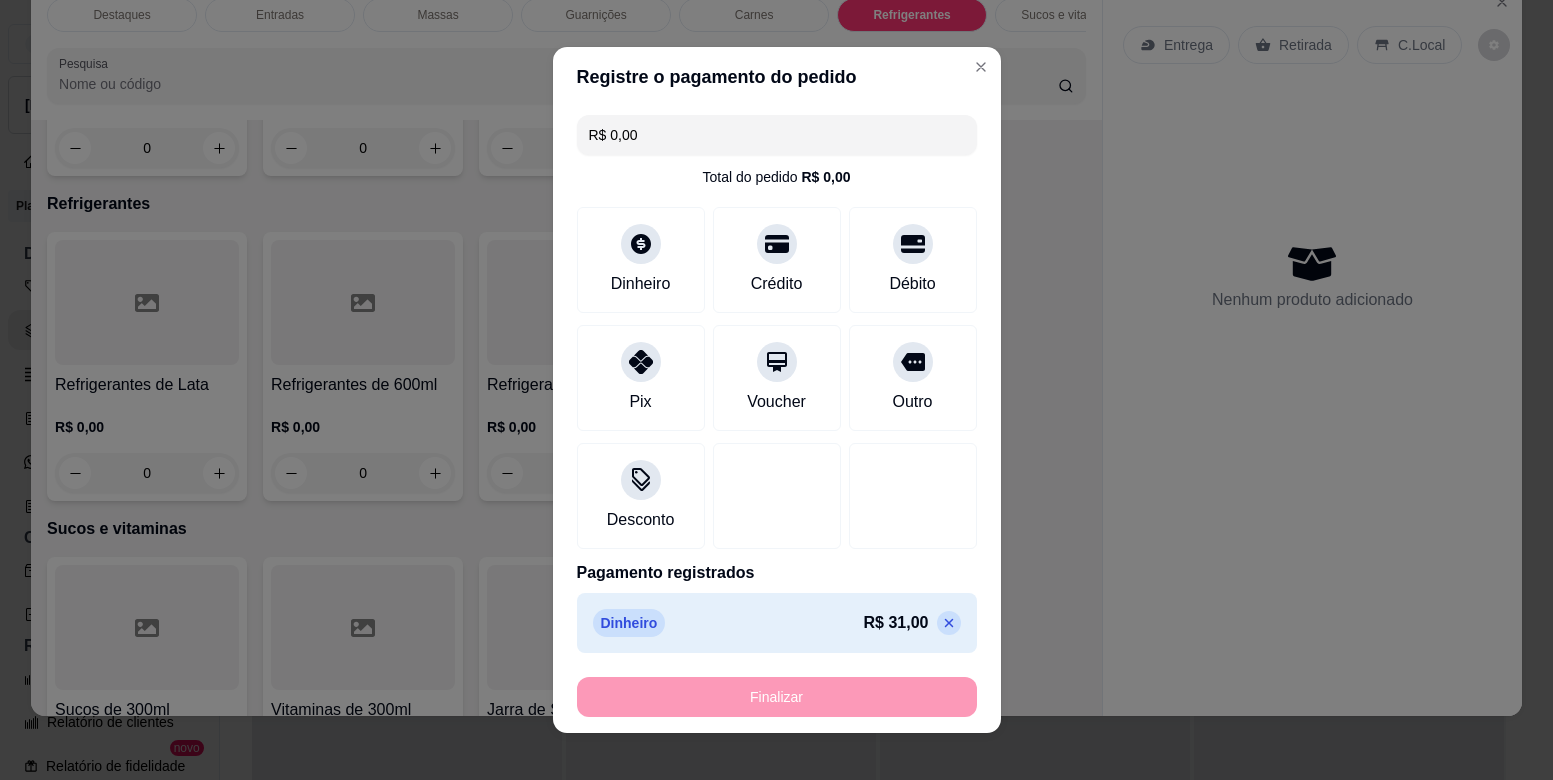 type on "-R$ 31,00" 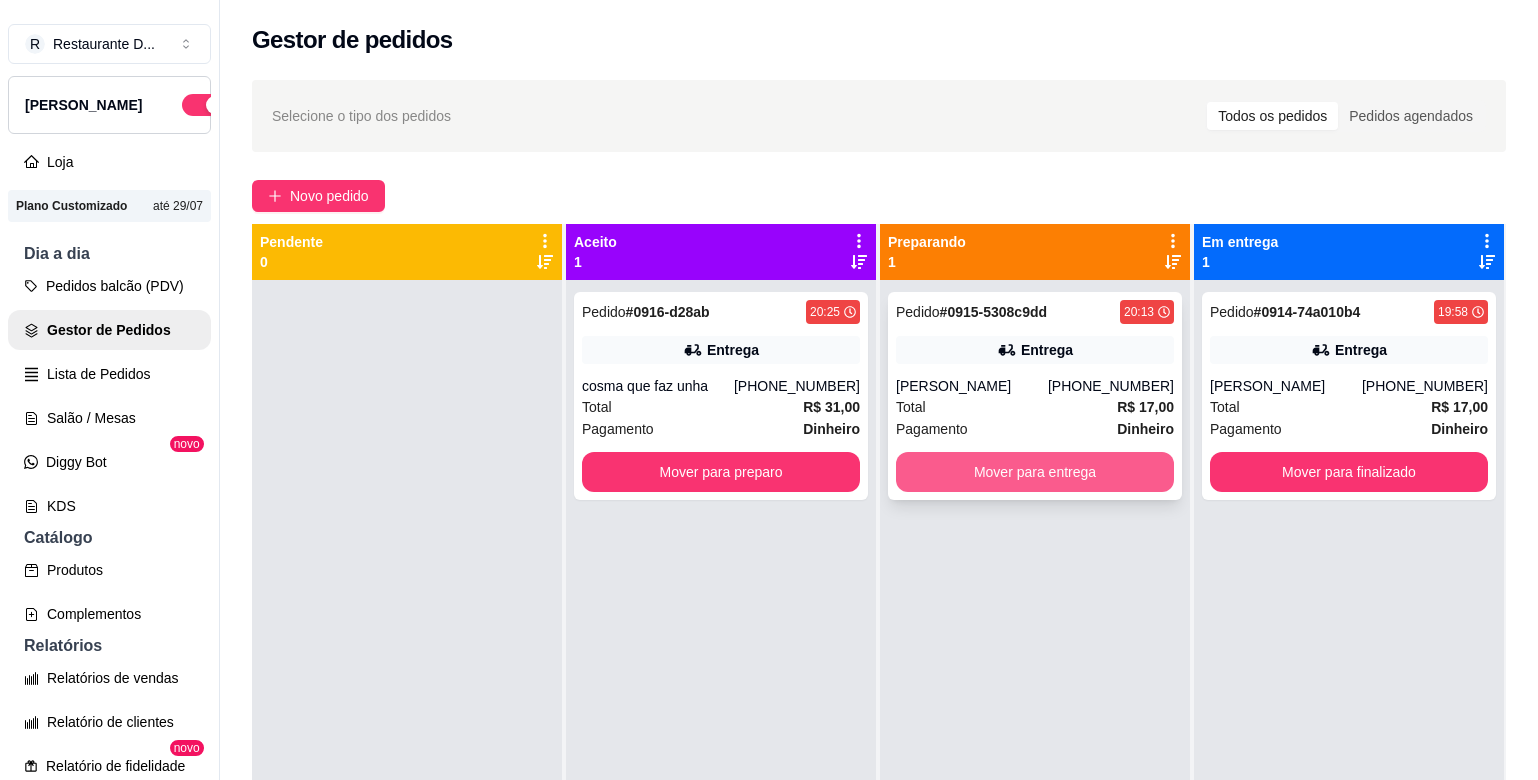 click on "Mover para entrega" at bounding box center (1035, 472) 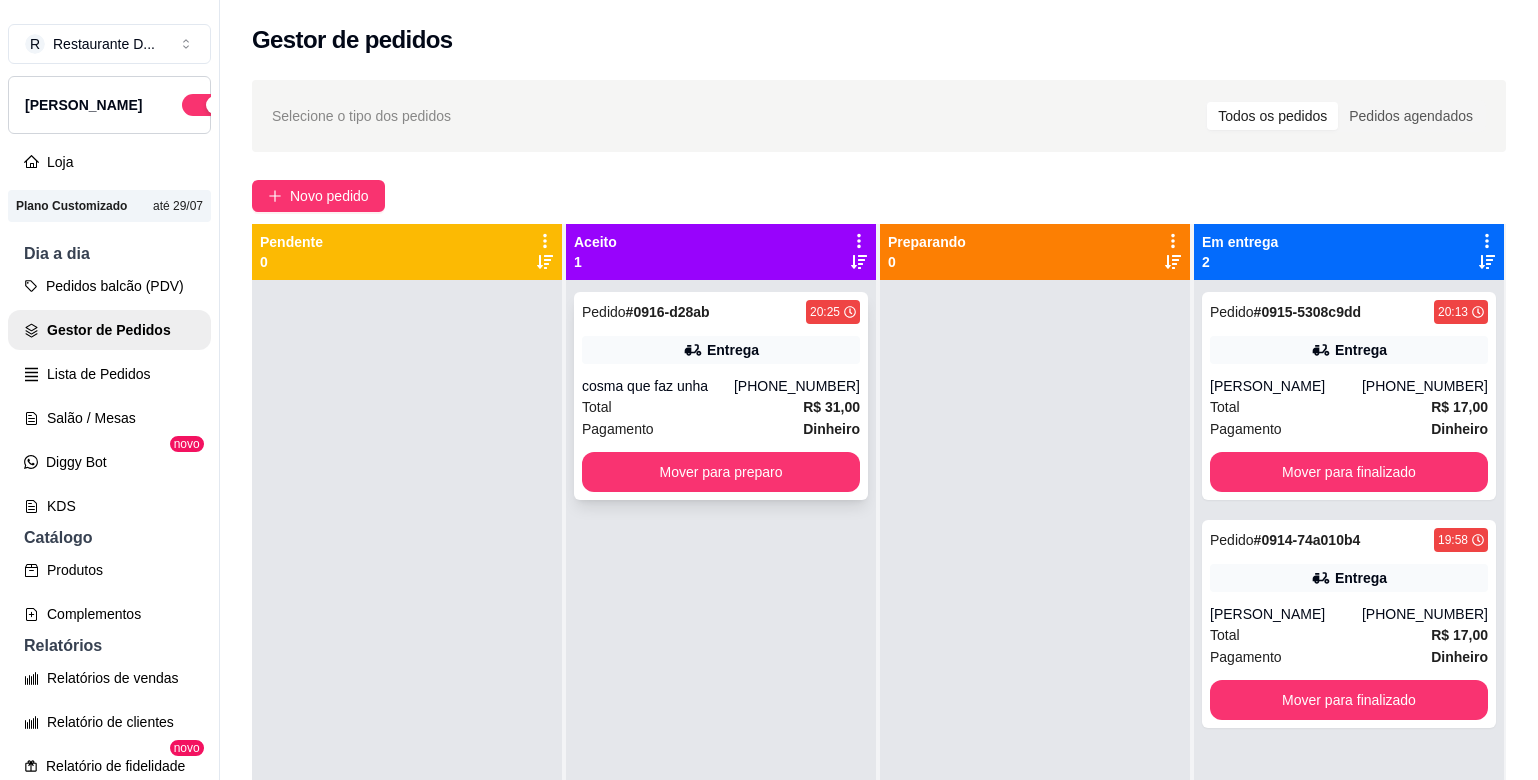 click on "Pedido  # 0916-d28ab 20:25 Entrega cosma que faz unha [PHONE_NUMBER] Total R$ 31,00 Pagamento Dinheiro Mover para preparo" at bounding box center (721, 396) 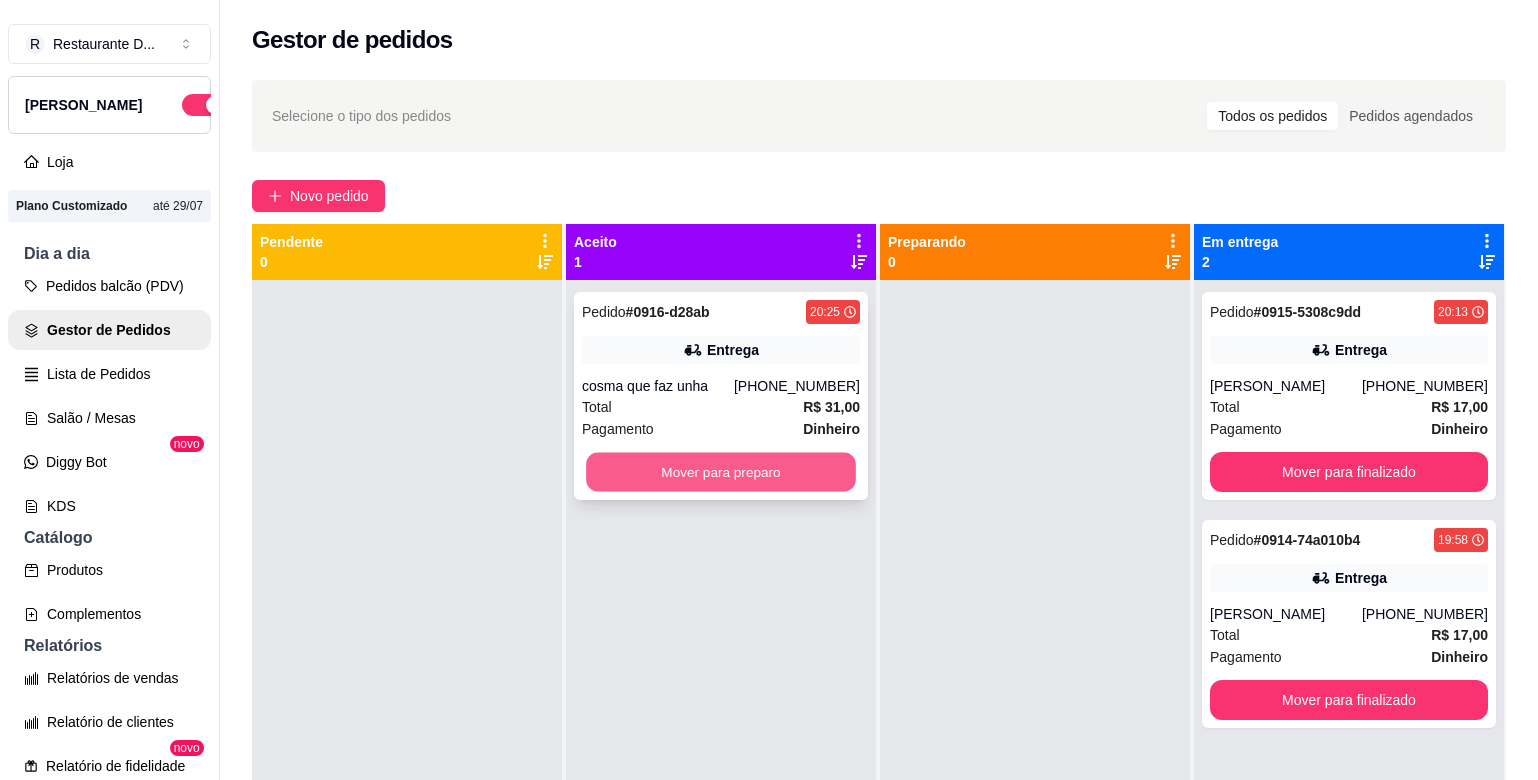 click on "Mover para preparo" at bounding box center [721, 472] 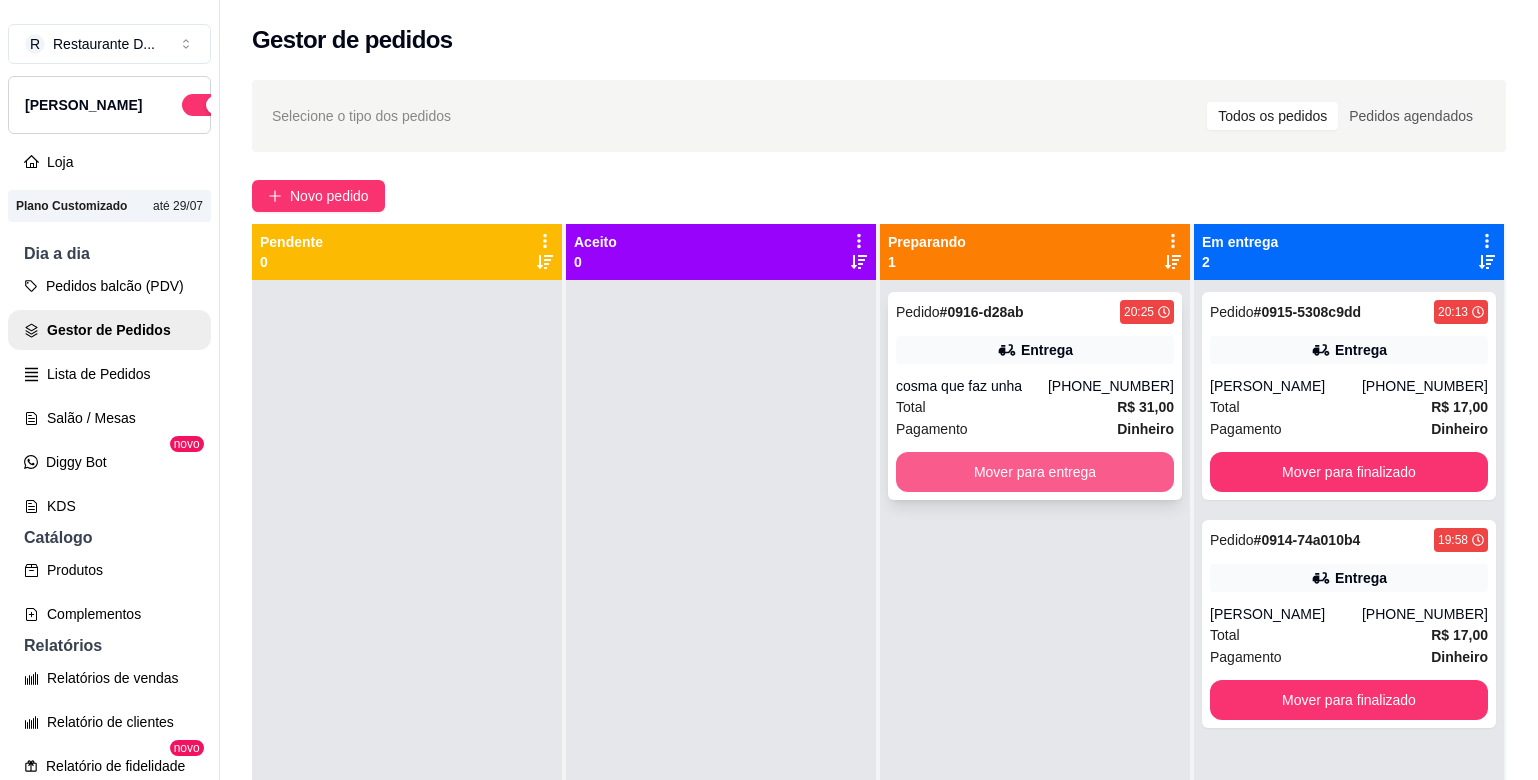 click on "Mover para entrega" at bounding box center [1035, 472] 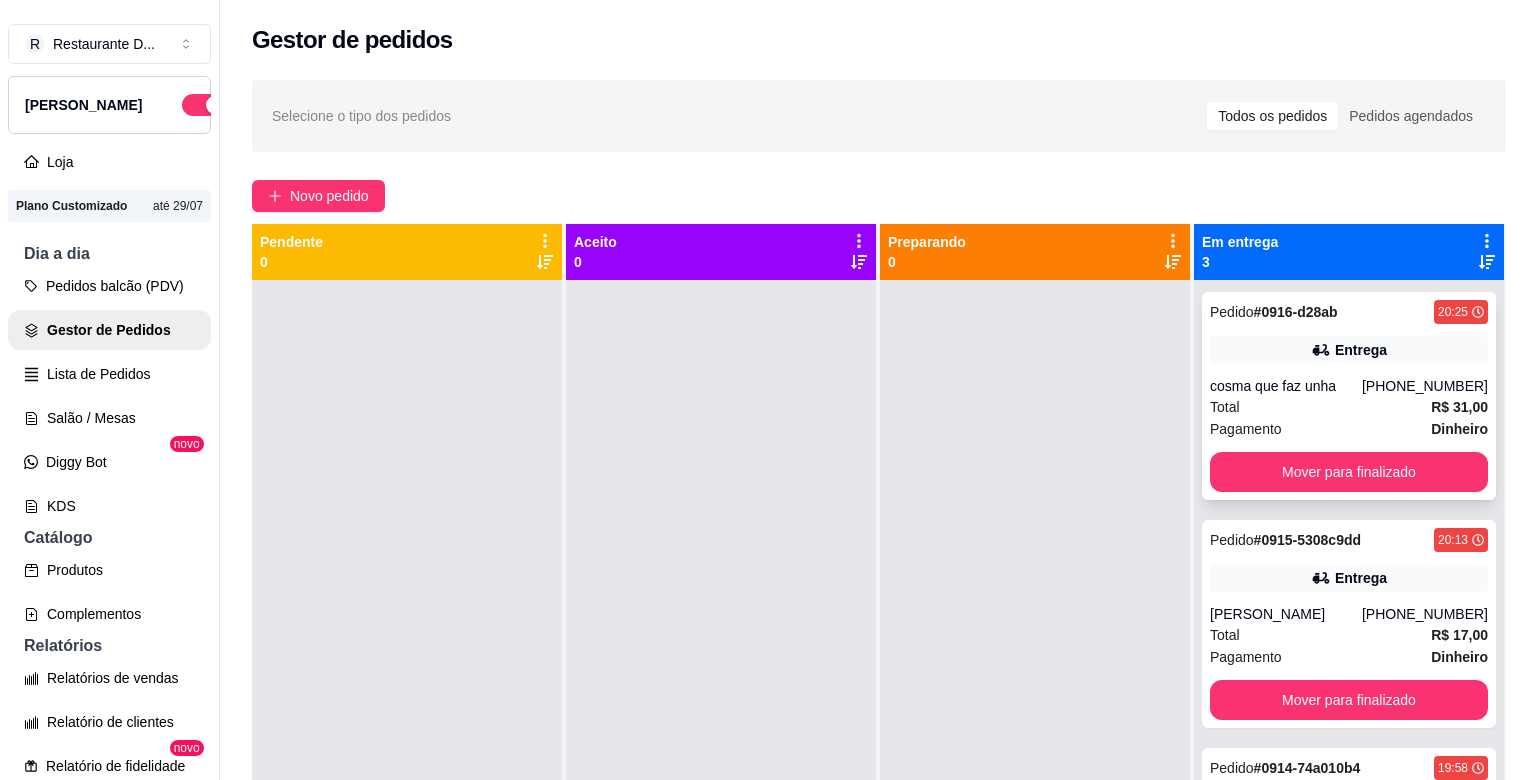 click on "Total R$ 31,00" at bounding box center (1349, 407) 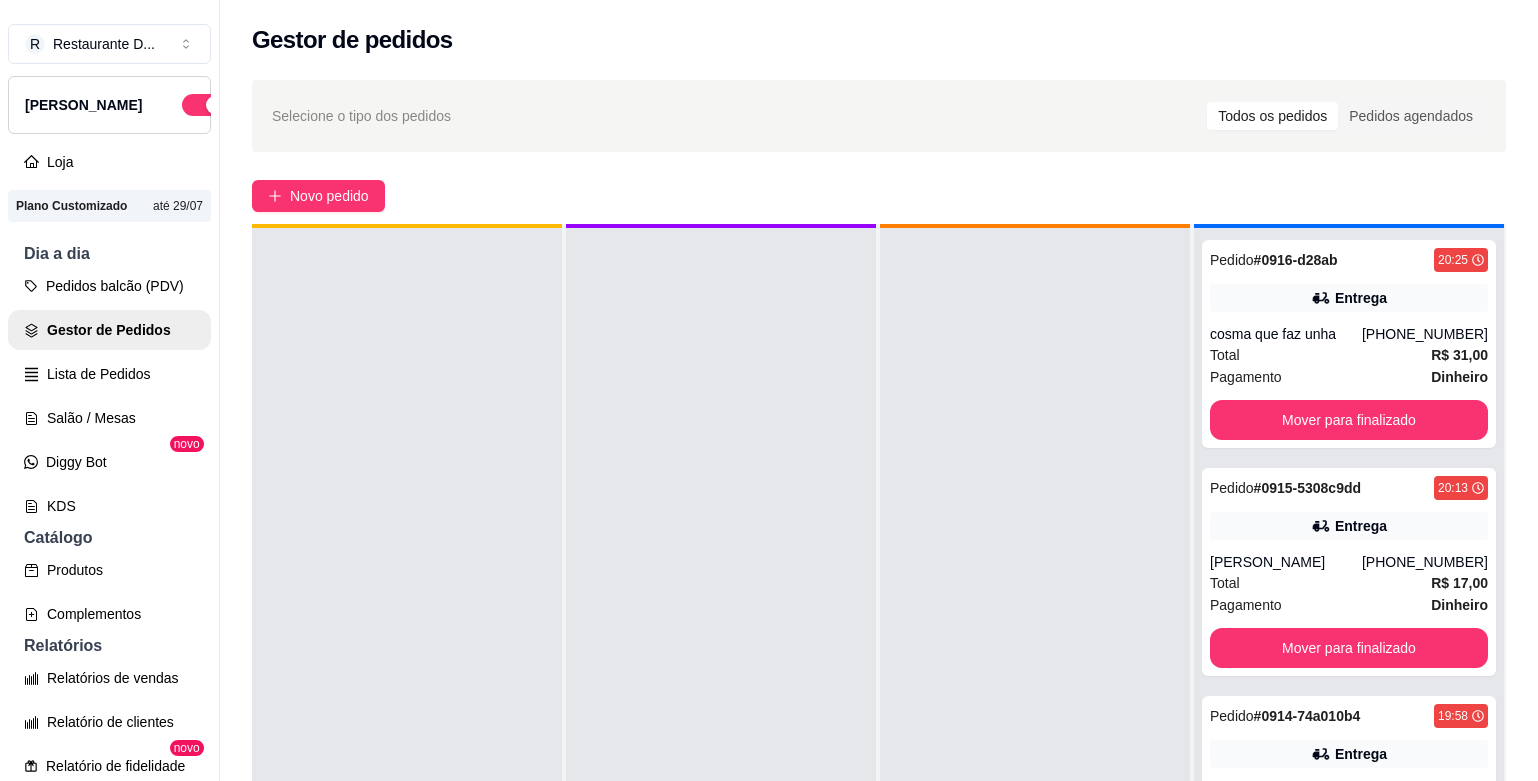 scroll, scrollTop: 56, scrollLeft: 0, axis: vertical 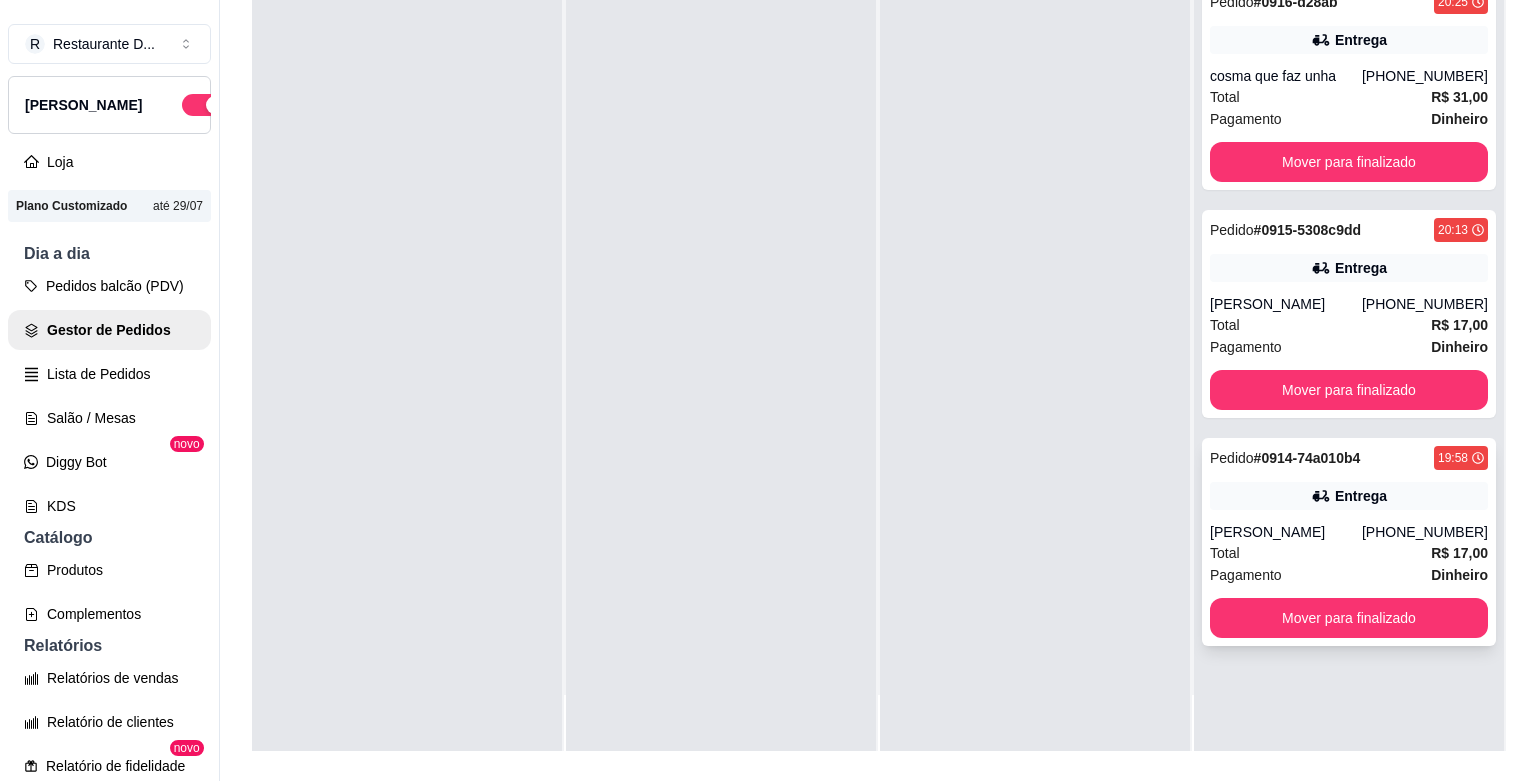 click on "Total R$ 17,00" at bounding box center (1349, 553) 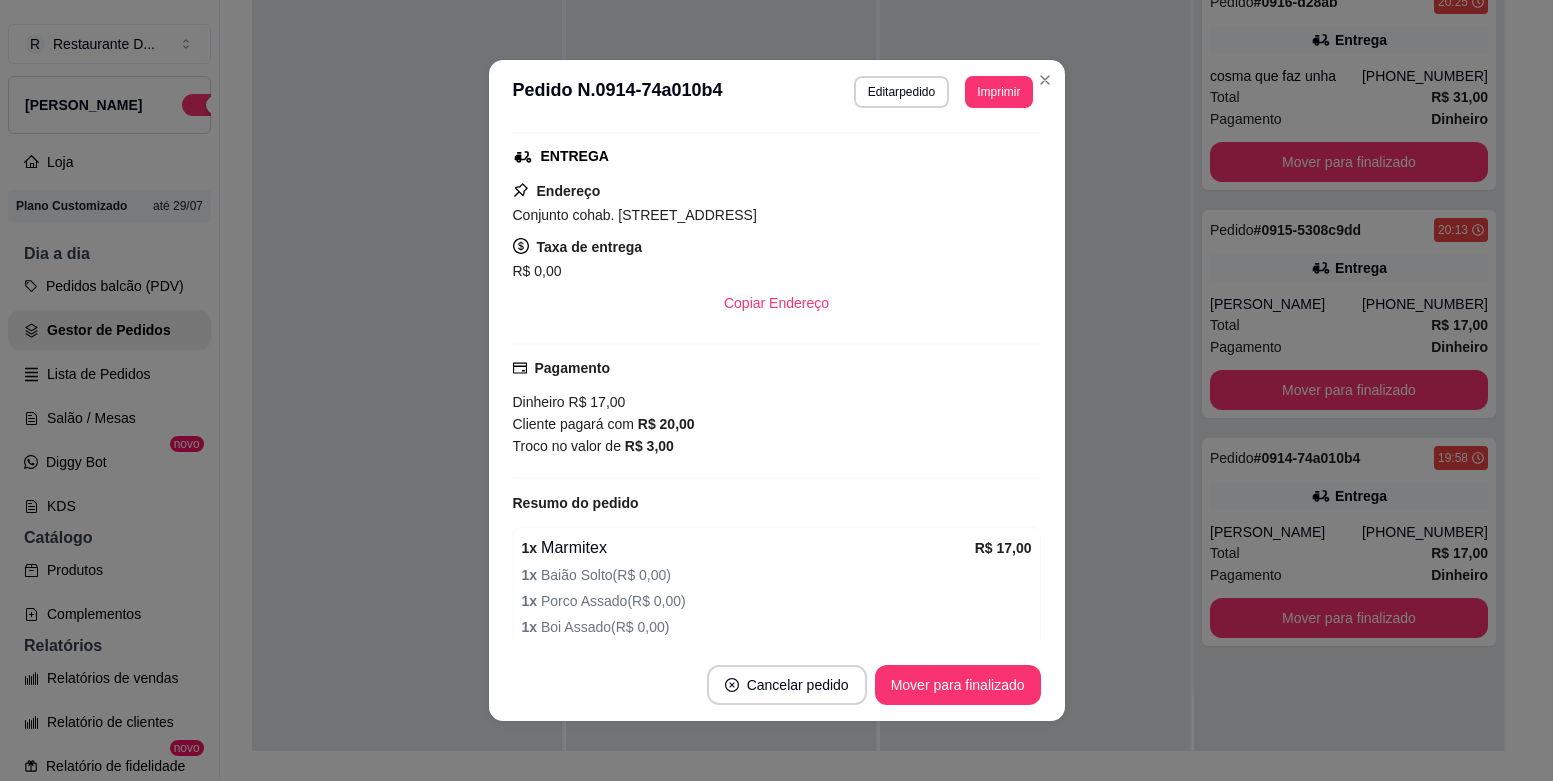 scroll, scrollTop: 311, scrollLeft: 0, axis: vertical 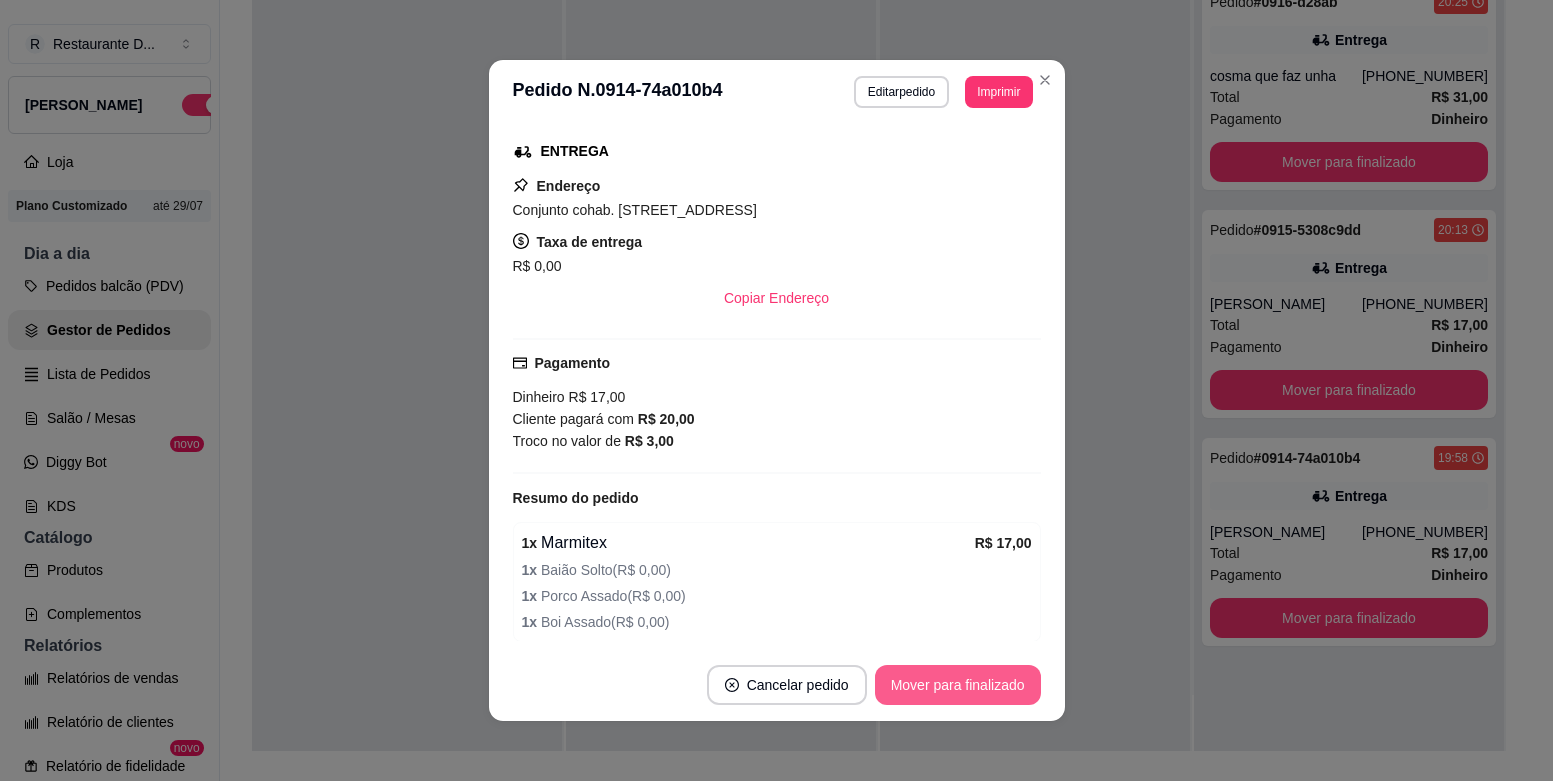 click on "Mover para finalizado" at bounding box center [958, 685] 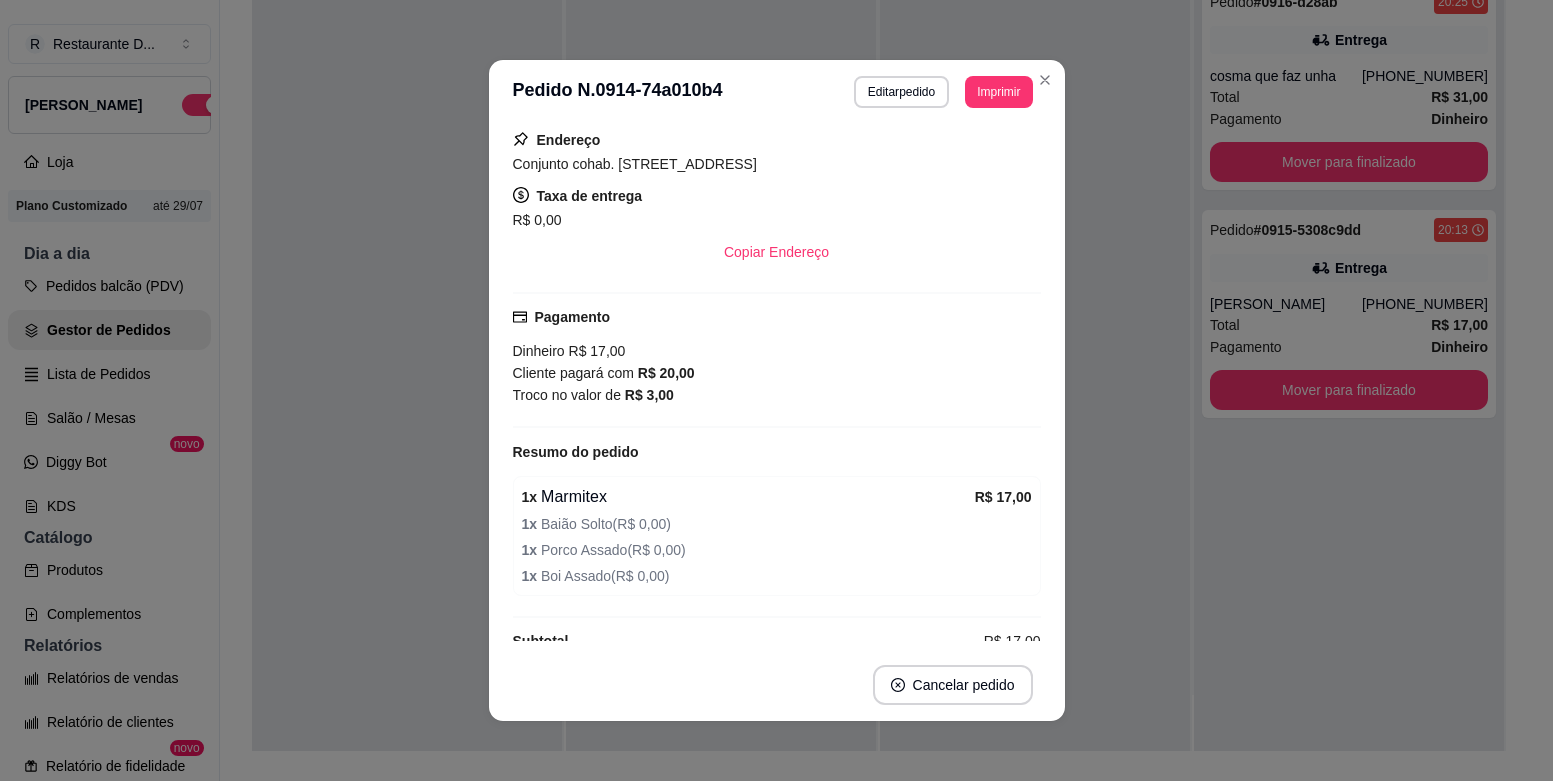 scroll, scrollTop: 265, scrollLeft: 0, axis: vertical 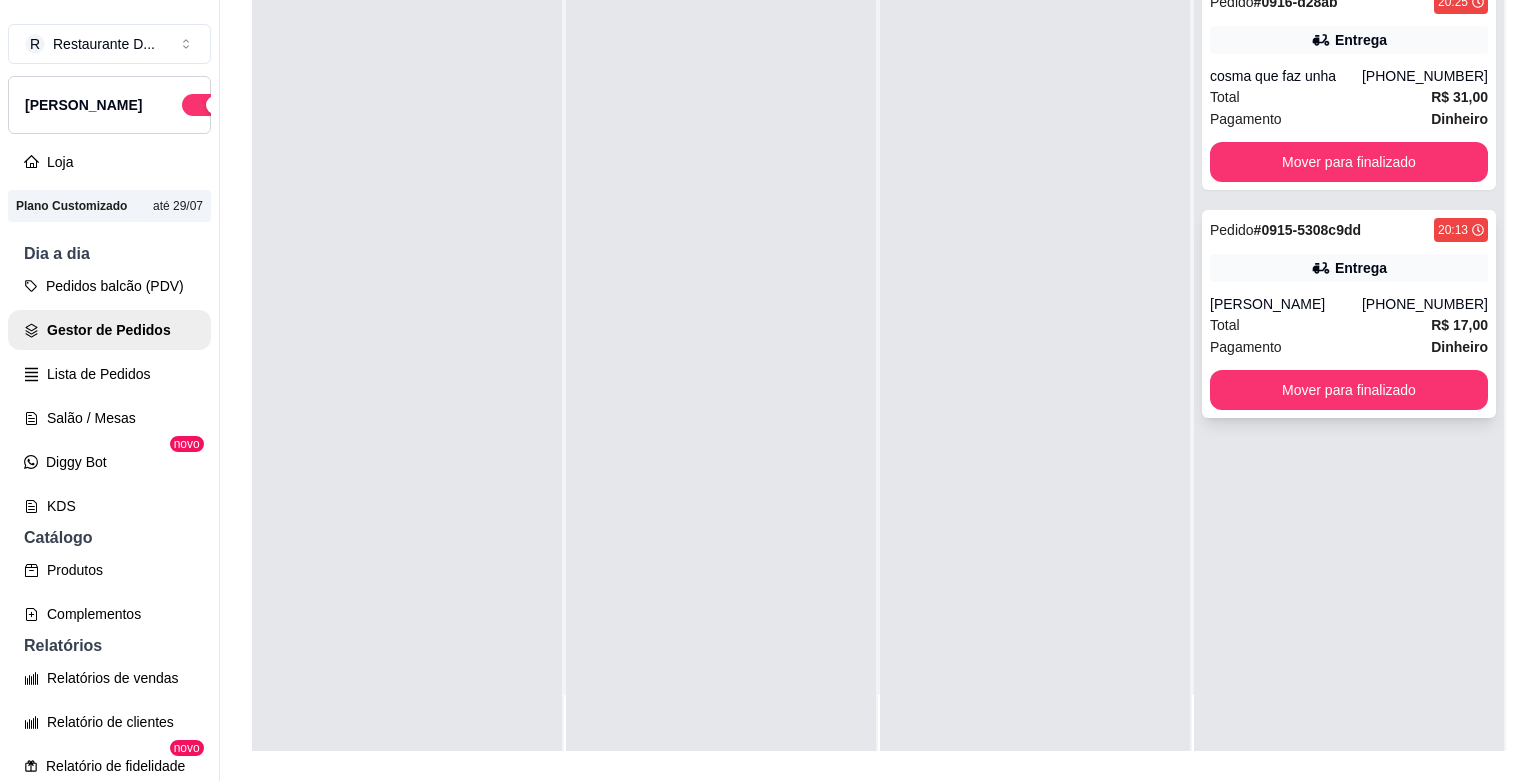 click on "[PERSON_NAME]" at bounding box center (1286, 304) 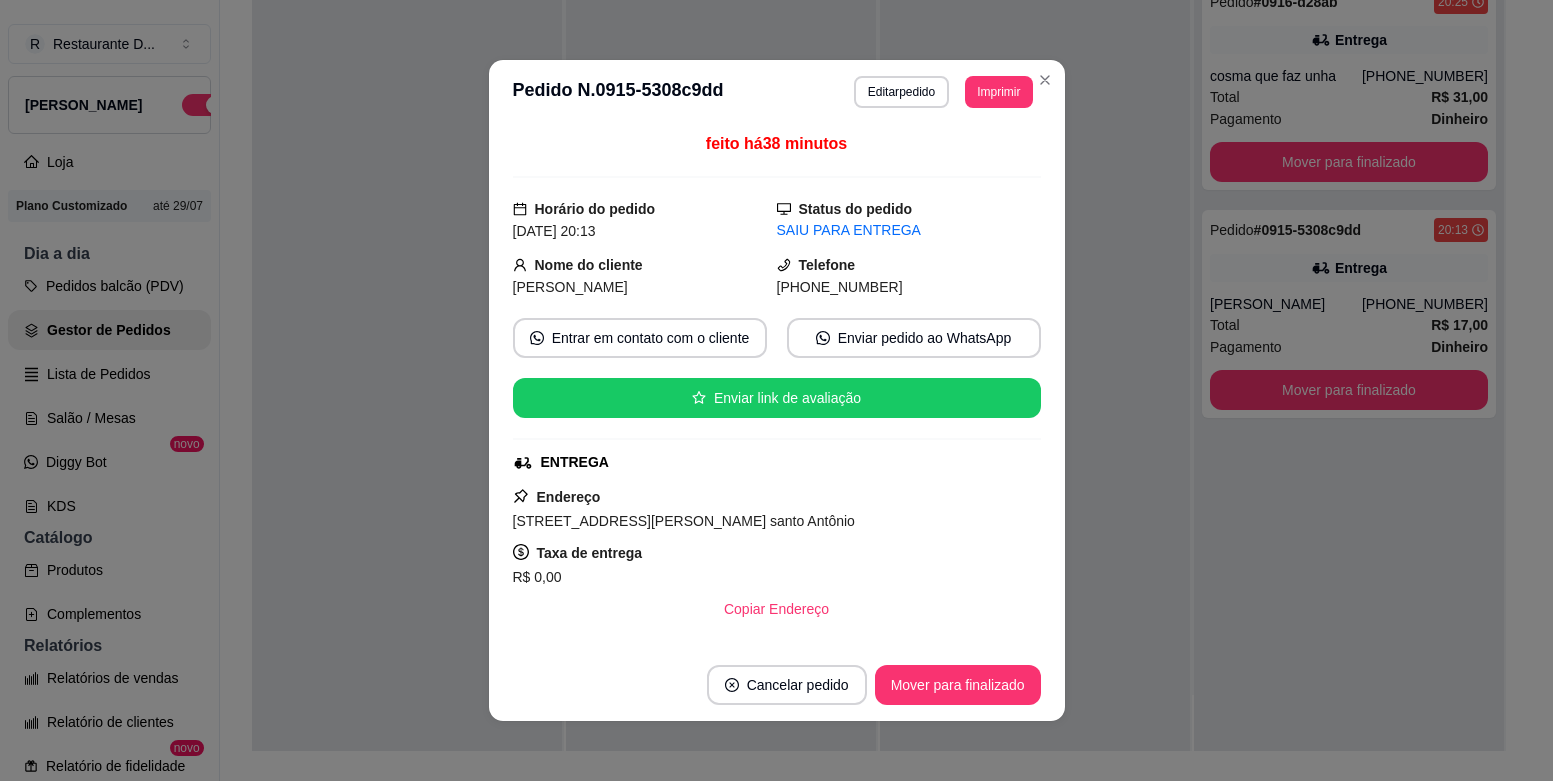 drag, startPoint x: 1035, startPoint y: 201, endPoint x: 1025, endPoint y: 206, distance: 11.18034 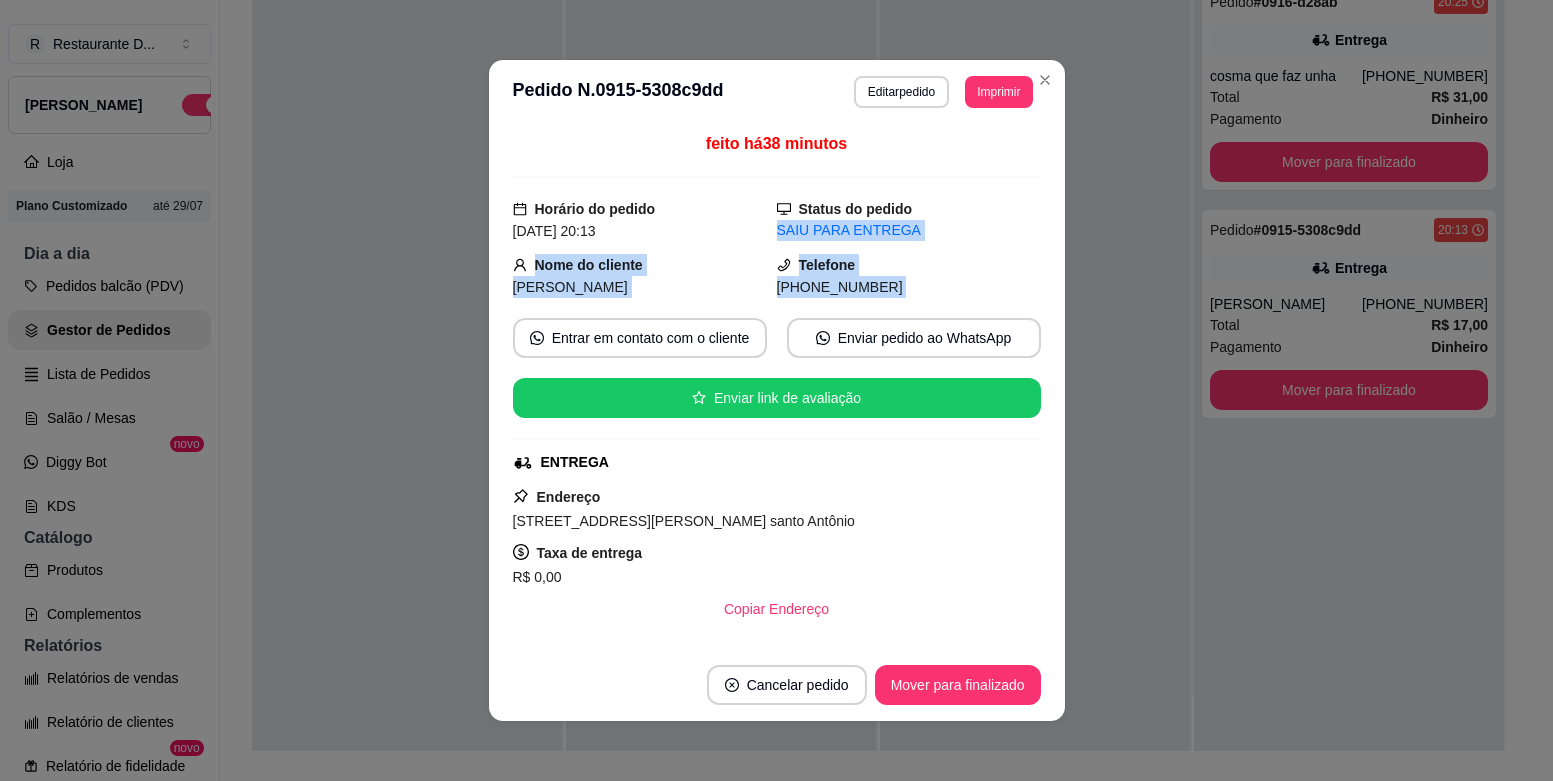 drag, startPoint x: 1016, startPoint y: 211, endPoint x: 1019, endPoint y: 319, distance: 108.04166 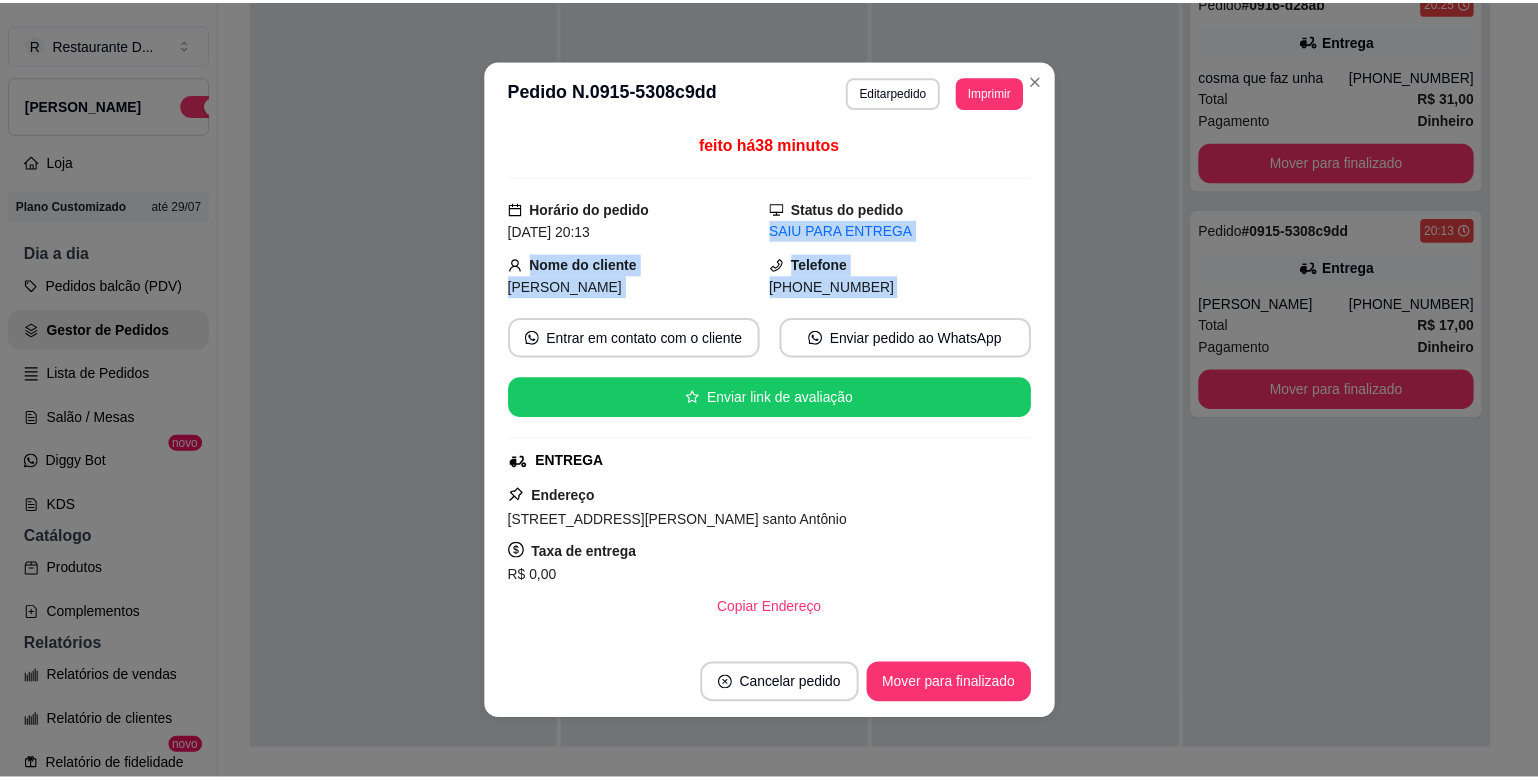 scroll, scrollTop: 365, scrollLeft: 0, axis: vertical 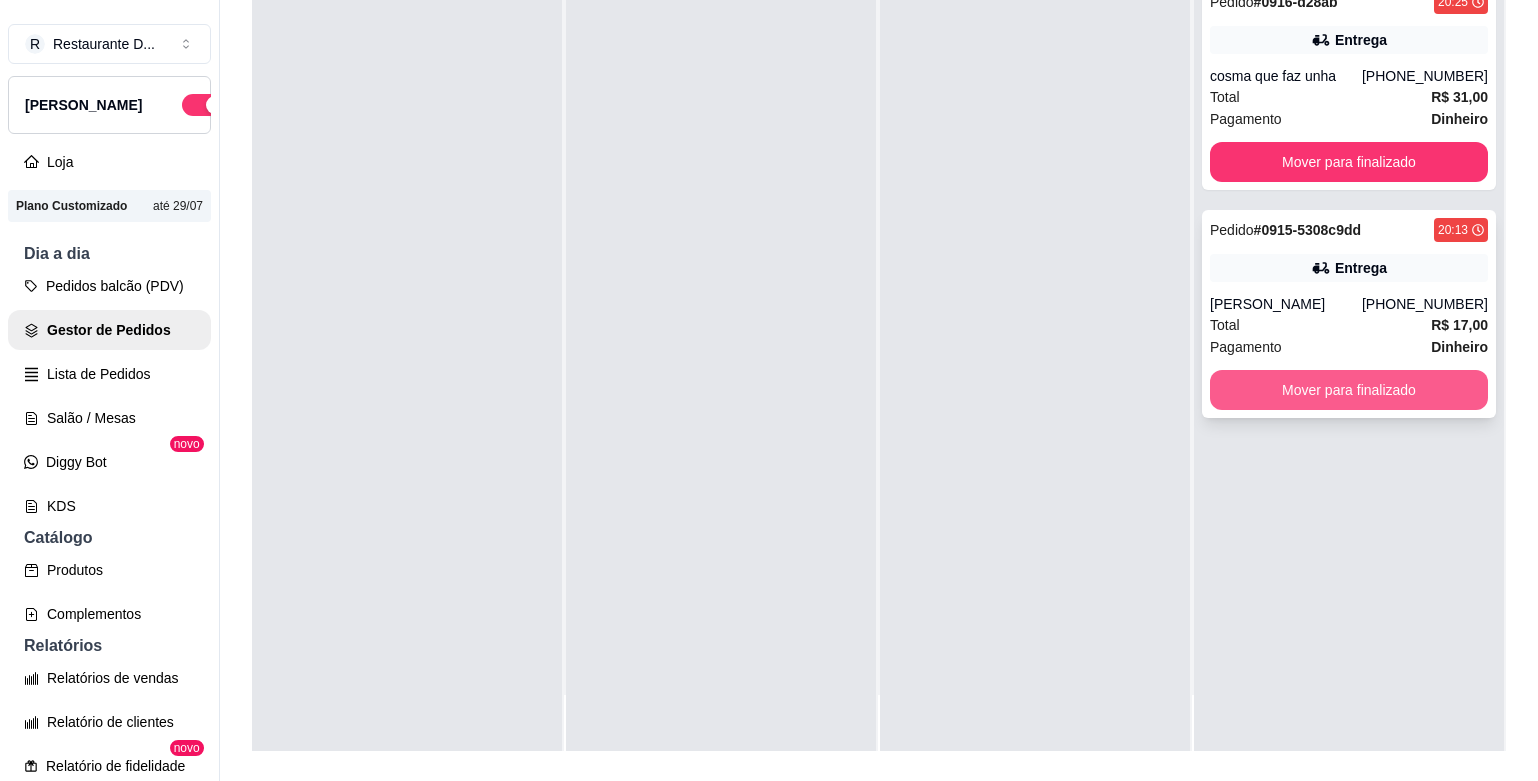 click on "Mover para finalizado" at bounding box center (1349, 390) 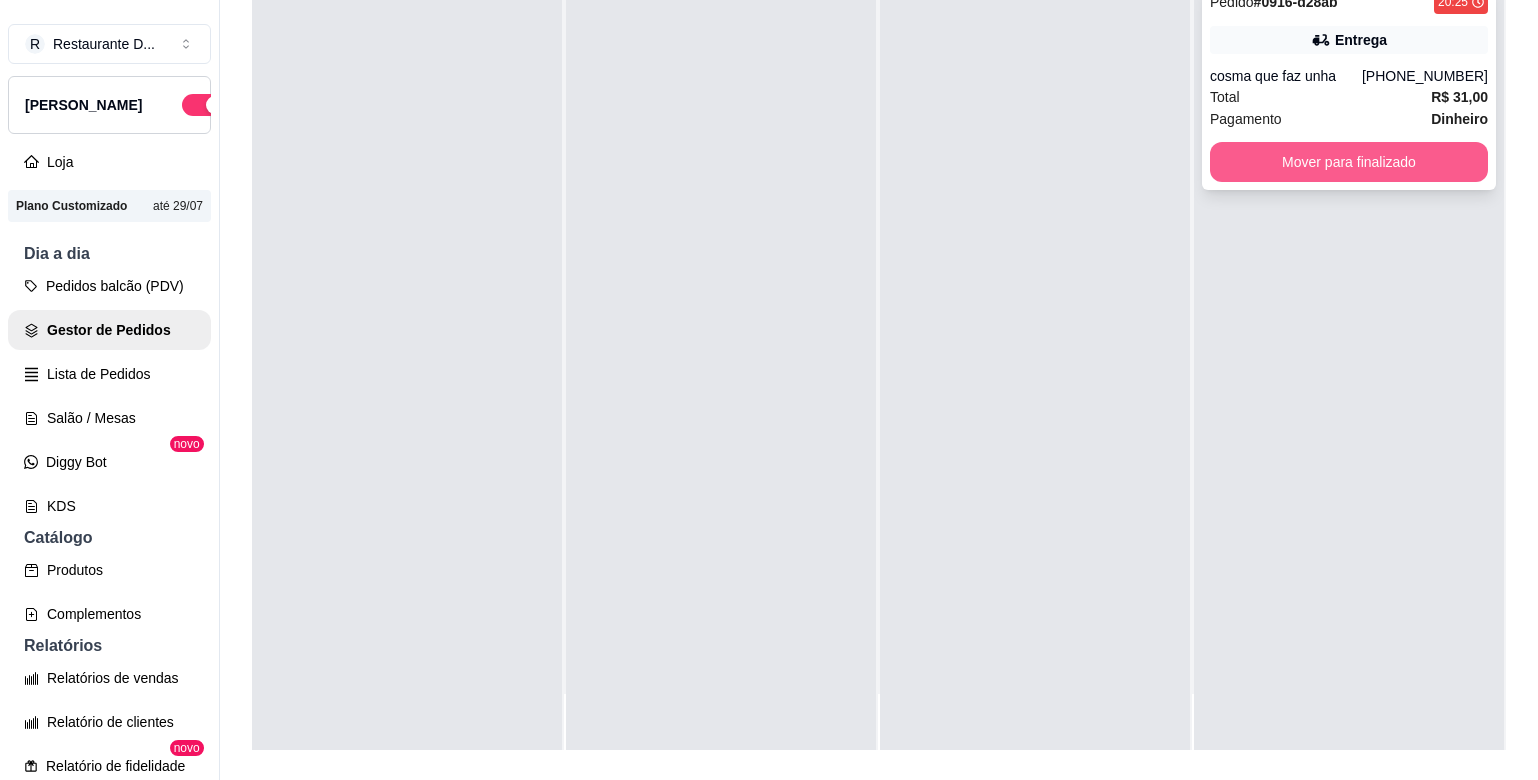 click on "Mover para finalizado" at bounding box center [1349, 162] 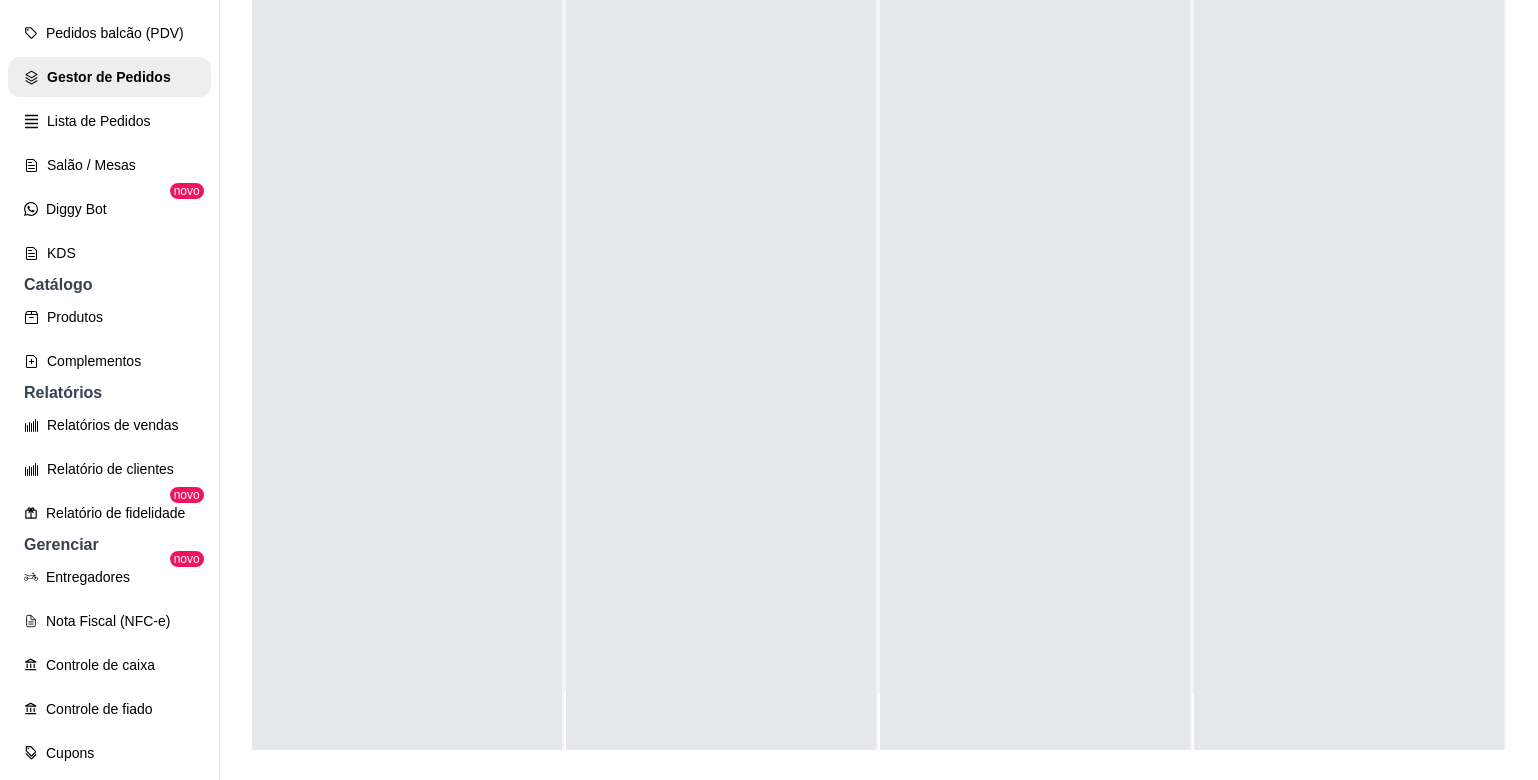 scroll, scrollTop: 276, scrollLeft: 0, axis: vertical 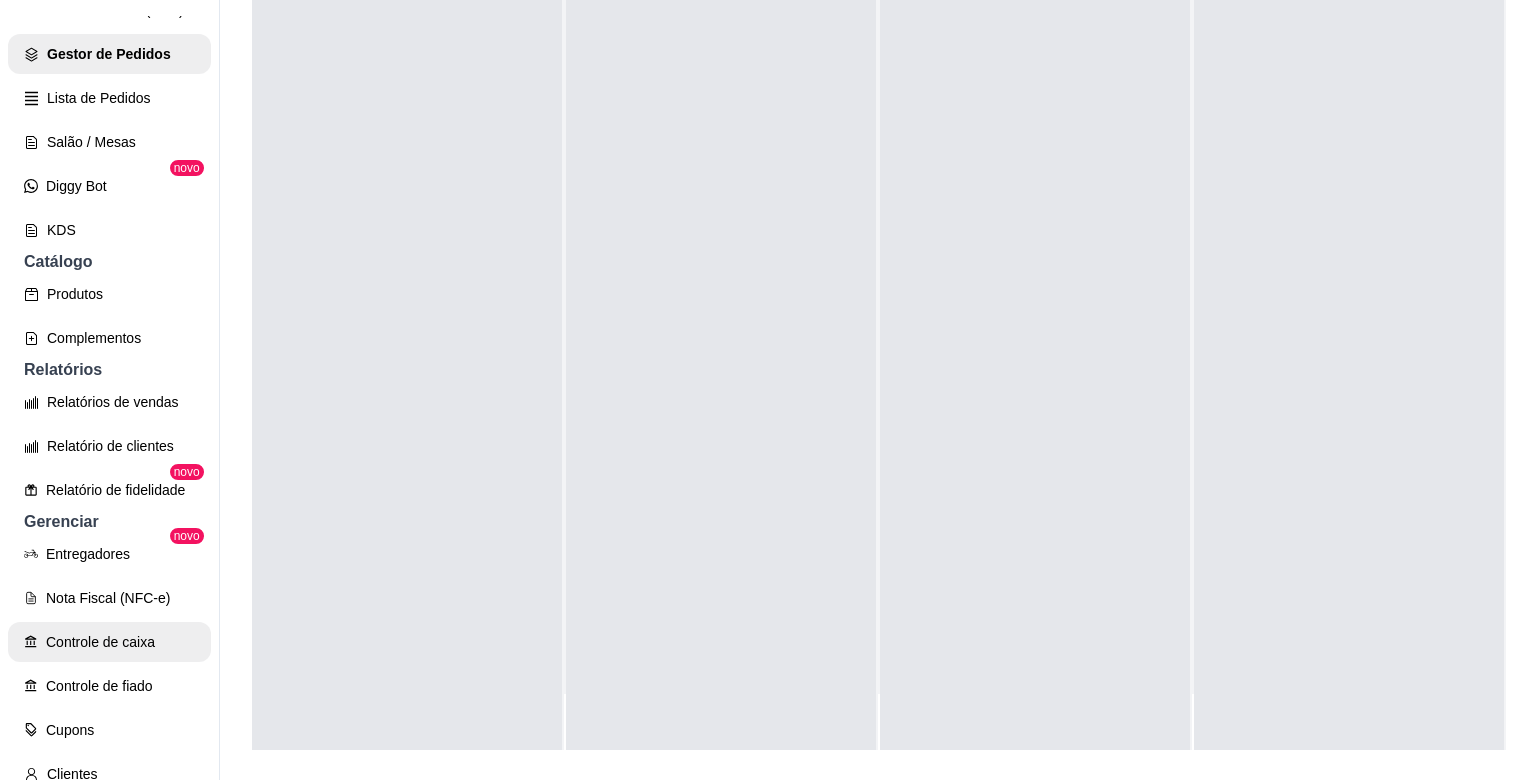 click on "Controle de caixa" at bounding box center (109, 642) 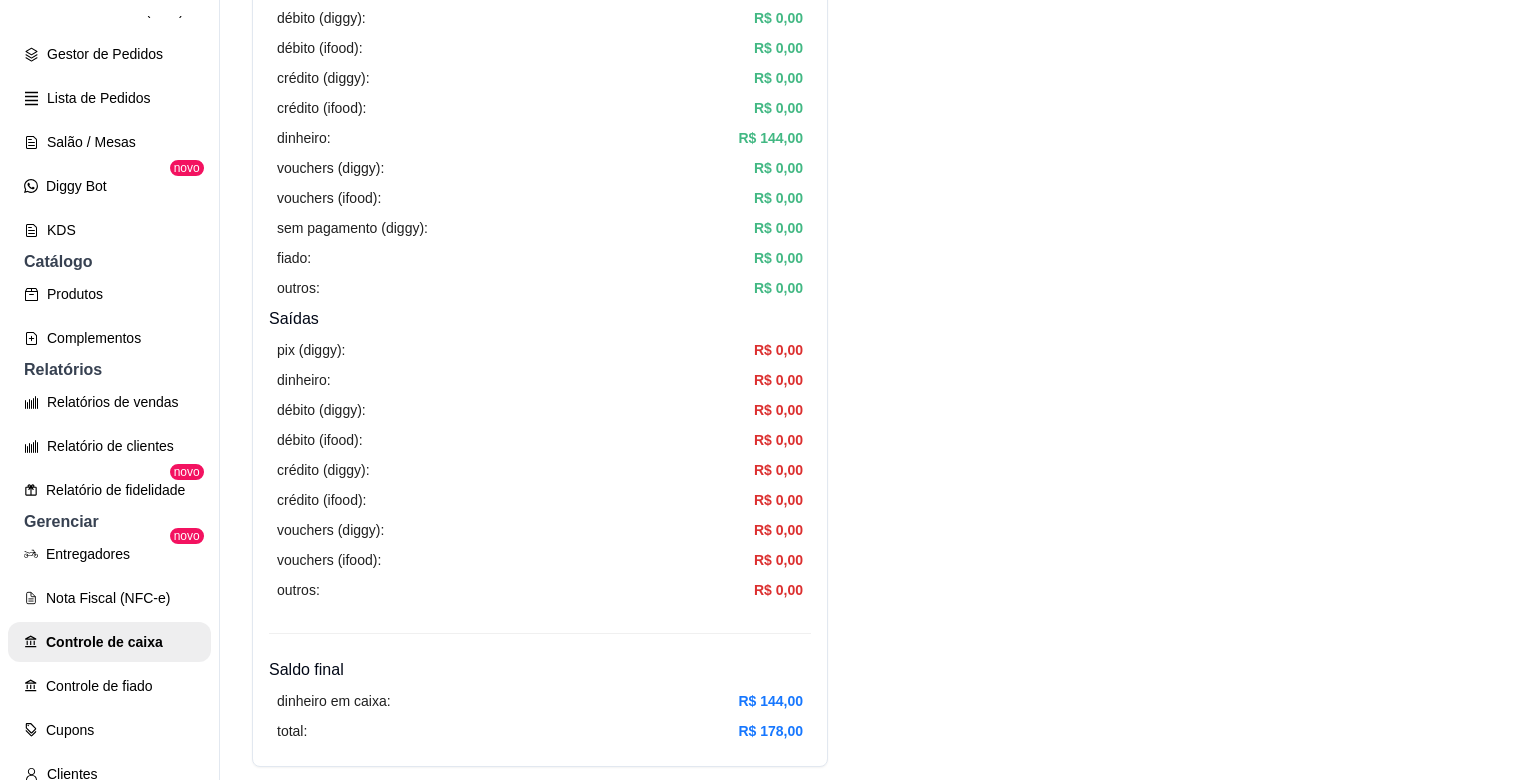 scroll, scrollTop: 458, scrollLeft: 0, axis: vertical 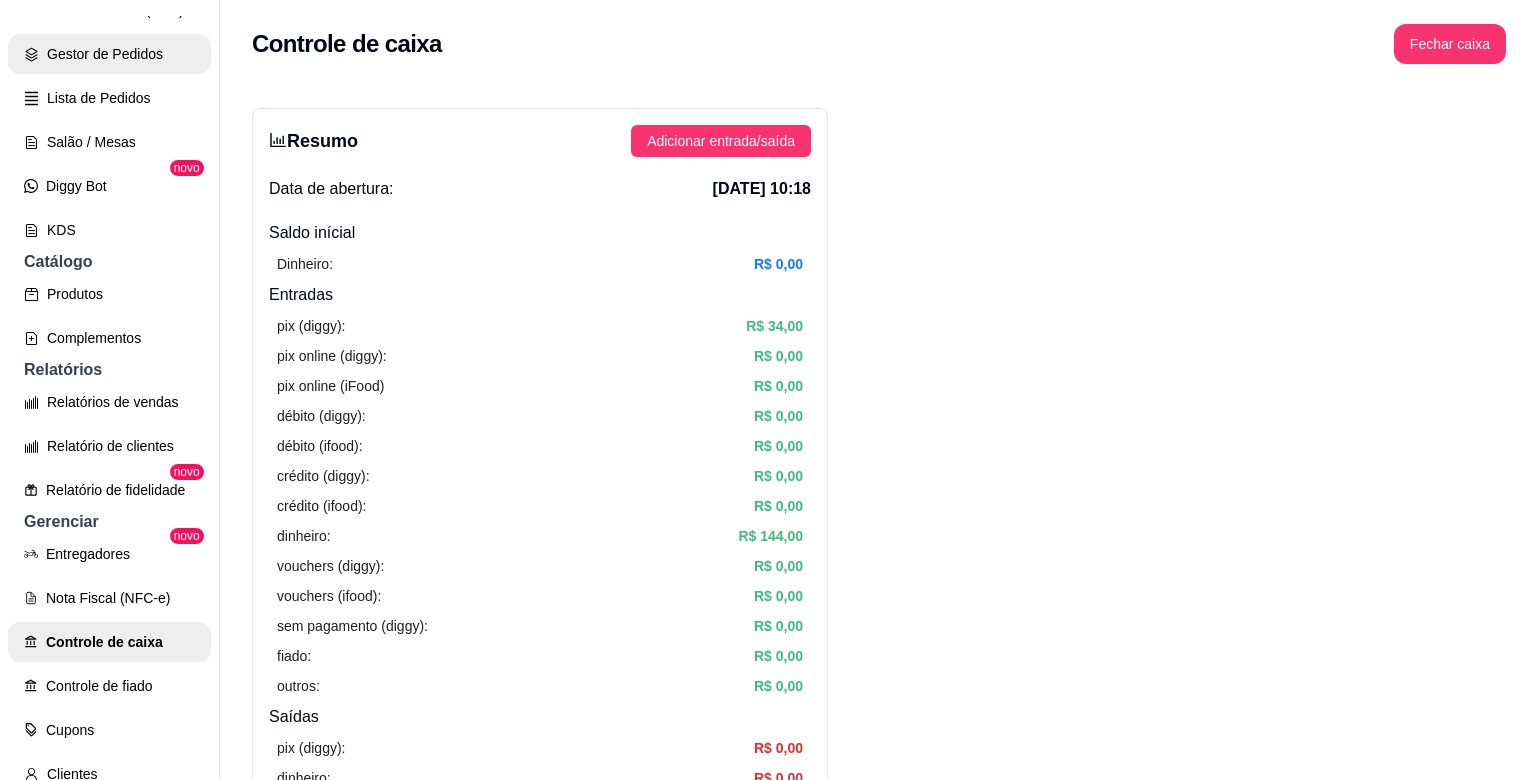 click on "Gestor de Pedidos" at bounding box center [109, 54] 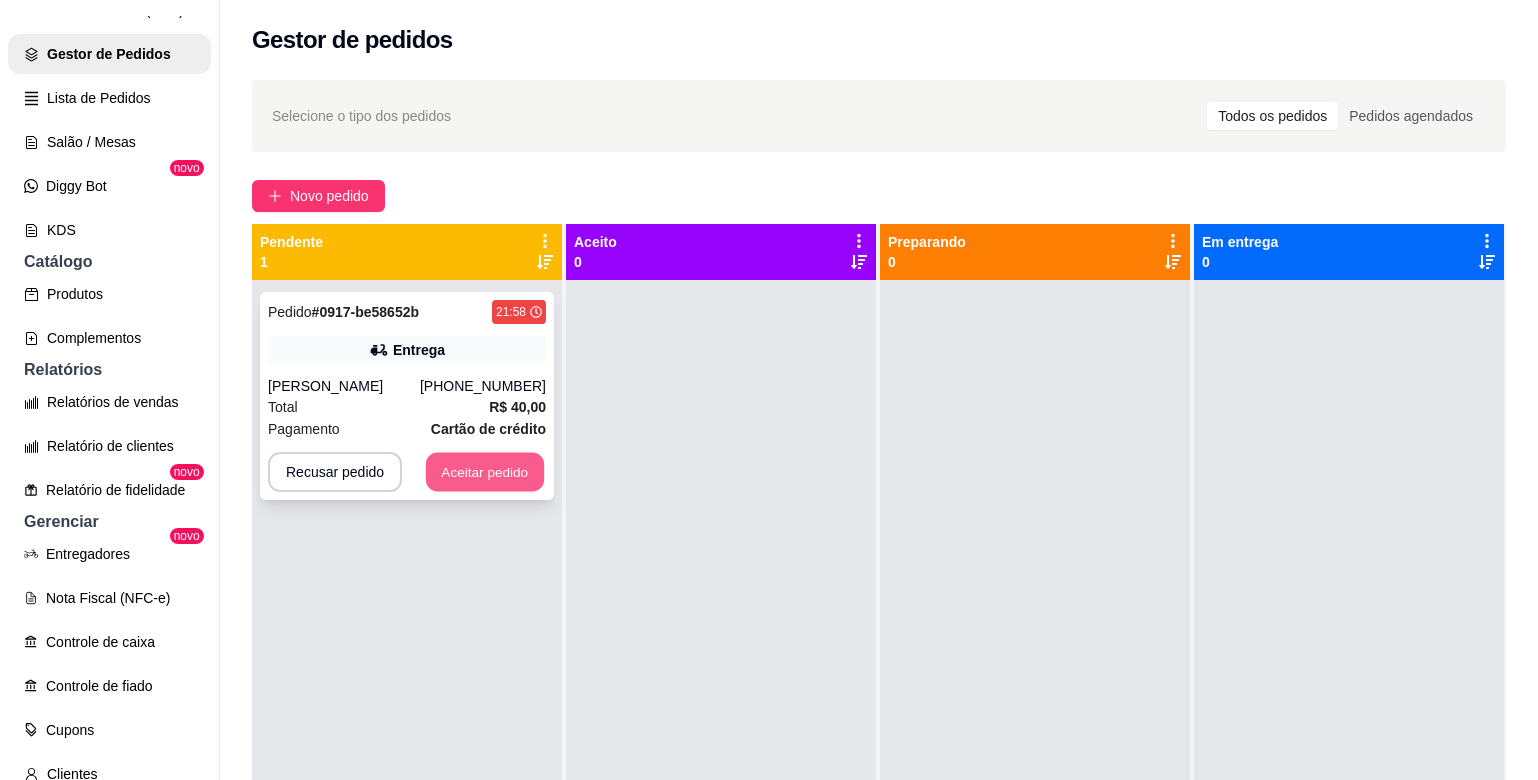 click on "Aceitar pedido" at bounding box center [485, 472] 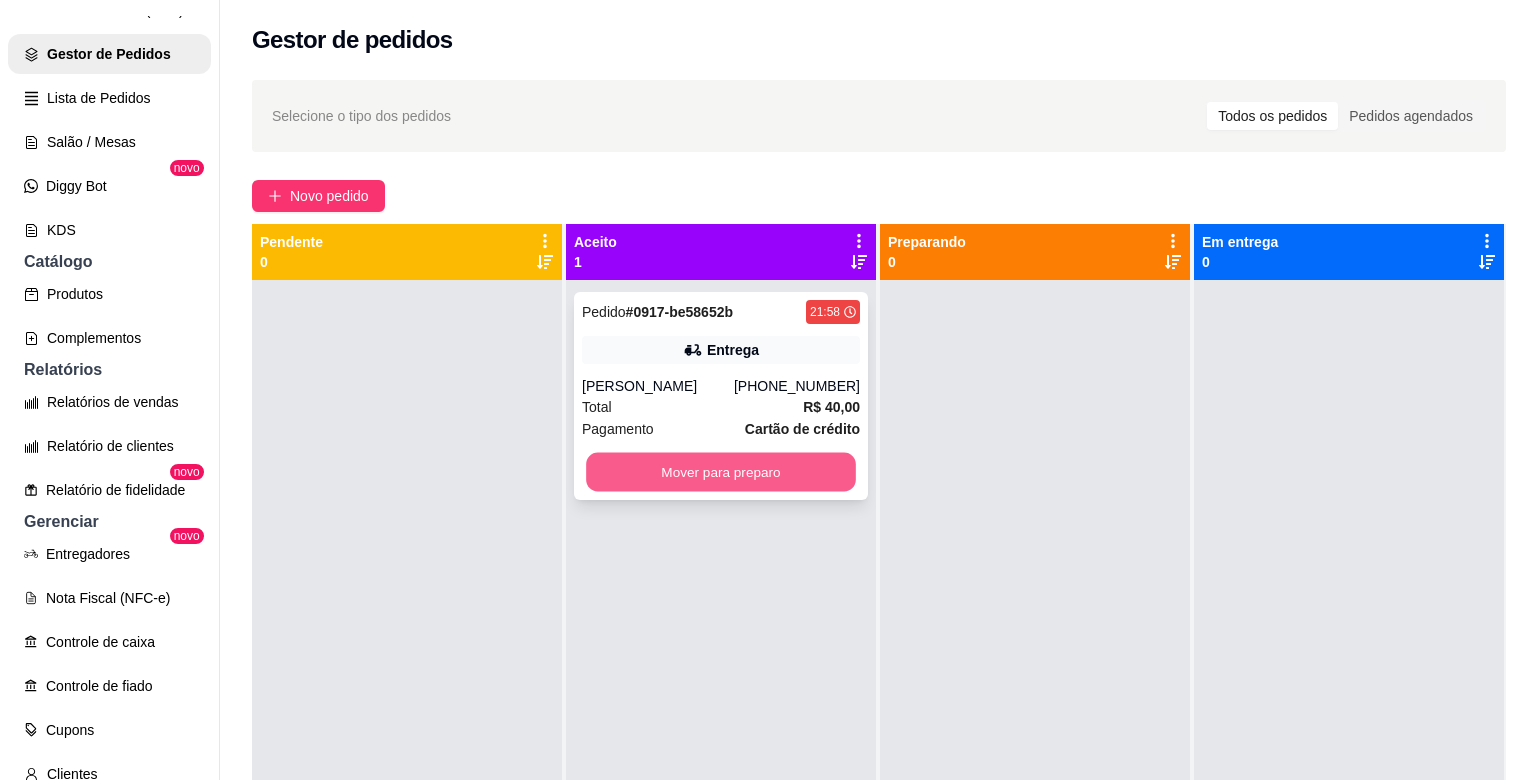 click on "Mover para preparo" at bounding box center (721, 472) 